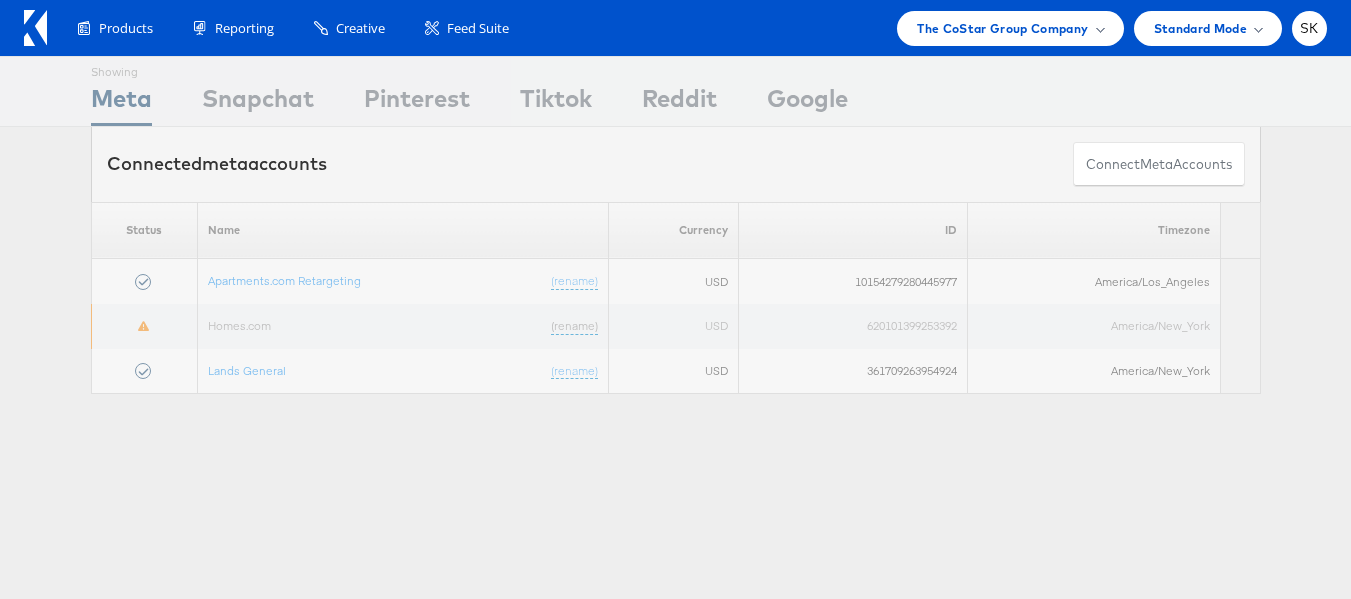 scroll, scrollTop: 0, scrollLeft: 0, axis: both 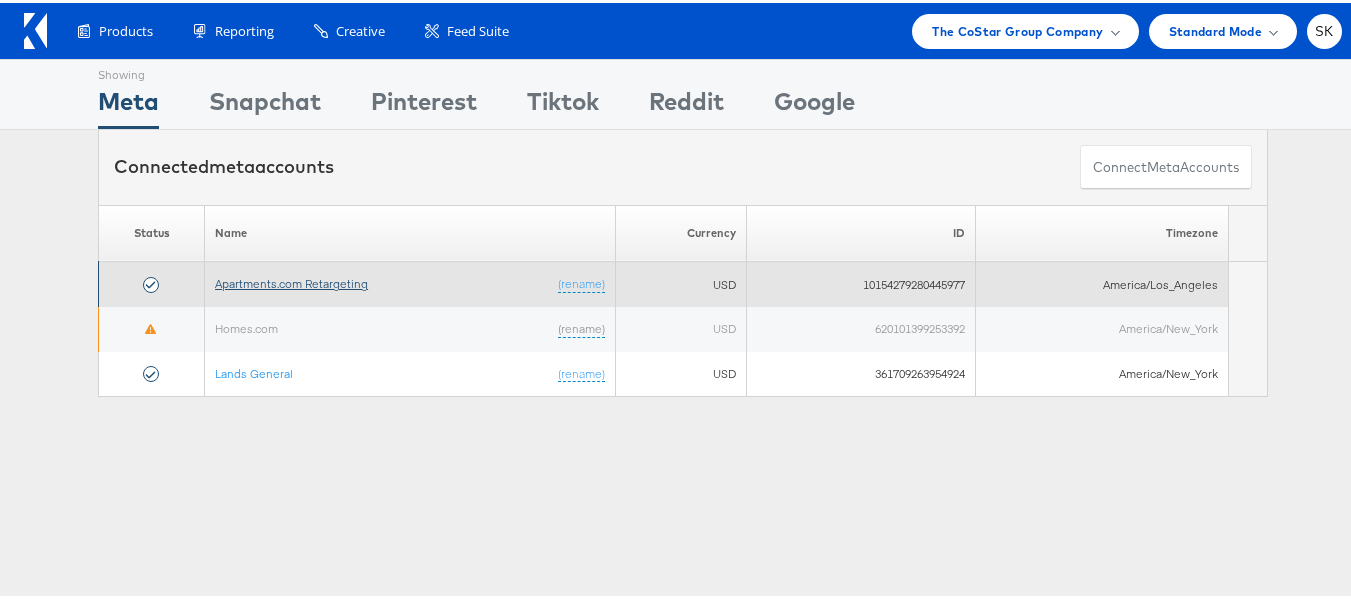 click on "Apartments.com Retargeting" at bounding box center (291, 280) 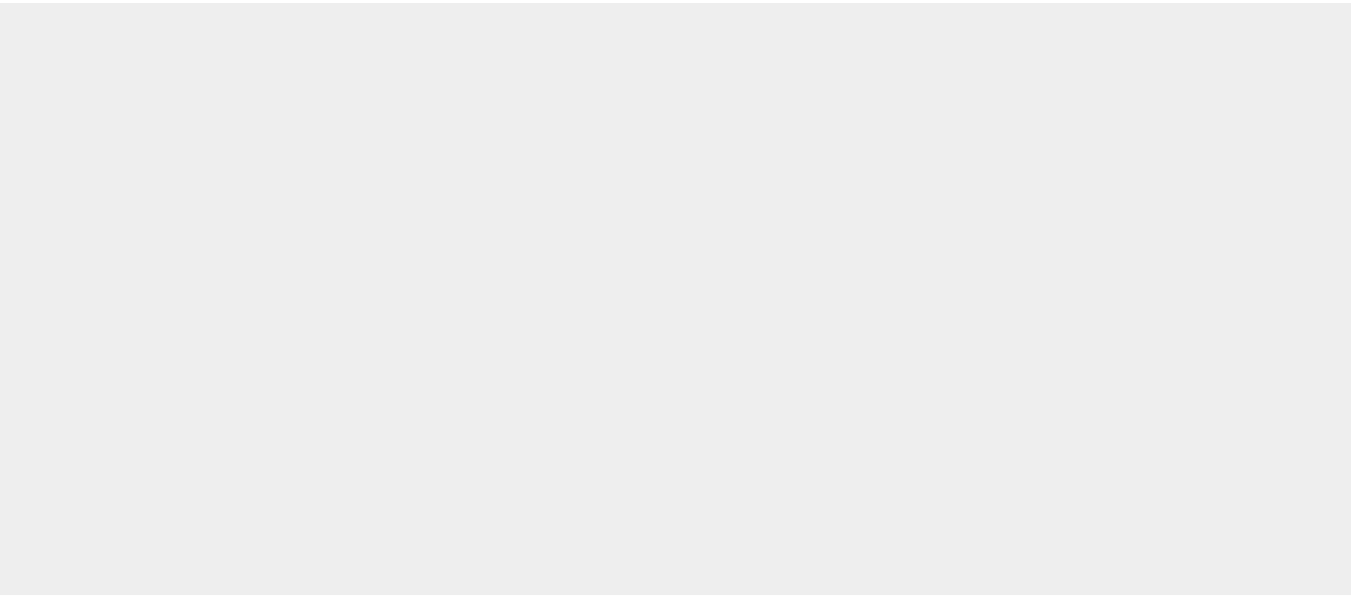 scroll, scrollTop: 0, scrollLeft: 0, axis: both 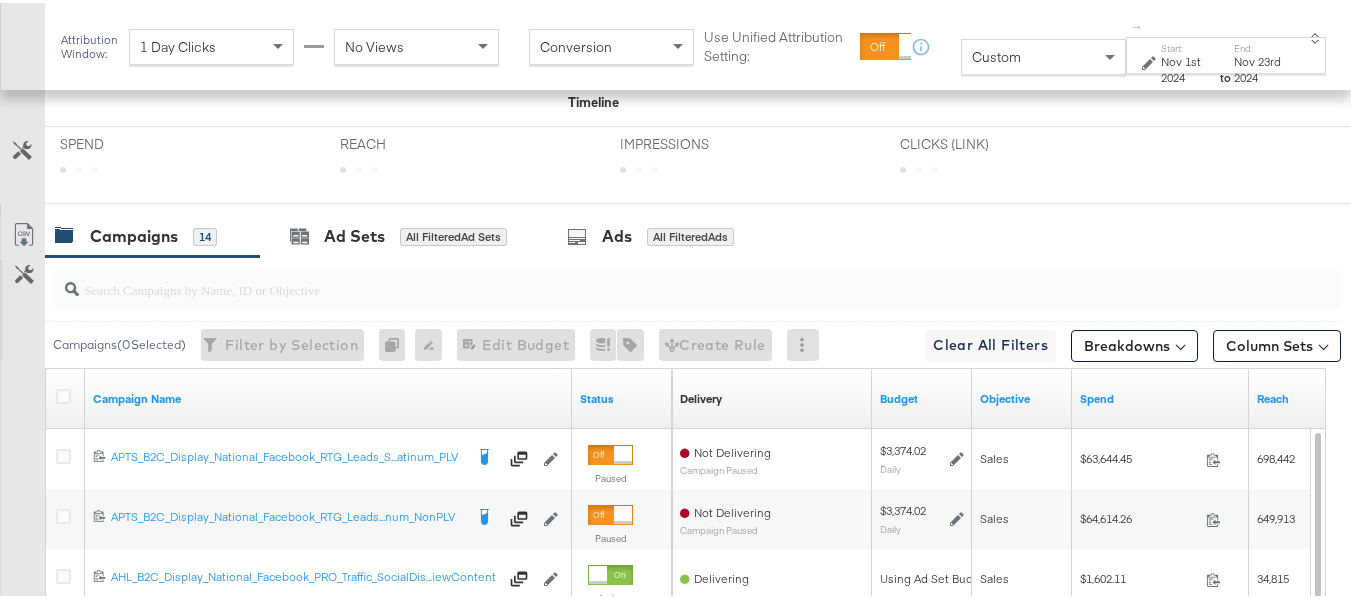 click on "Custom" at bounding box center (1043, 54) 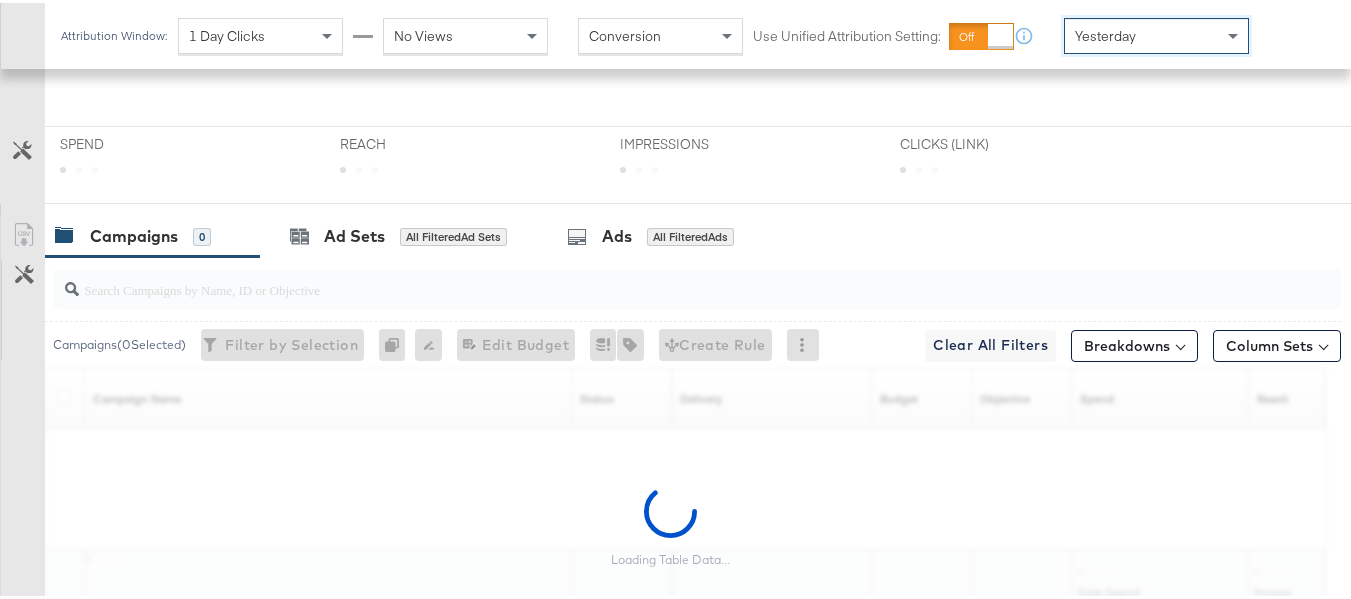 scroll, scrollTop: 749, scrollLeft: 0, axis: vertical 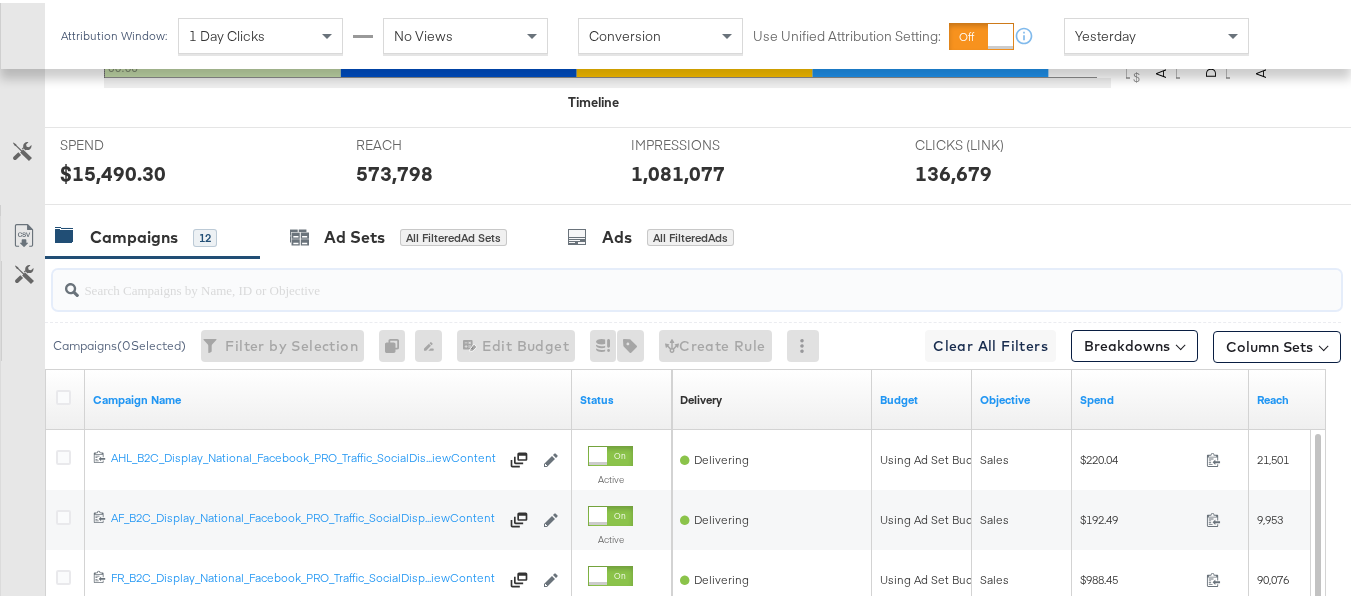click at bounding box center [653, 278] 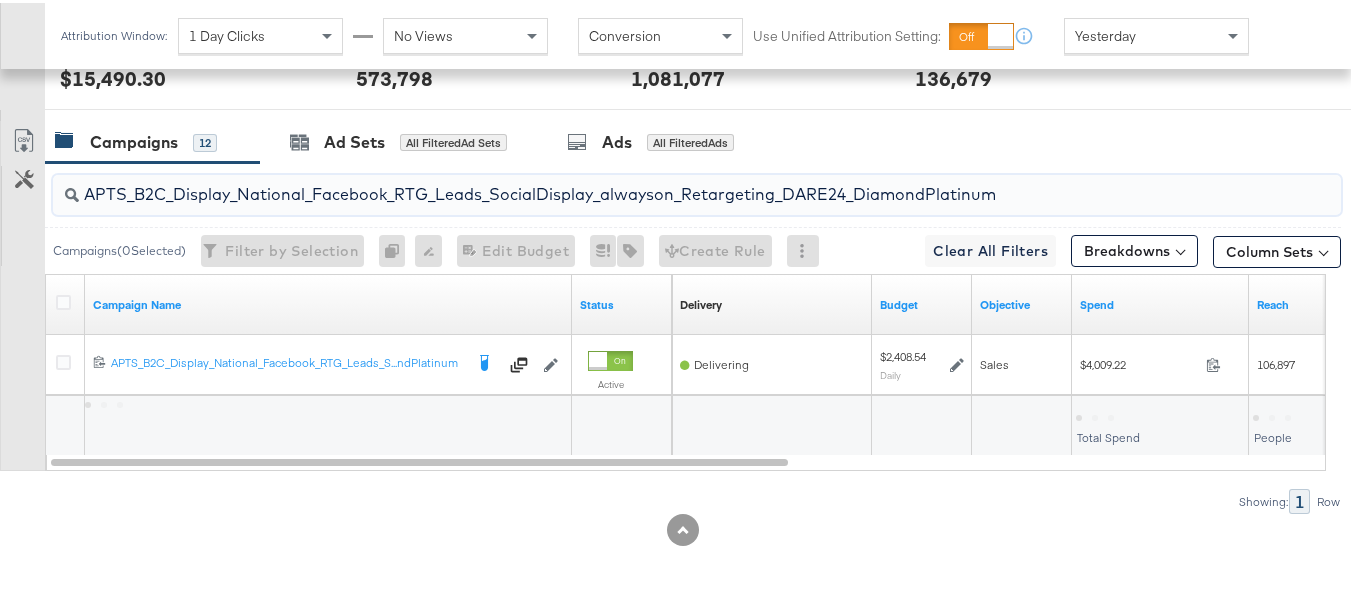 scroll, scrollTop: 873, scrollLeft: 0, axis: vertical 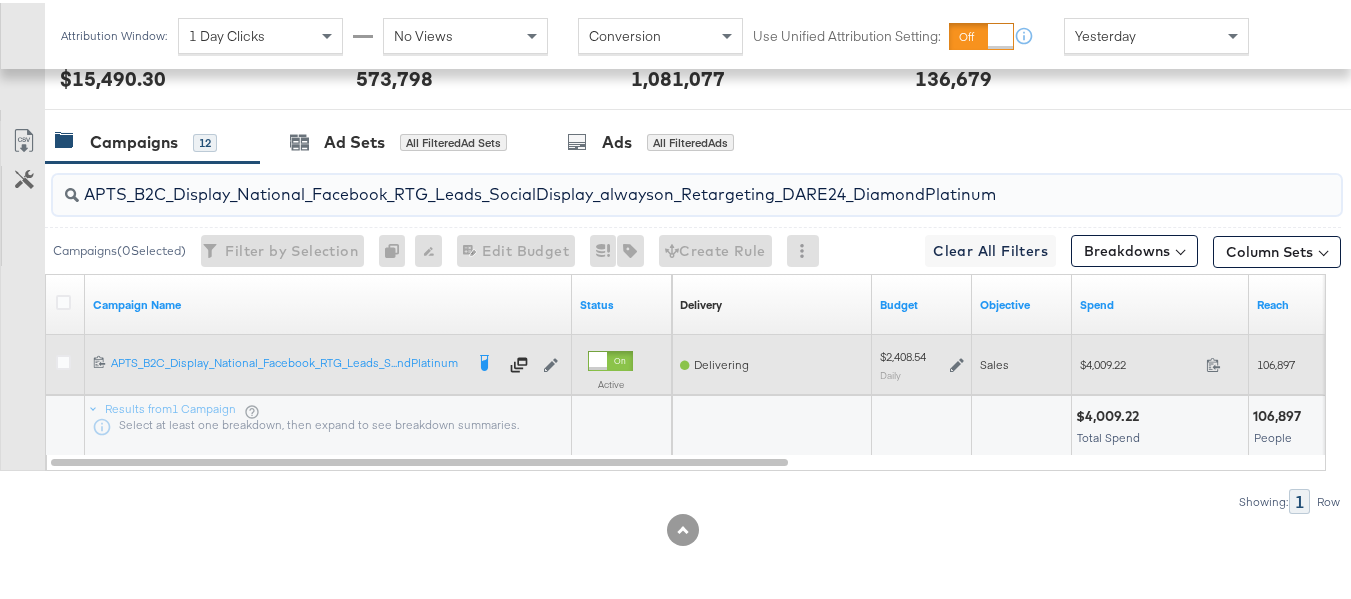 click on "$4,009.22" at bounding box center [1139, 361] 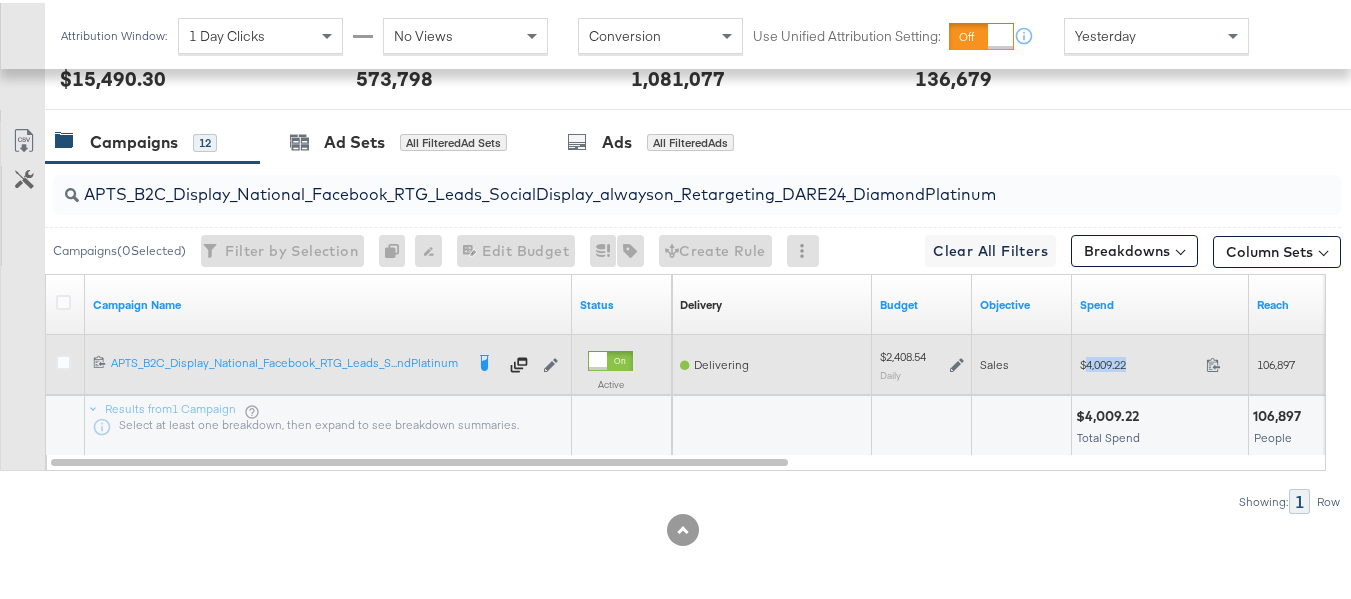 click on "$4,009.22" at bounding box center (1139, 361) 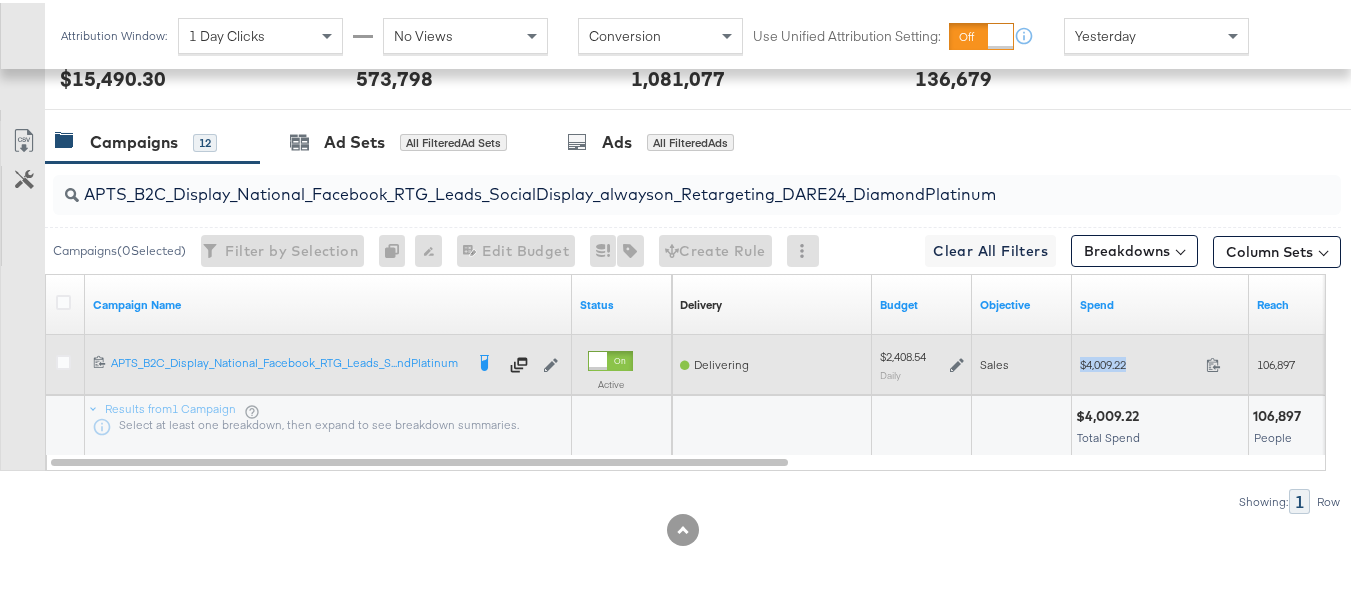 click on "$4,009.22" at bounding box center (1139, 361) 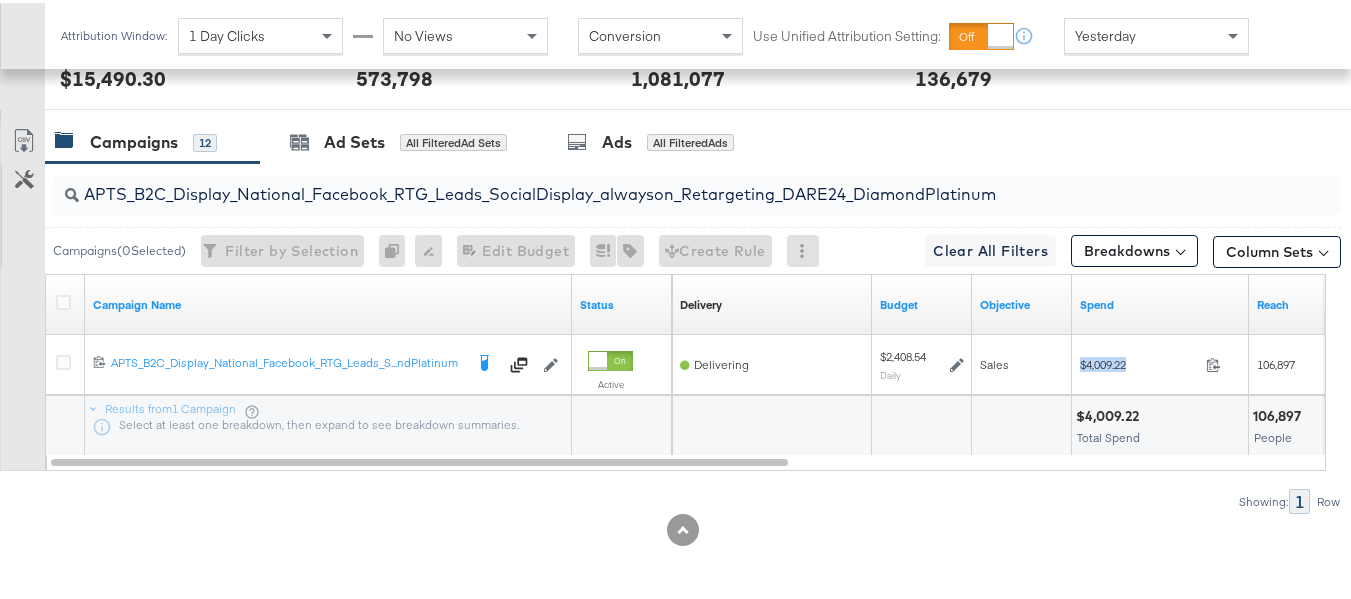 copy on "$4,009.22" 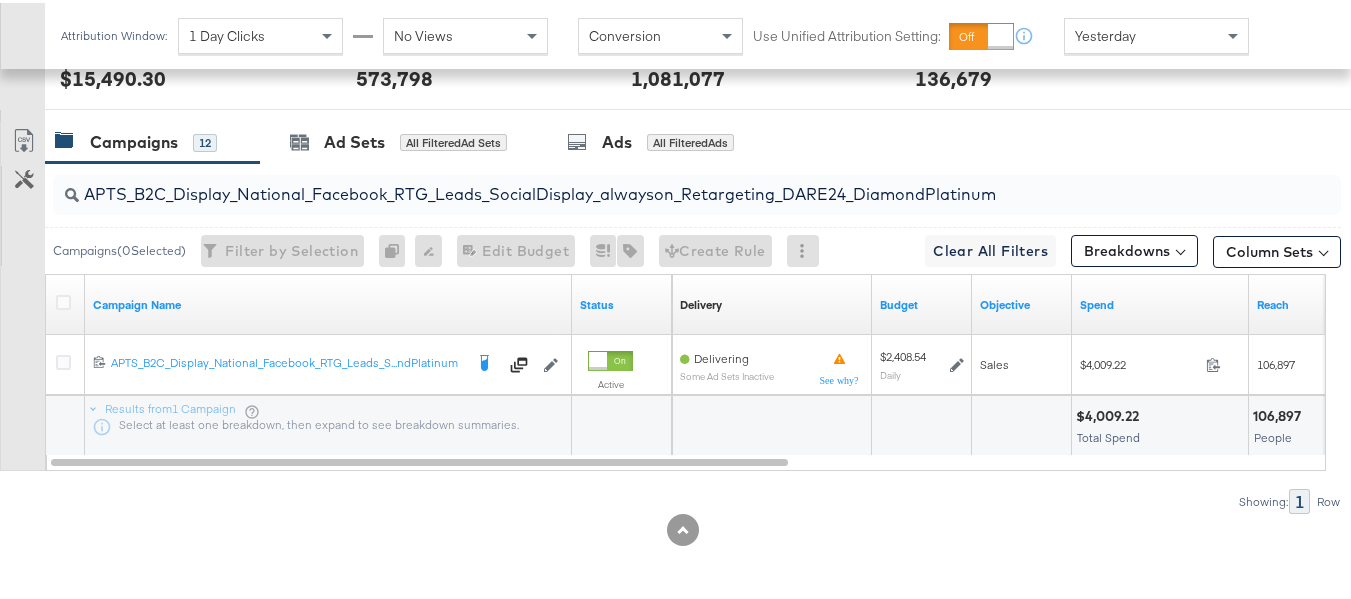 click on "APTS_B2C_Display_National_Facebook_RTG_Leads_SocialDisplay_alwayson_Retargeting_DARE24_DiamondPlatinum" at bounding box center (653, 183) 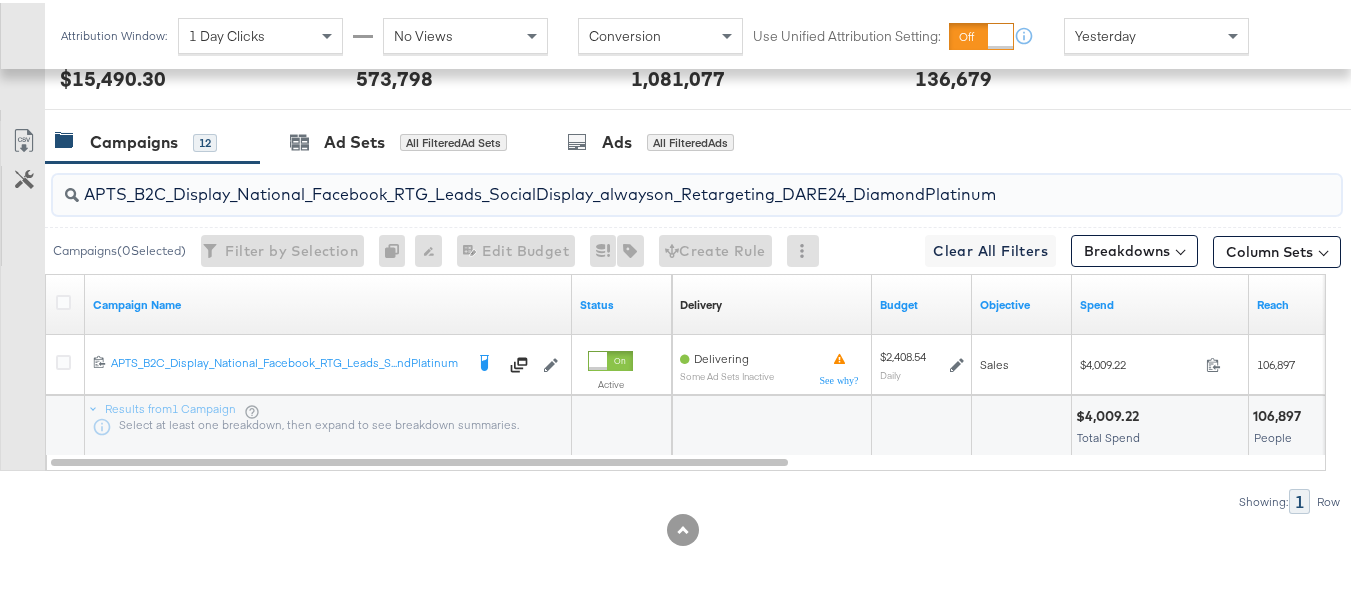 paste on "FR_B2C_Display_National_Facebook_RTG_Leads_SocialDisplay_alwayson_Retargeting_FR" 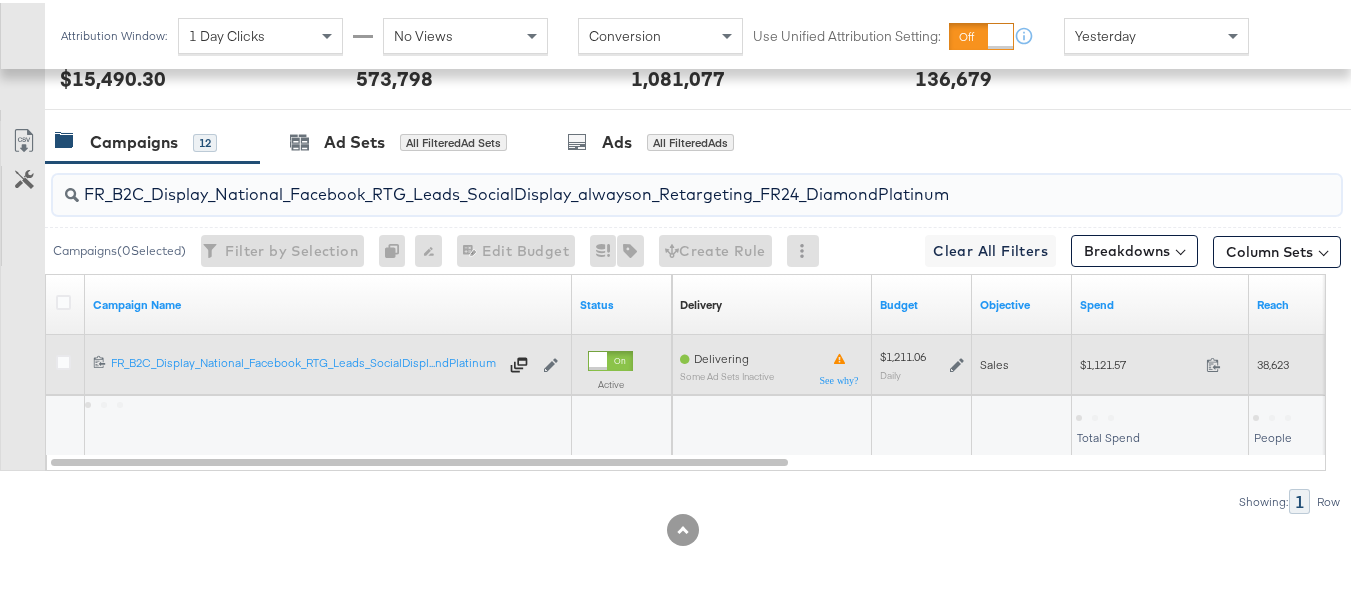 click on "$1,121.57   1121.57" at bounding box center [1160, 361] 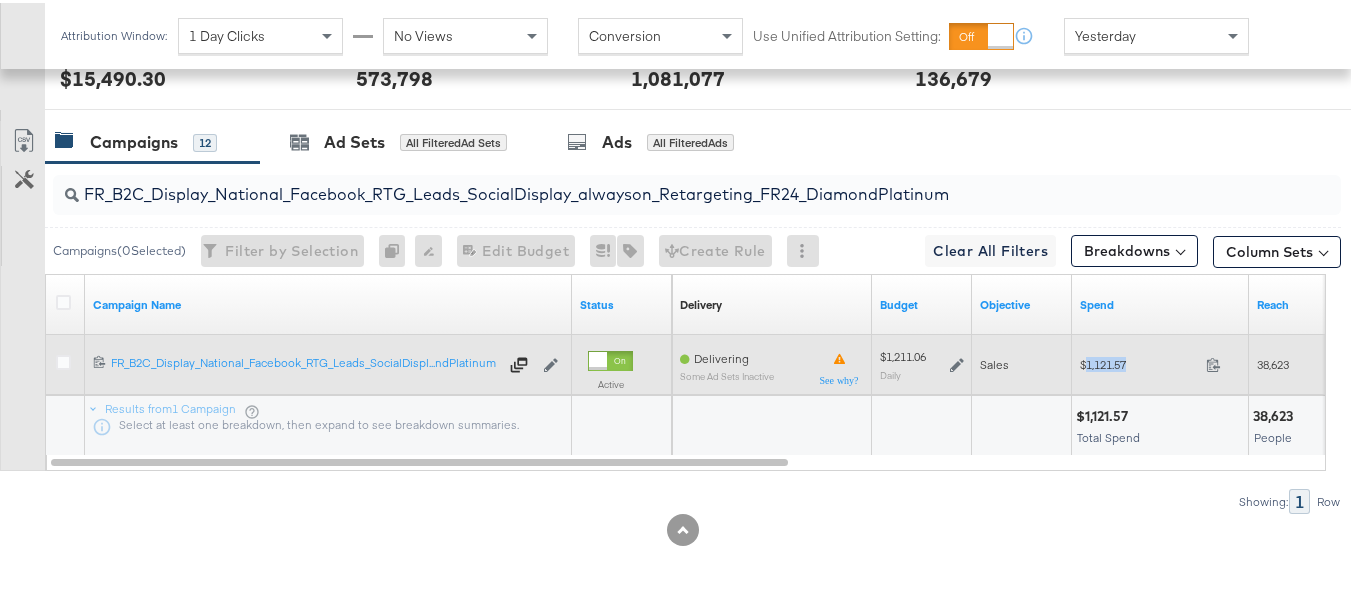 click on "$1,121.57   1121.57" at bounding box center (1160, 361) 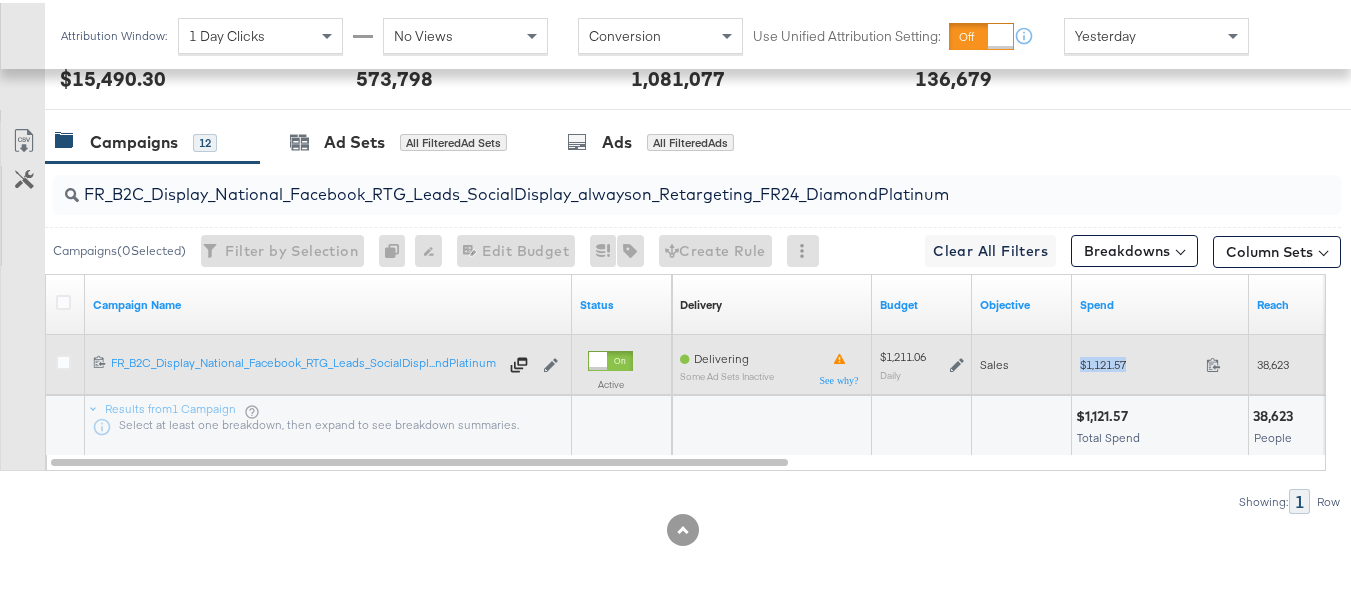 click on "$1,121.57   1121.57" at bounding box center [1160, 361] 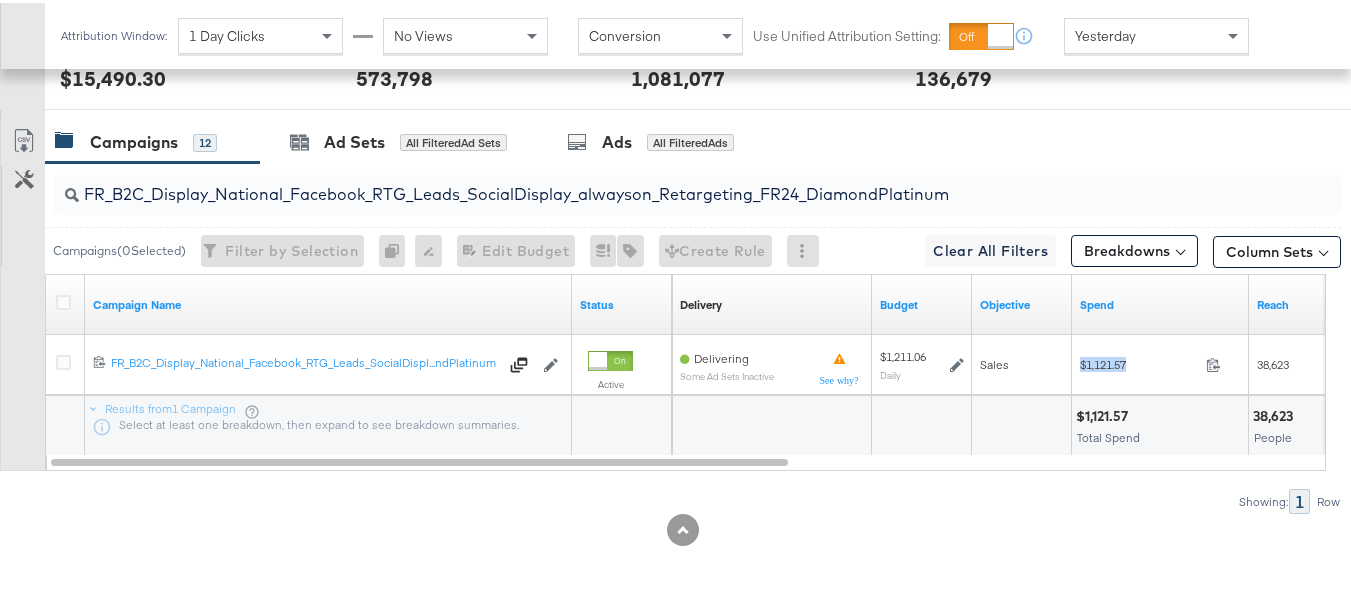 copy on "$1,121.57" 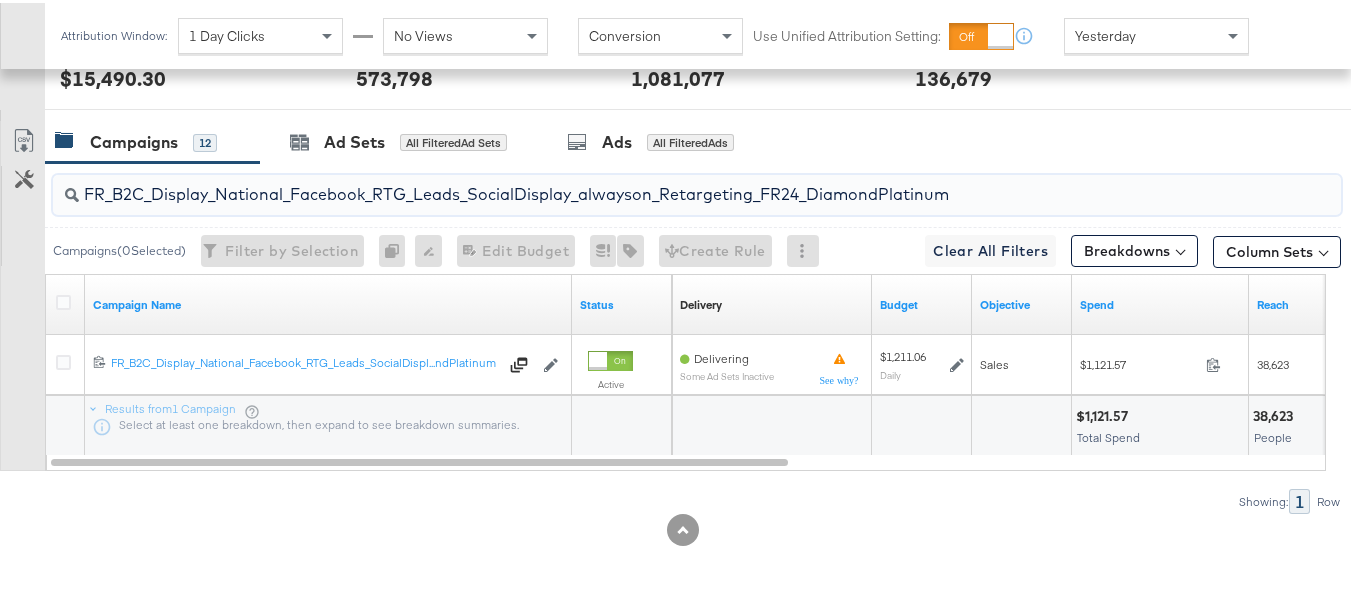 click on "FR_B2C_Display_National_Facebook_RTG_Leads_SocialDisplay_alwayson_Retargeting_FR24_DiamondPlatinum" at bounding box center [653, 183] 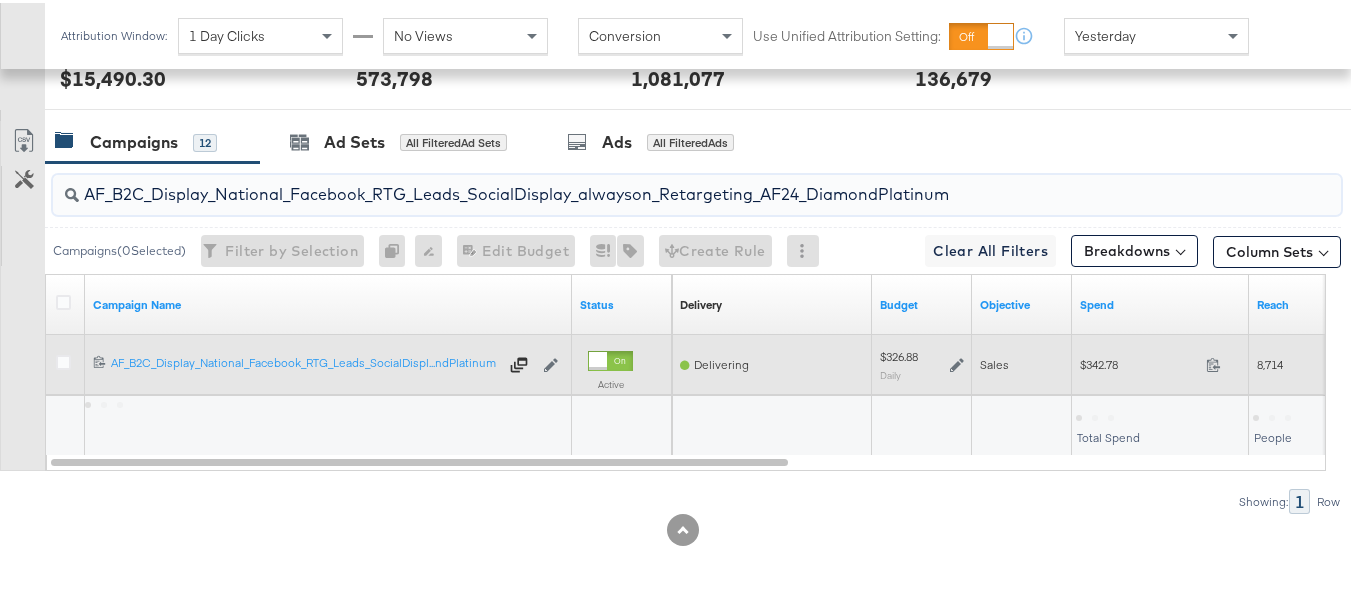 click on "$342.78" at bounding box center (1139, 361) 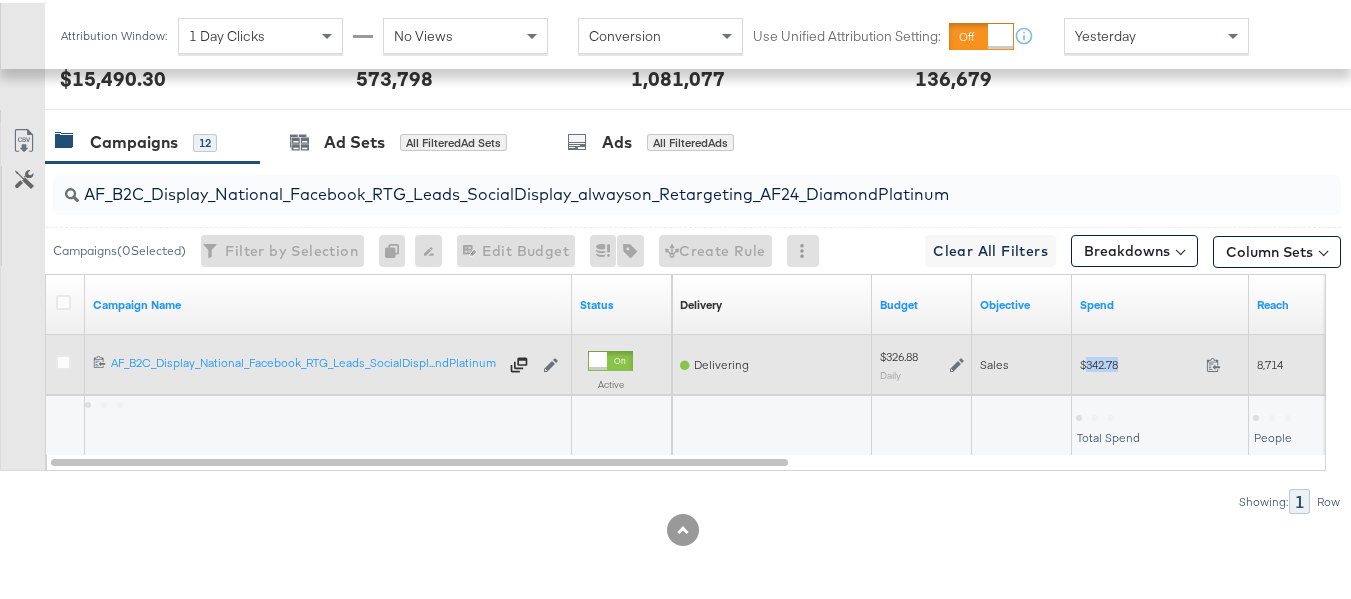 click on "$342.78" at bounding box center [1139, 361] 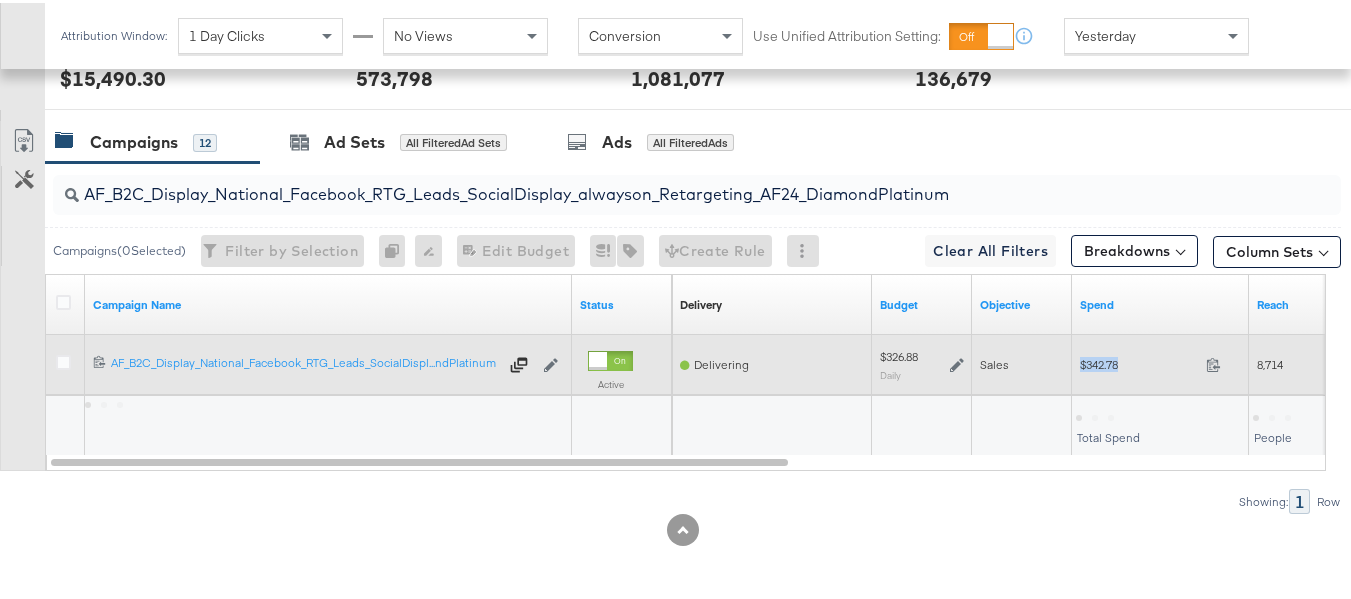 click on "$342.78" at bounding box center [1139, 361] 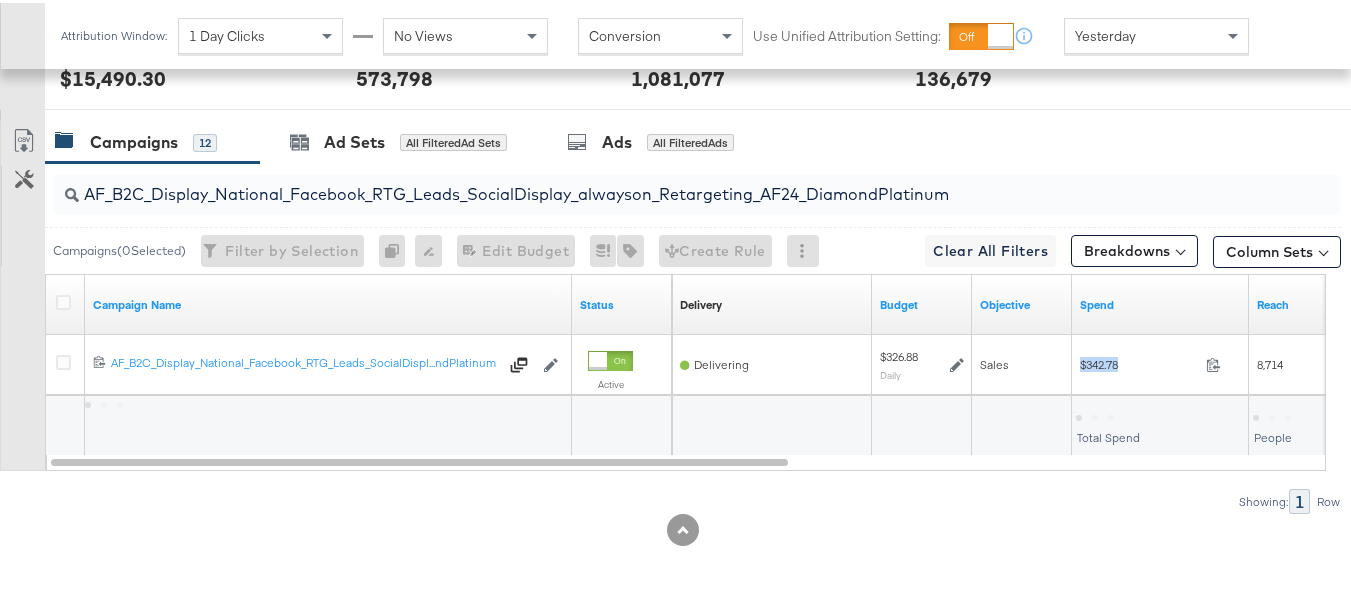 copy on "$342.78" 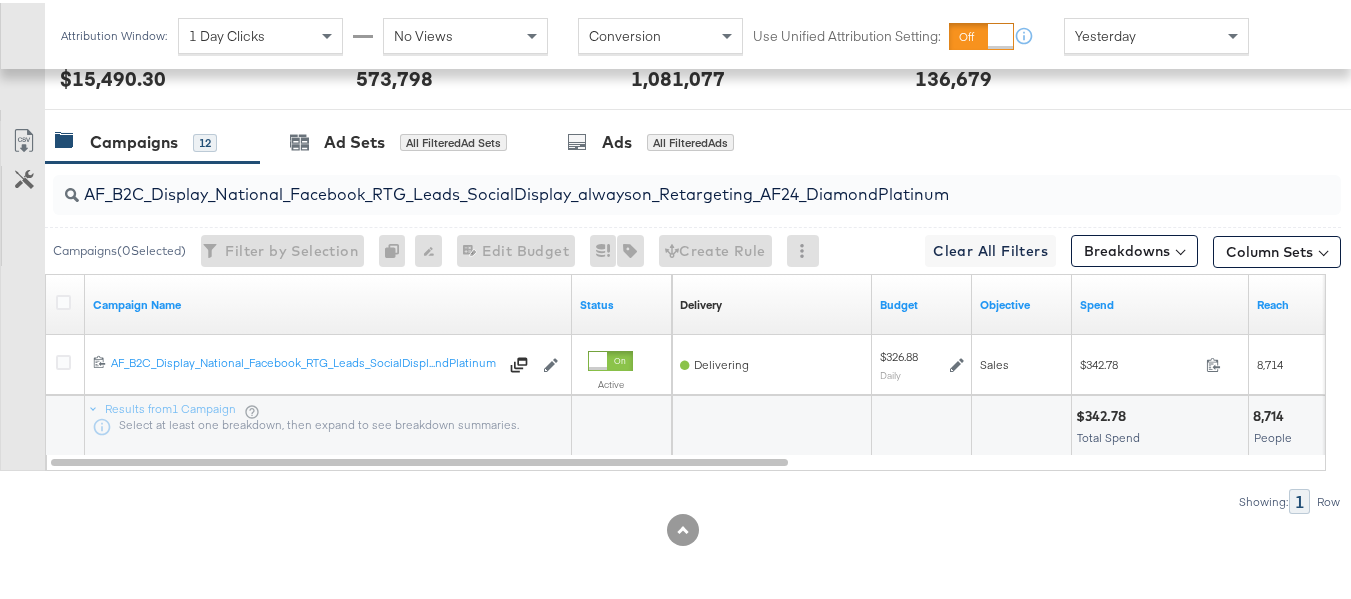 click on "AF_B2C_Display_National_Facebook_RTG_Leads_SocialDisplay_alwayson_Retargeting_AF24_DiamondPlatinum" at bounding box center [653, 183] 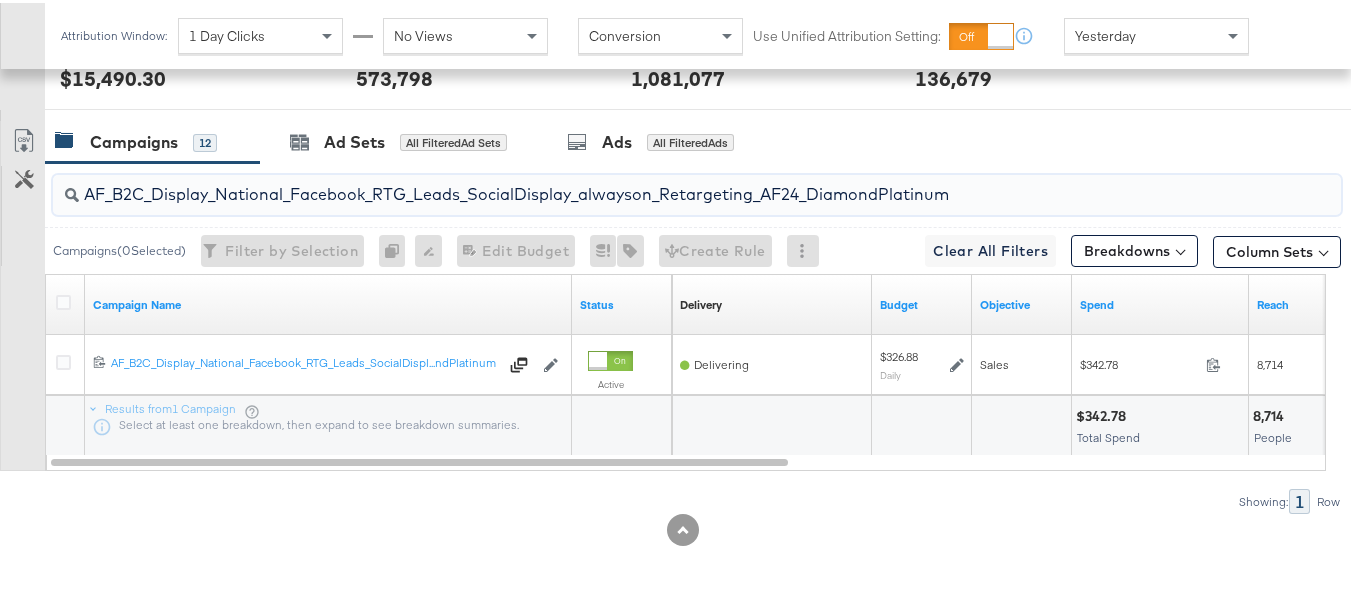 paste on "HL_B2C_Display_National_Facebook_RTG_Leads_SocialDisplay_alwayson_Retargeting_AHL" 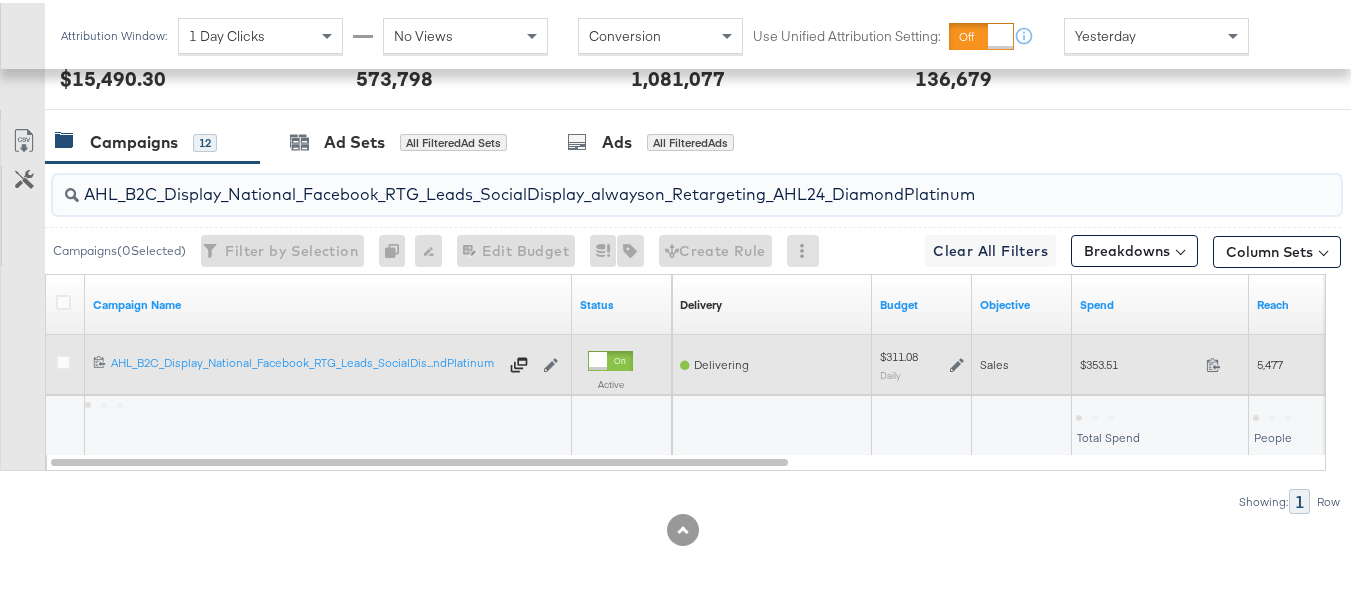 click on "$353.51" at bounding box center [1139, 361] 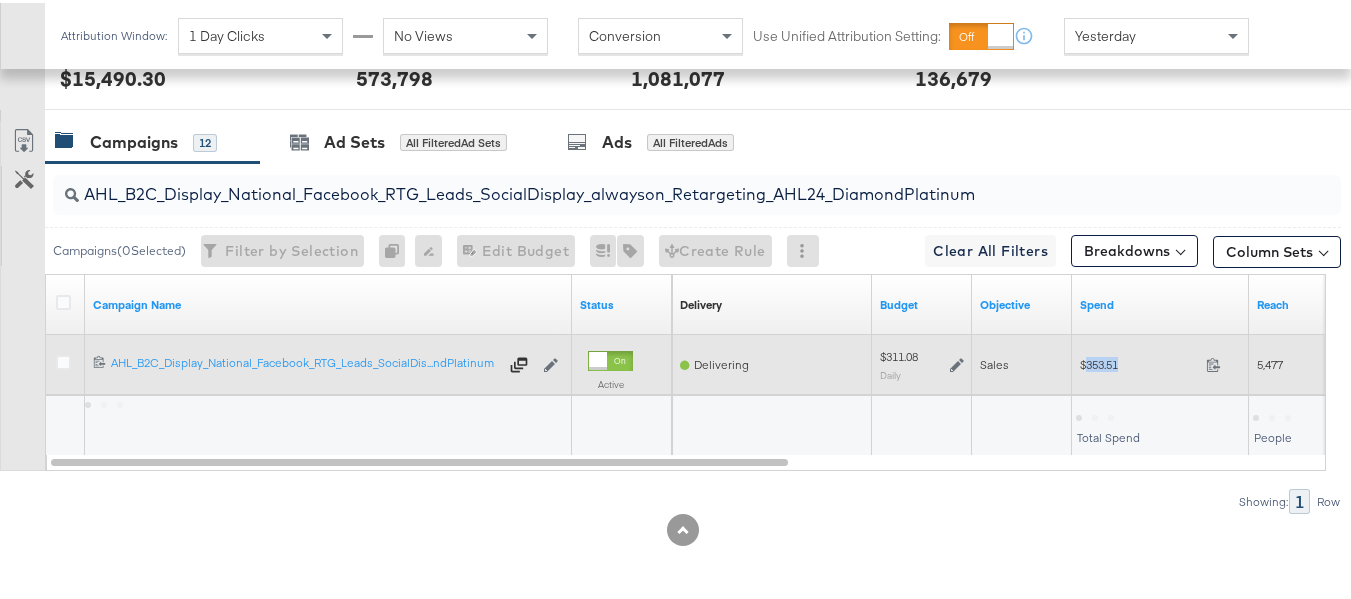 click on "$353.51" at bounding box center [1139, 361] 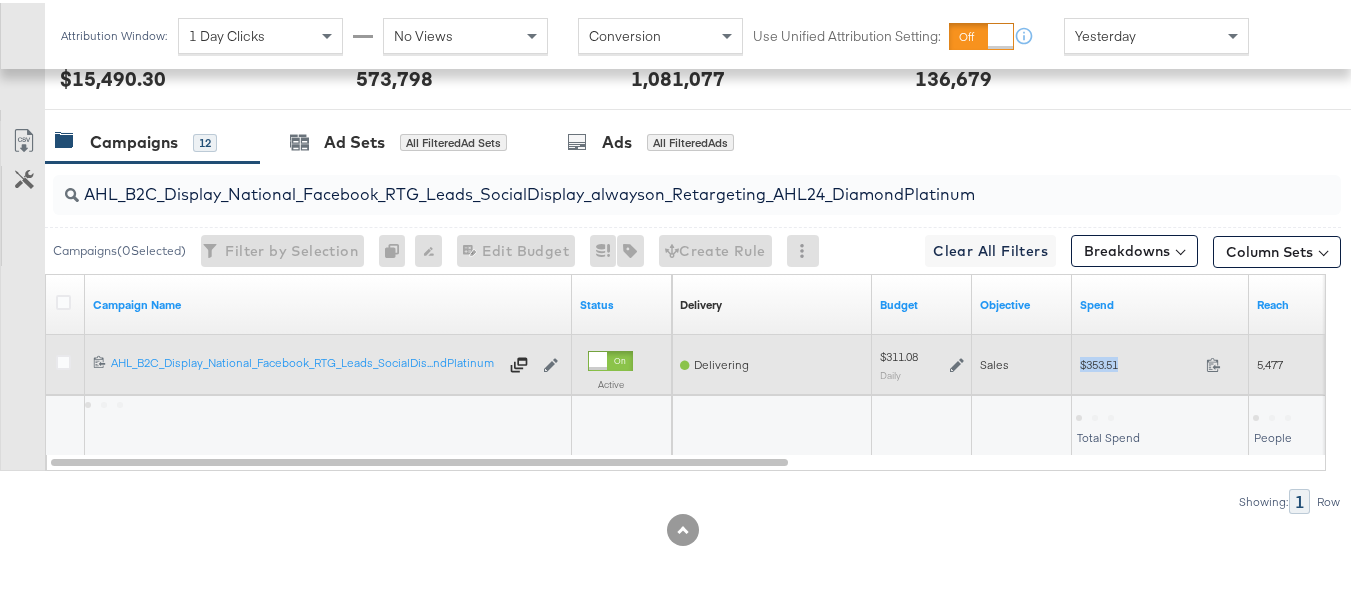 click on "$353.51" at bounding box center [1139, 361] 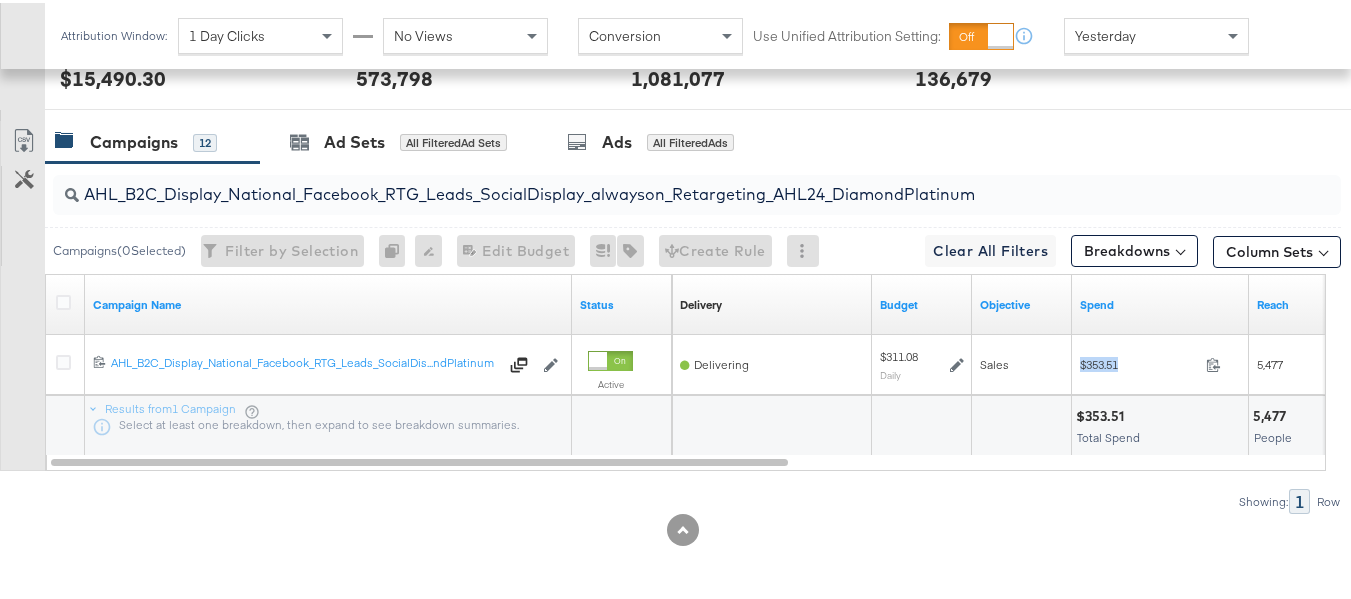 copy on "$353.51" 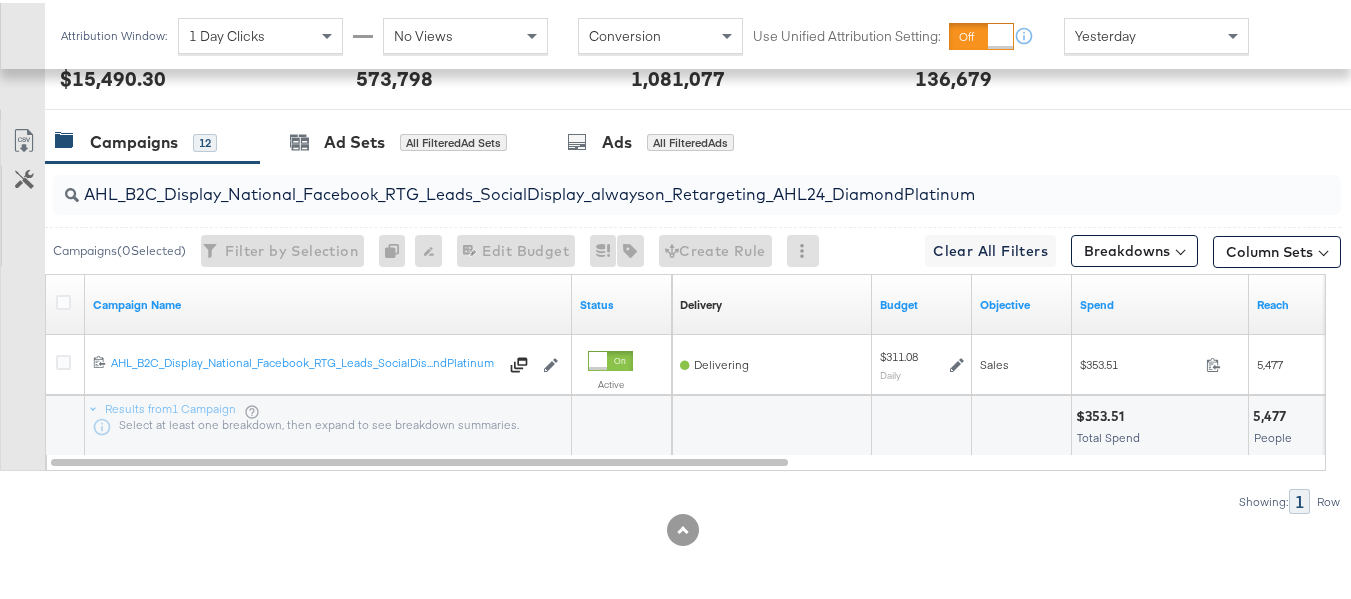 click on "AHL_B2C_Display_National_Facebook_RTG_Leads_SocialDisplay_alwayson_Retargeting_AHL24_DiamondPlatinum" at bounding box center (653, 183) 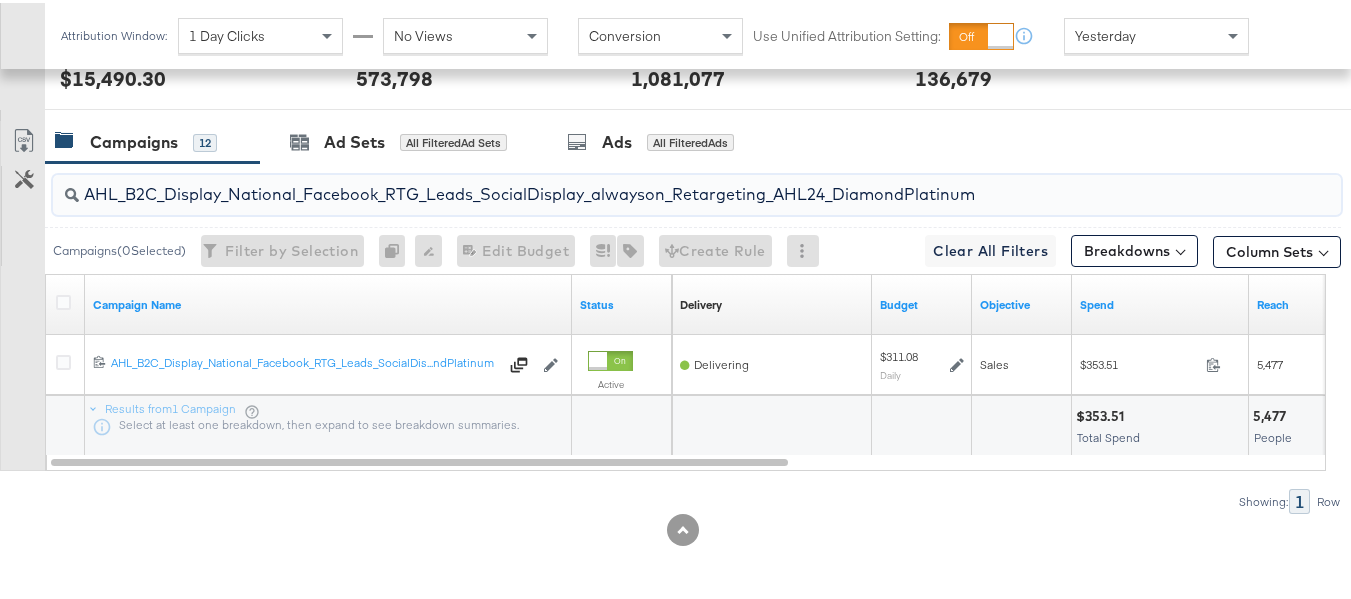 paste on "PTS_B2C_Display_National_Facebook_PRO_Traffic_SocialDisplay_alwayson_ASC_DARE24_ViewContent" 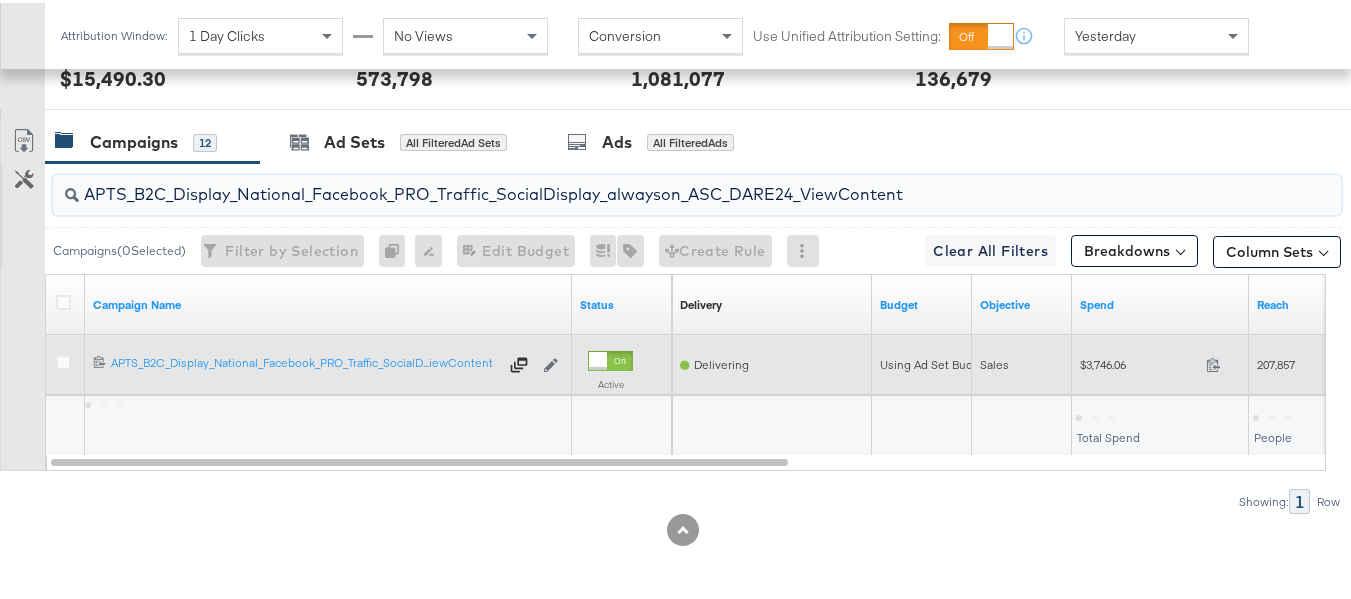 click on "$3,746.06" at bounding box center [1139, 361] 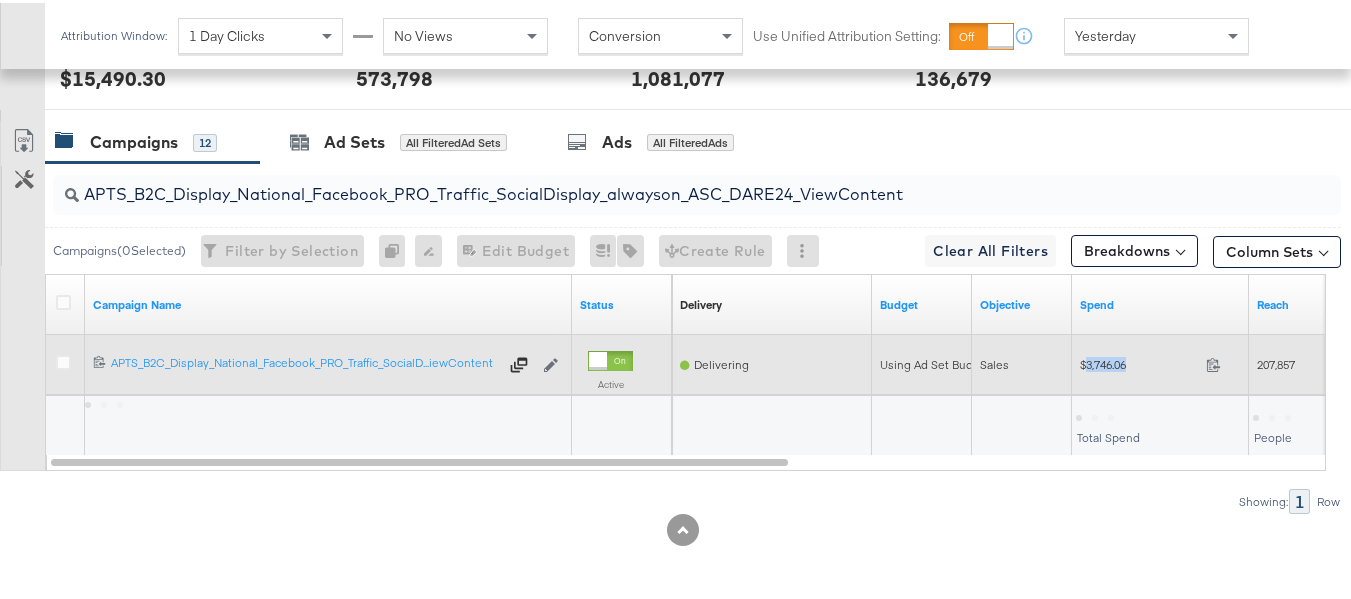 click on "$3,746.06" at bounding box center [1139, 361] 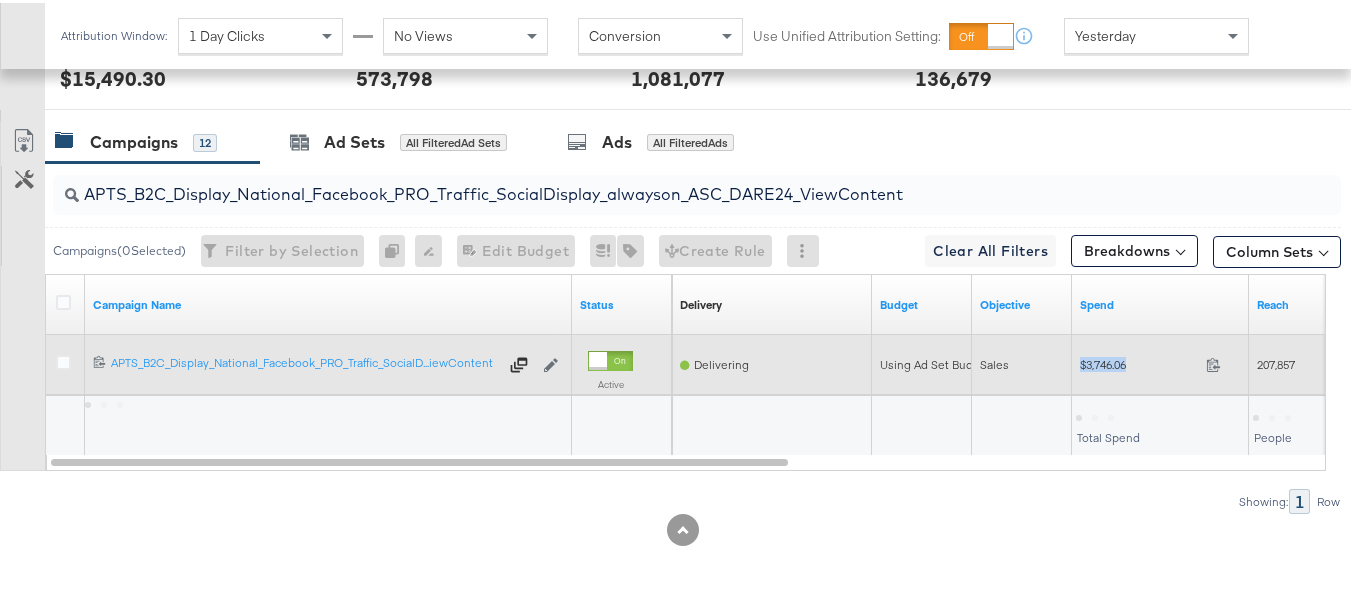 click on "$3,746.06" at bounding box center (1139, 361) 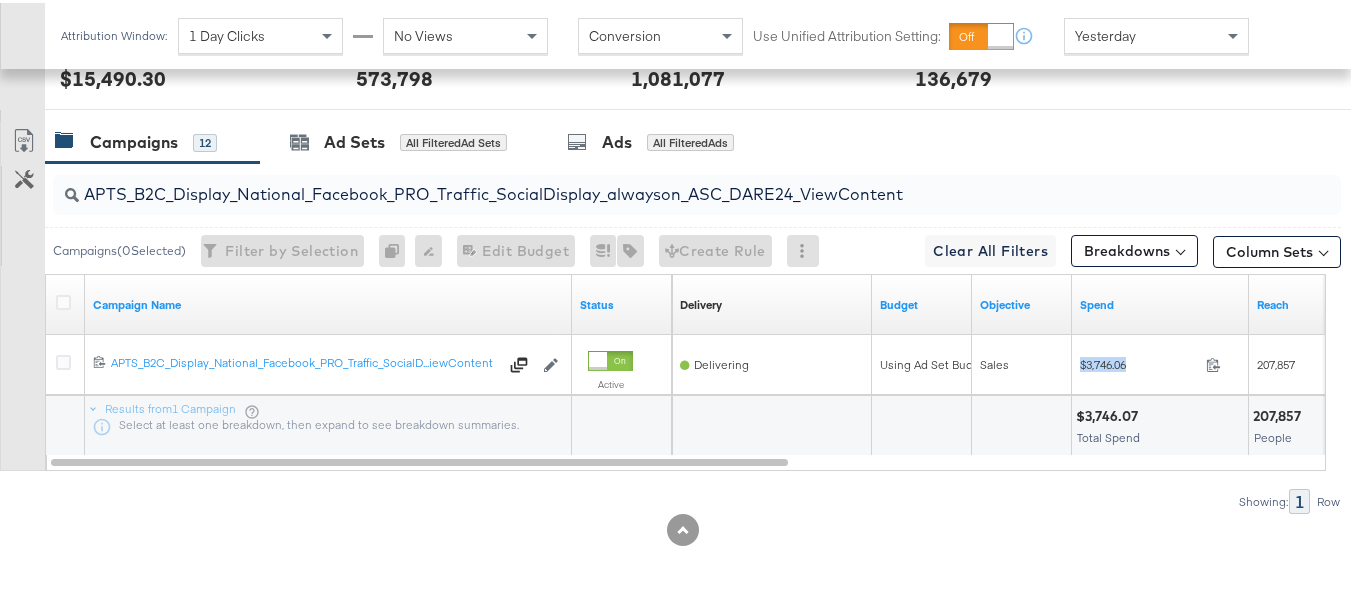 copy on "$3,746.06" 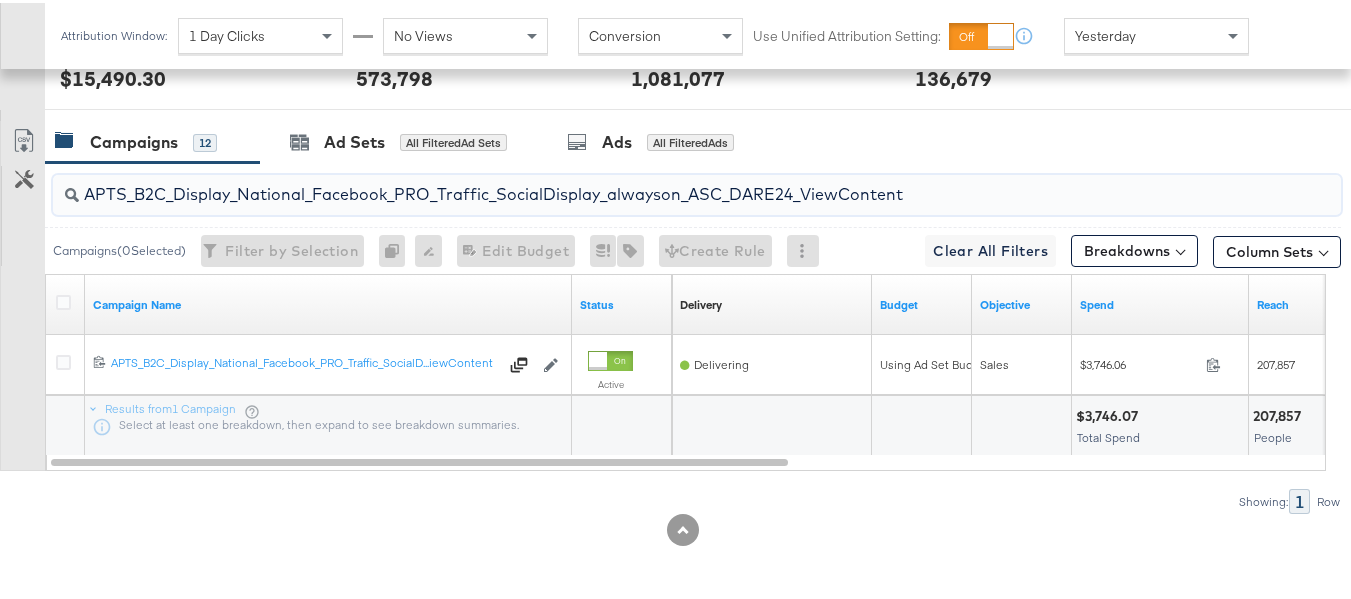 click on "APTS_B2C_Display_National_Facebook_PRO_Traffic_SocialDisplay_alwayson_ASC_DARE24_ViewContent" at bounding box center (653, 183) 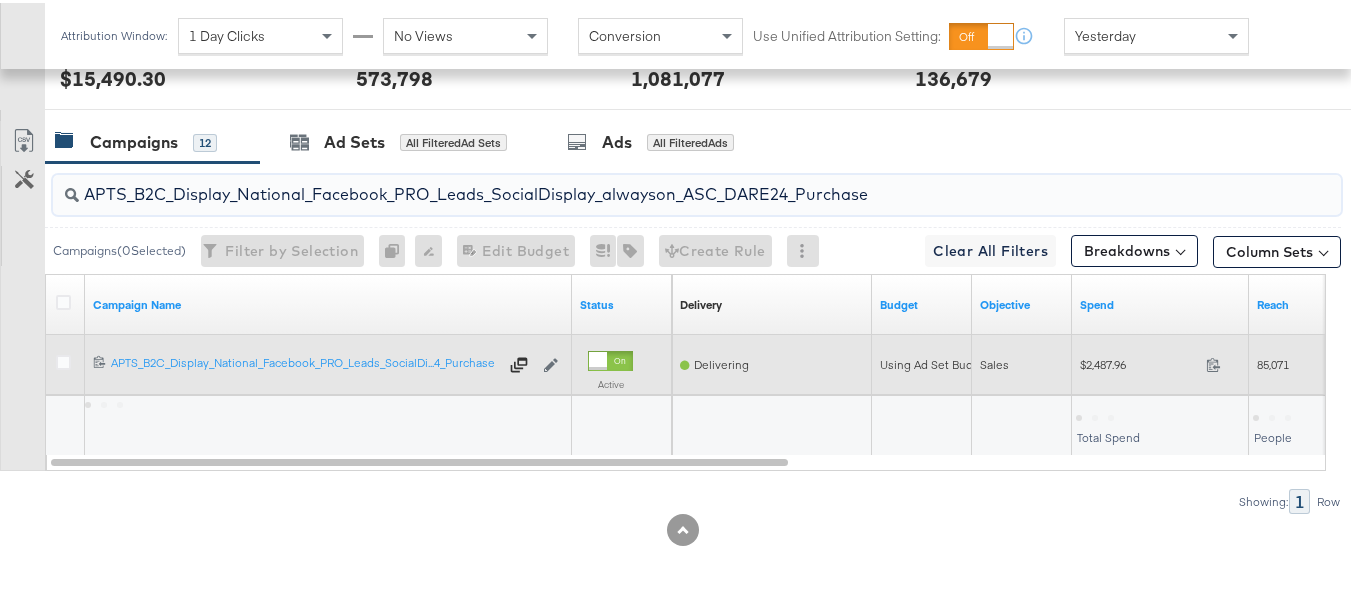 click on "$2,487.96" at bounding box center [1139, 361] 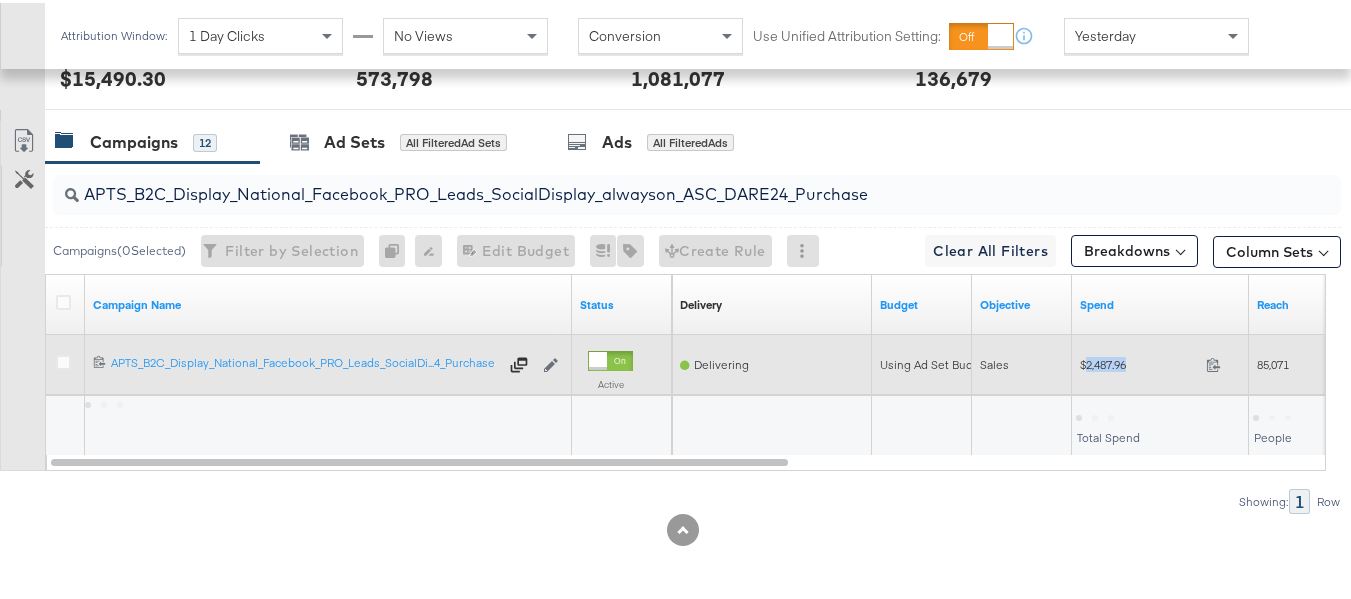 click on "$2,487.96" at bounding box center [1139, 361] 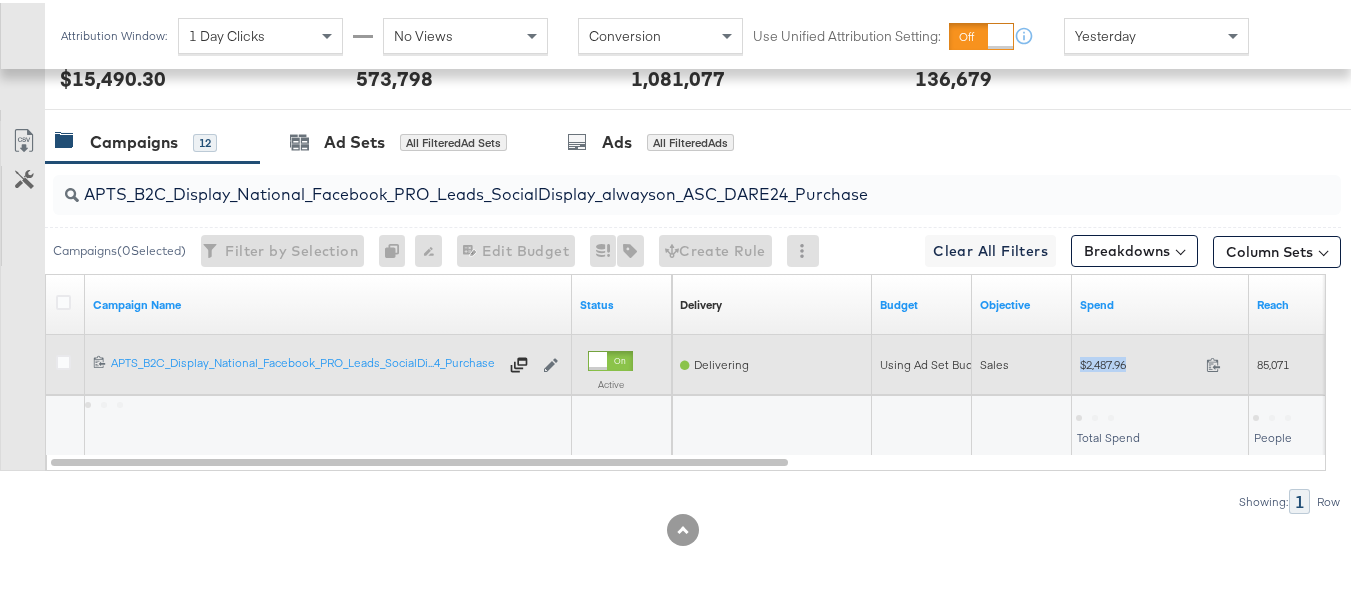 click on "$2,487.96" at bounding box center [1139, 361] 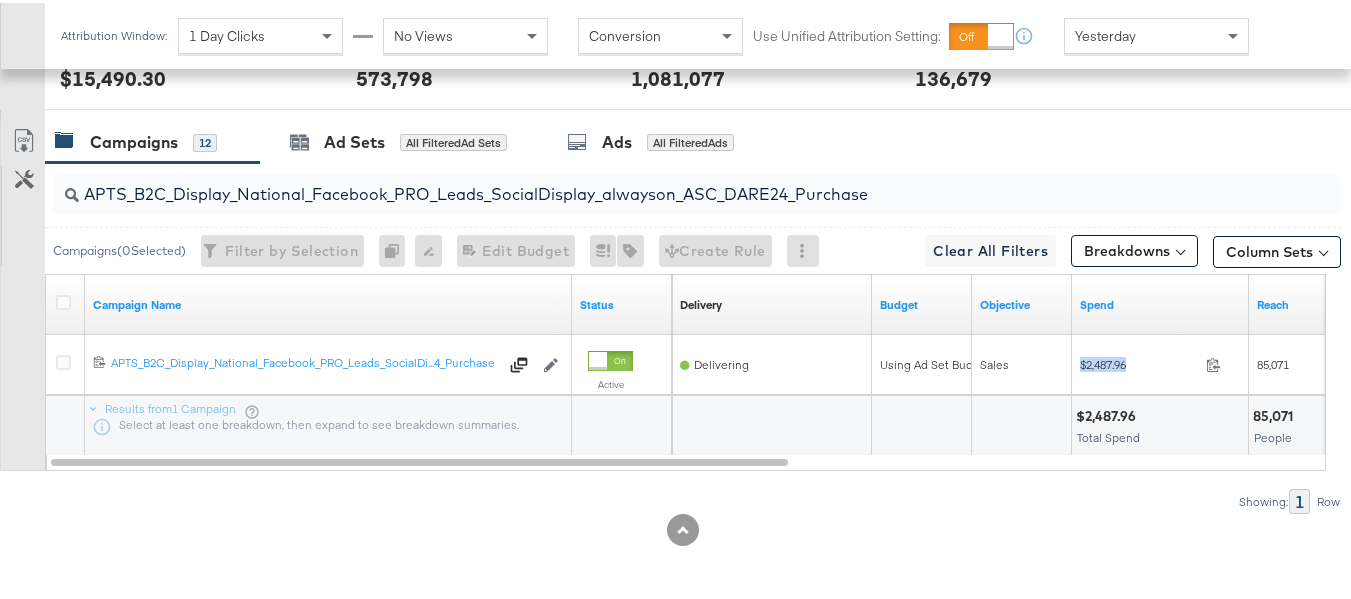 copy on "$2,487.96" 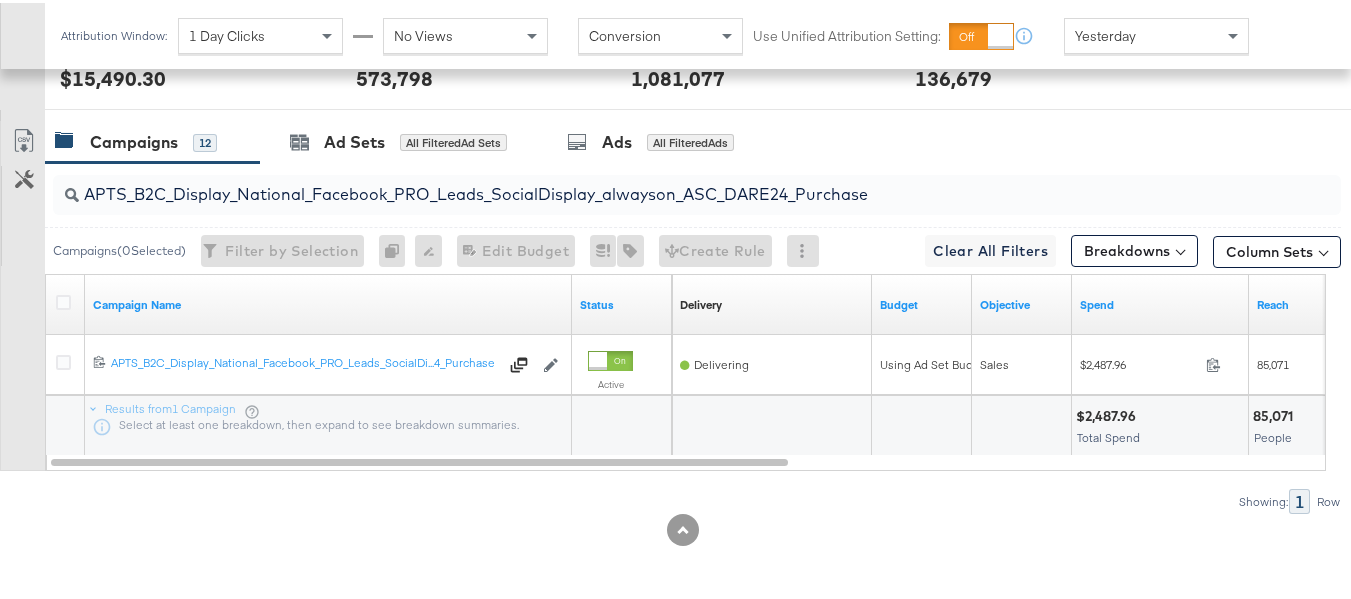 click on "APTS_B2C_Display_National_Facebook_PRO_Leads_SocialDisplay_alwayson_ASC_DARE24_Purchase" at bounding box center (653, 183) 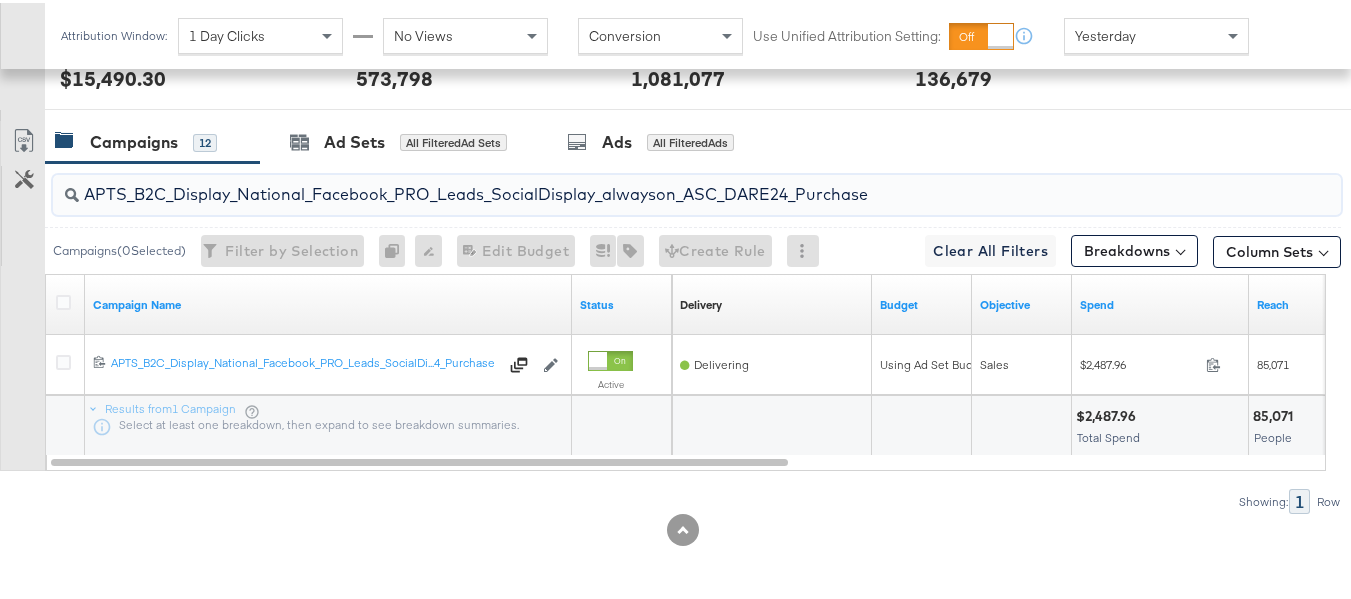paste on "F_B2C_Display_National_Facebook_PRO_Traffic_SocialDisplay_alwayson_ASC_AF24_ViewContent" 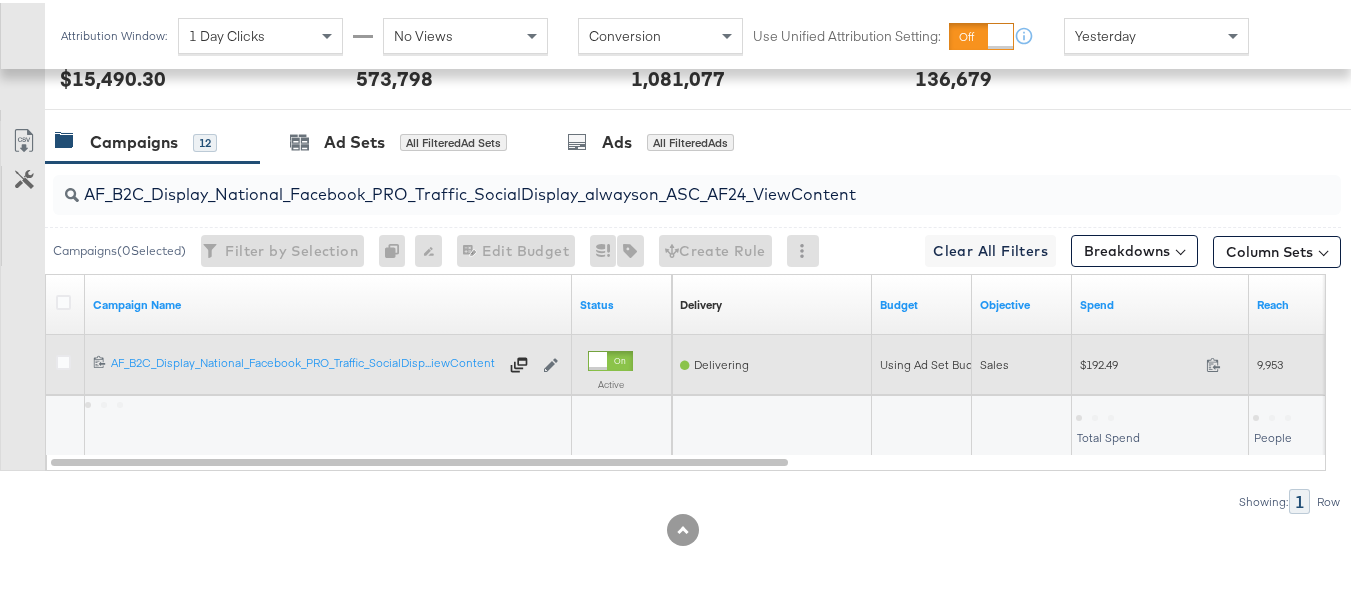 click on "$192.49   192.49" at bounding box center (1160, 361) 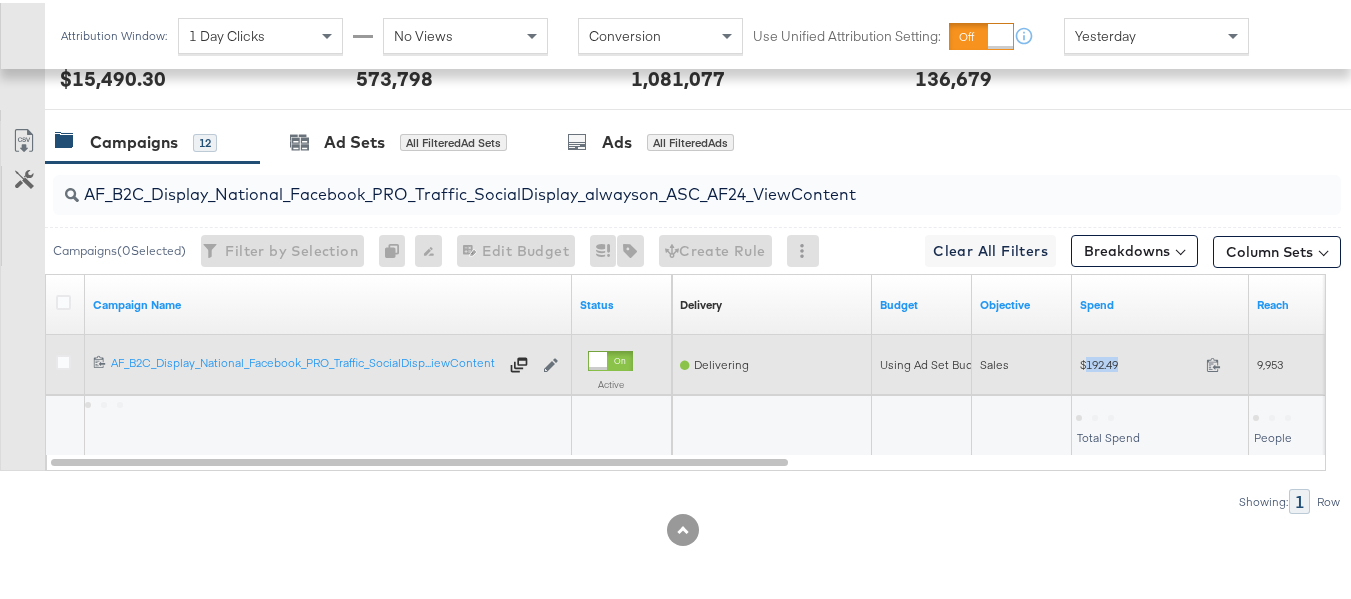 click on "$192.49   192.49" at bounding box center [1160, 361] 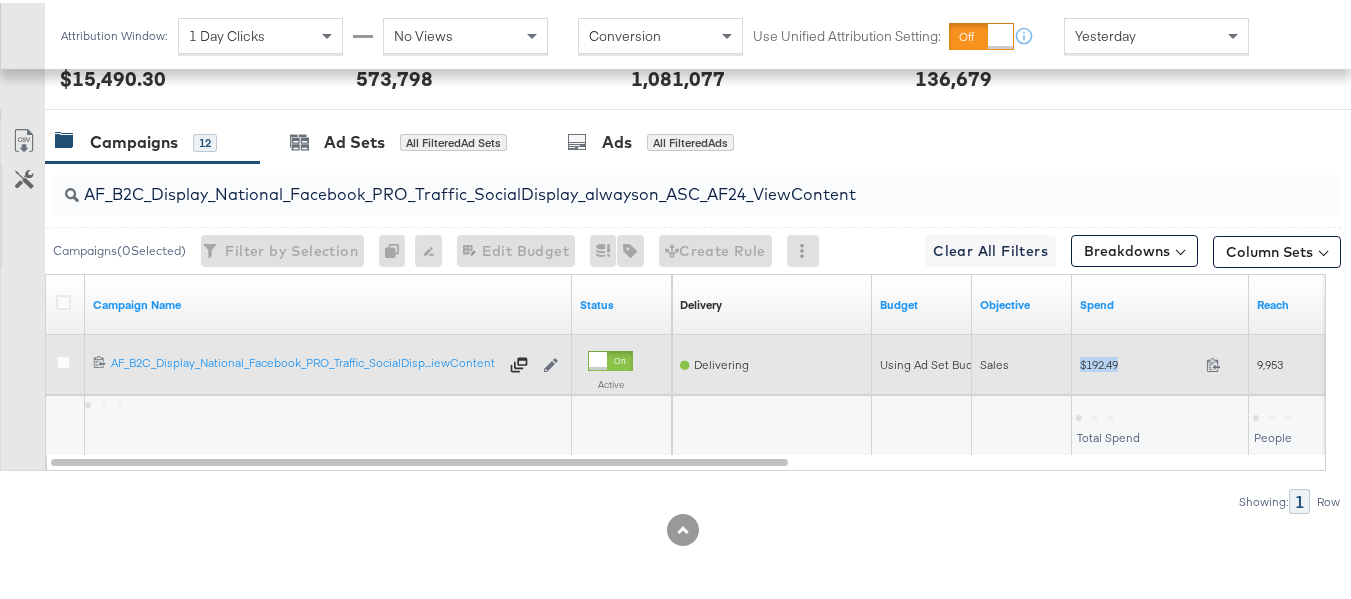 click on "$192.49   192.49" at bounding box center (1160, 361) 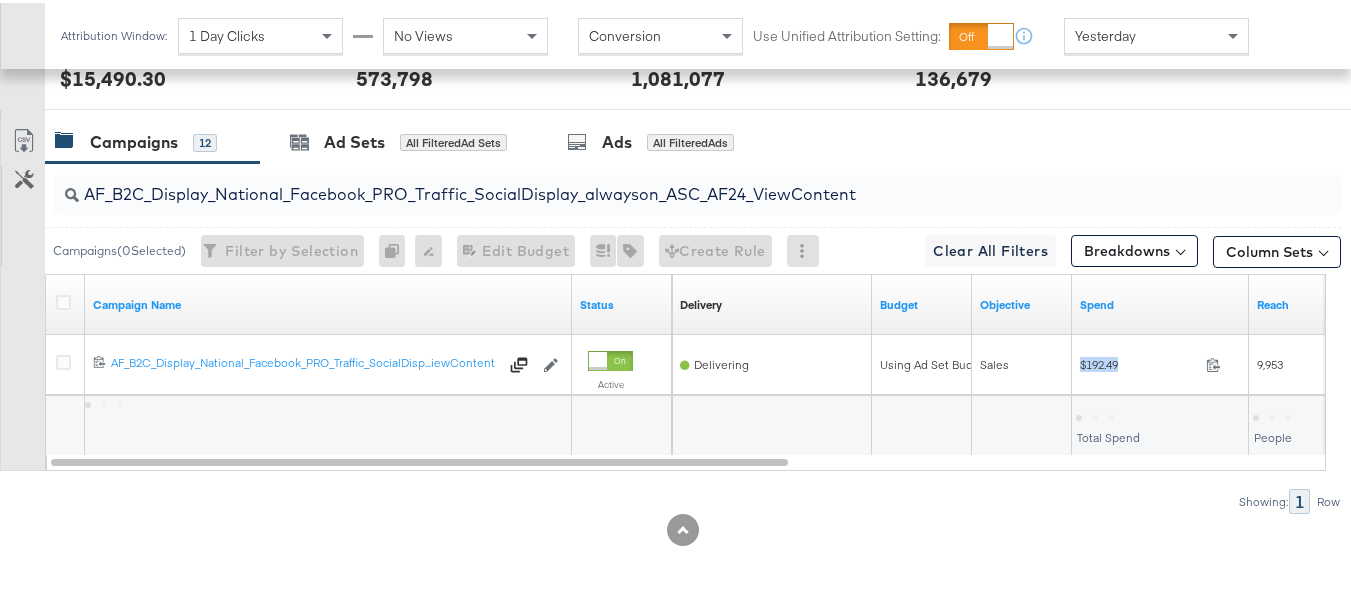 copy on "$192.49" 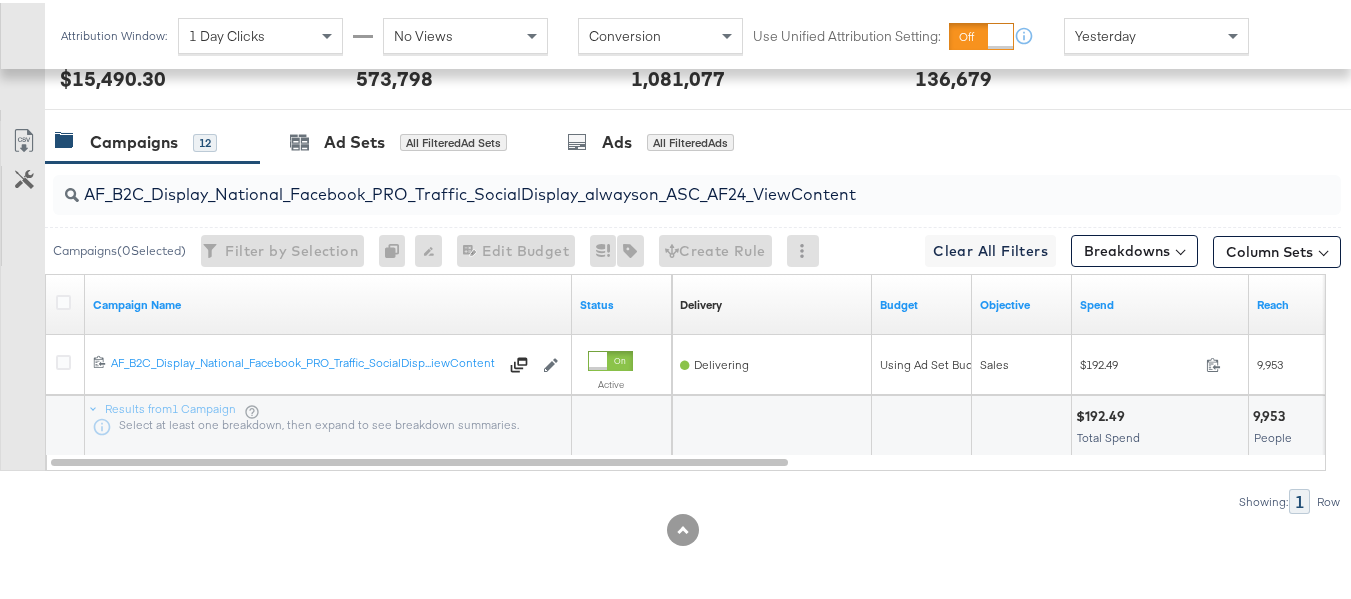 click on "AF_B2C_Display_National_Facebook_PRO_Traffic_SocialDisplay_alwayson_ASC_AF24_ViewContent" at bounding box center (653, 183) 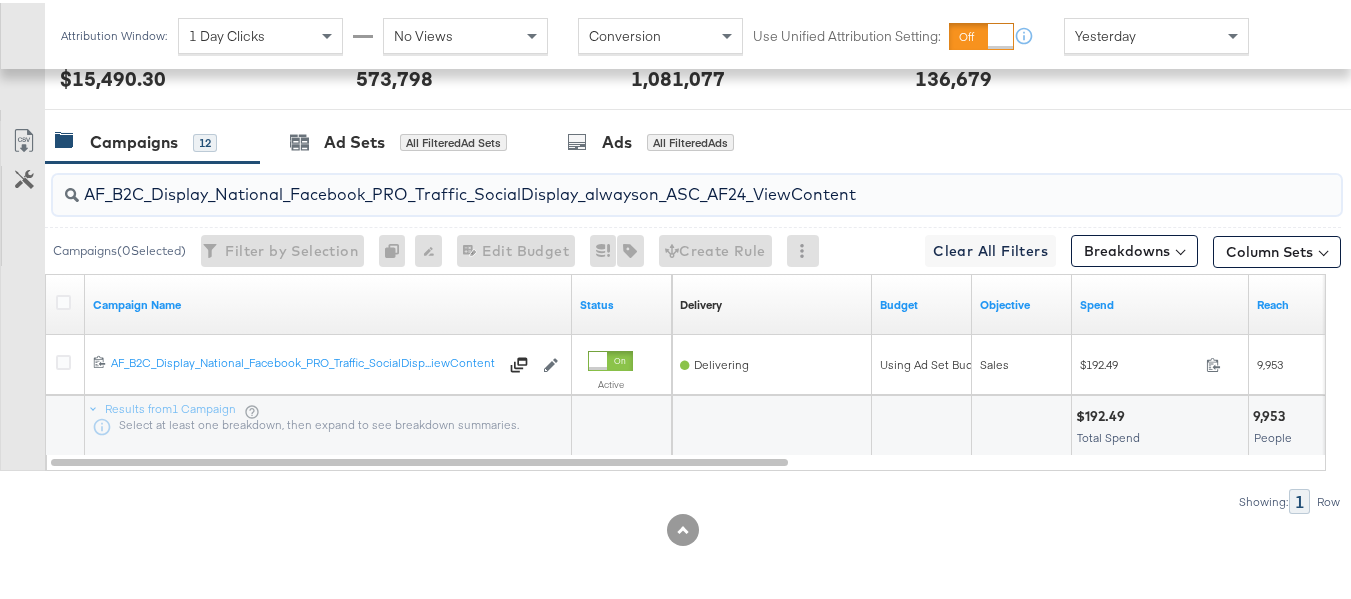 paste on "FR_B2C_Display_National_Facebook_PRO_Traffic_SocialDisplay_alwayson_ASC_FR" 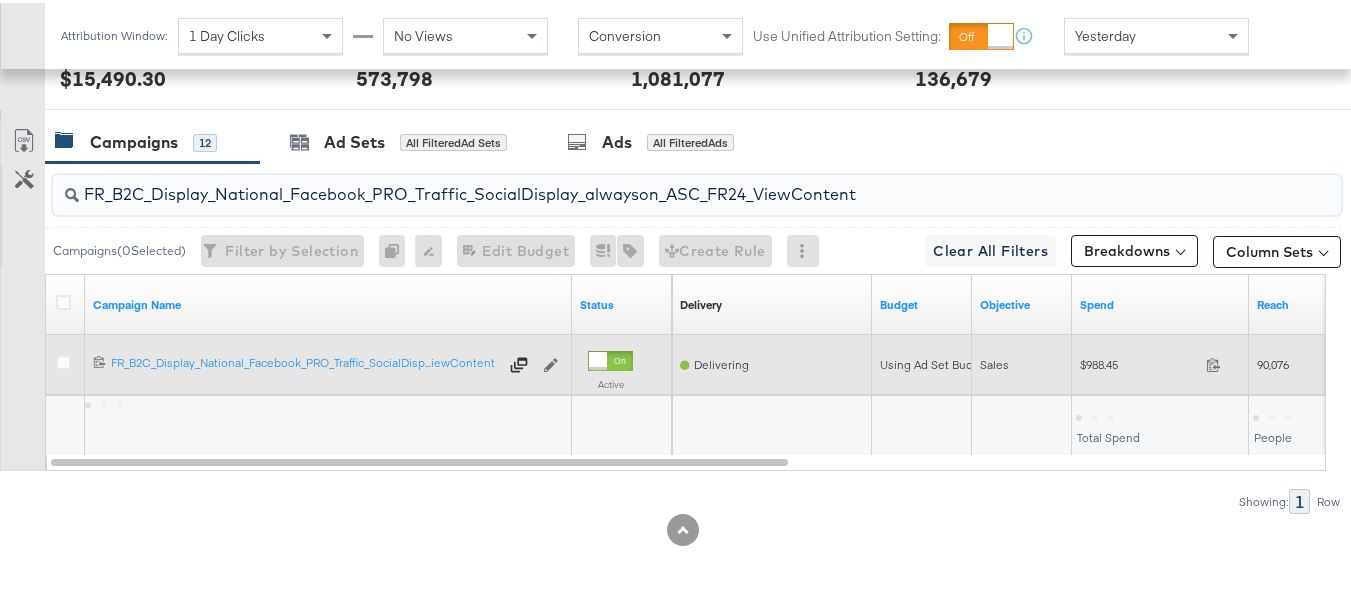click on "$988.45" at bounding box center (1139, 361) 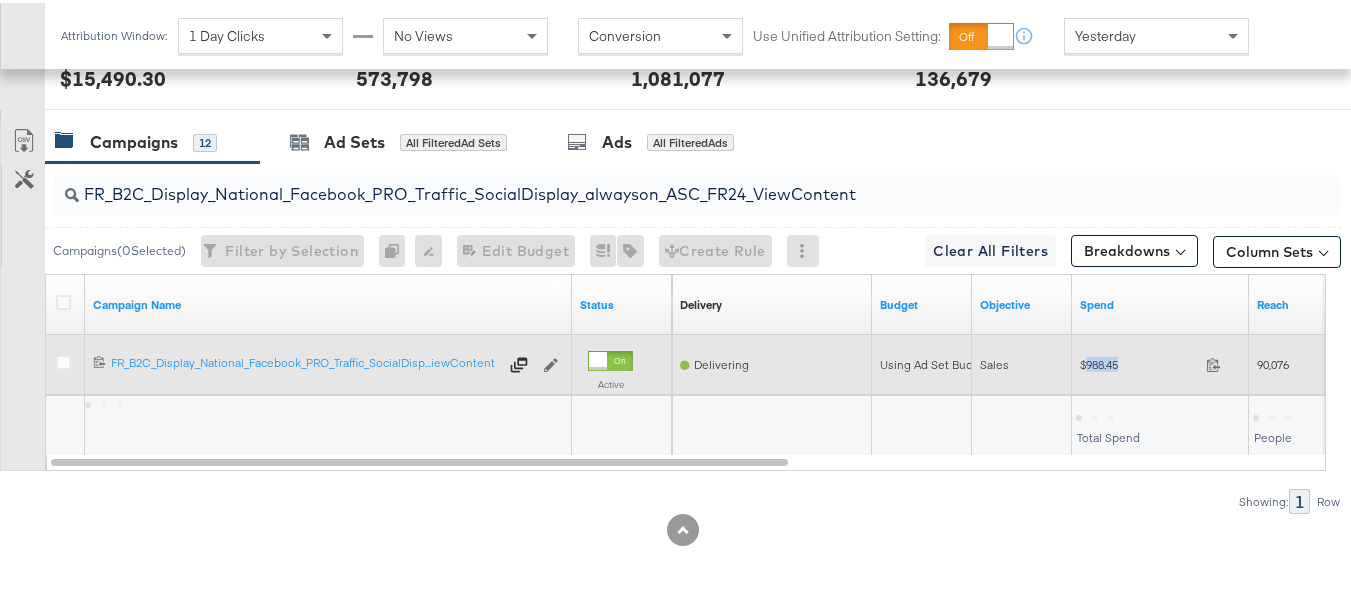click on "$988.45" at bounding box center (1139, 361) 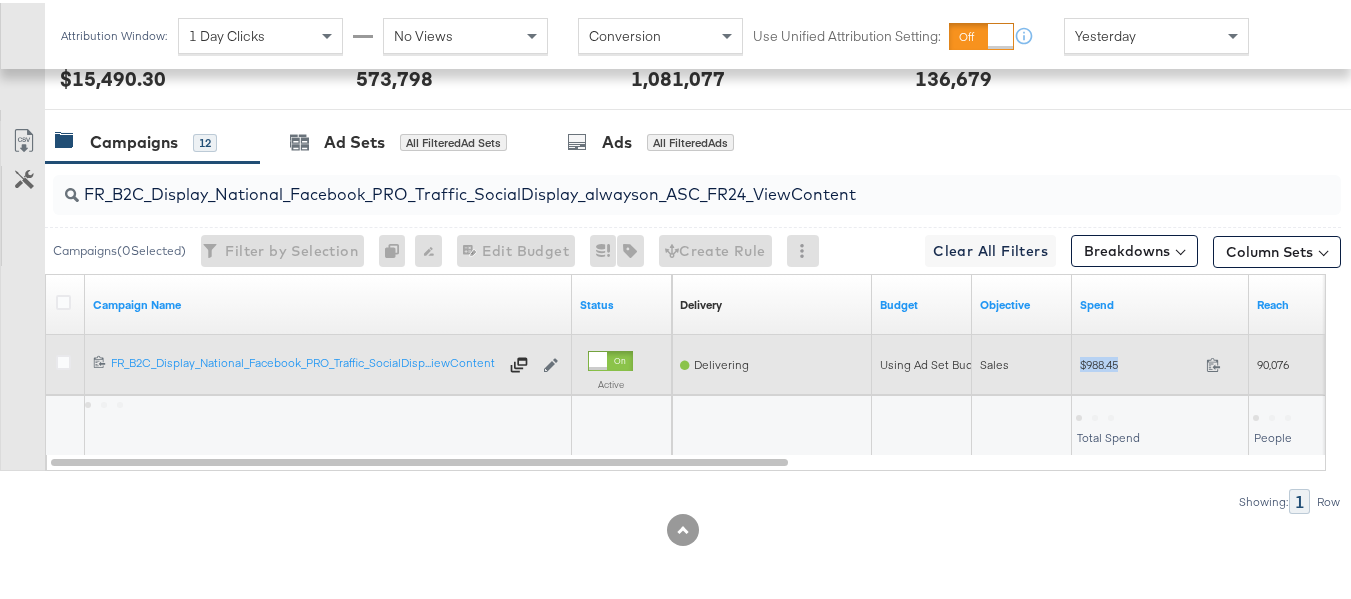 click on "$988.45" at bounding box center [1139, 361] 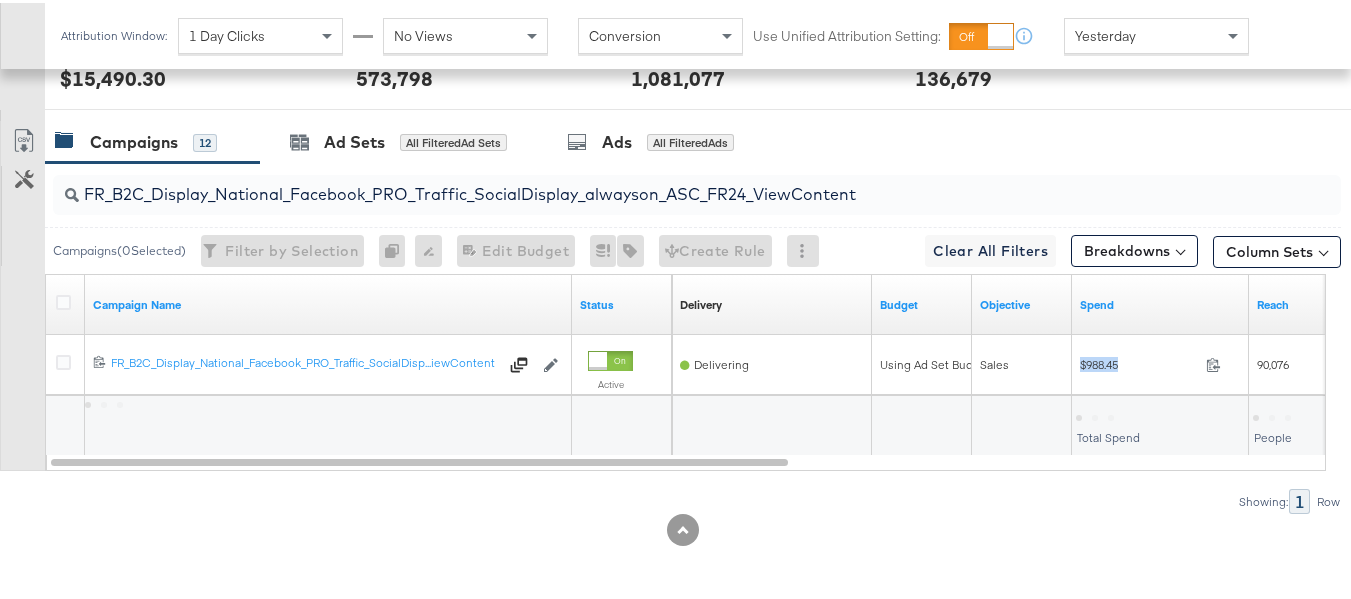 copy on "$988.45" 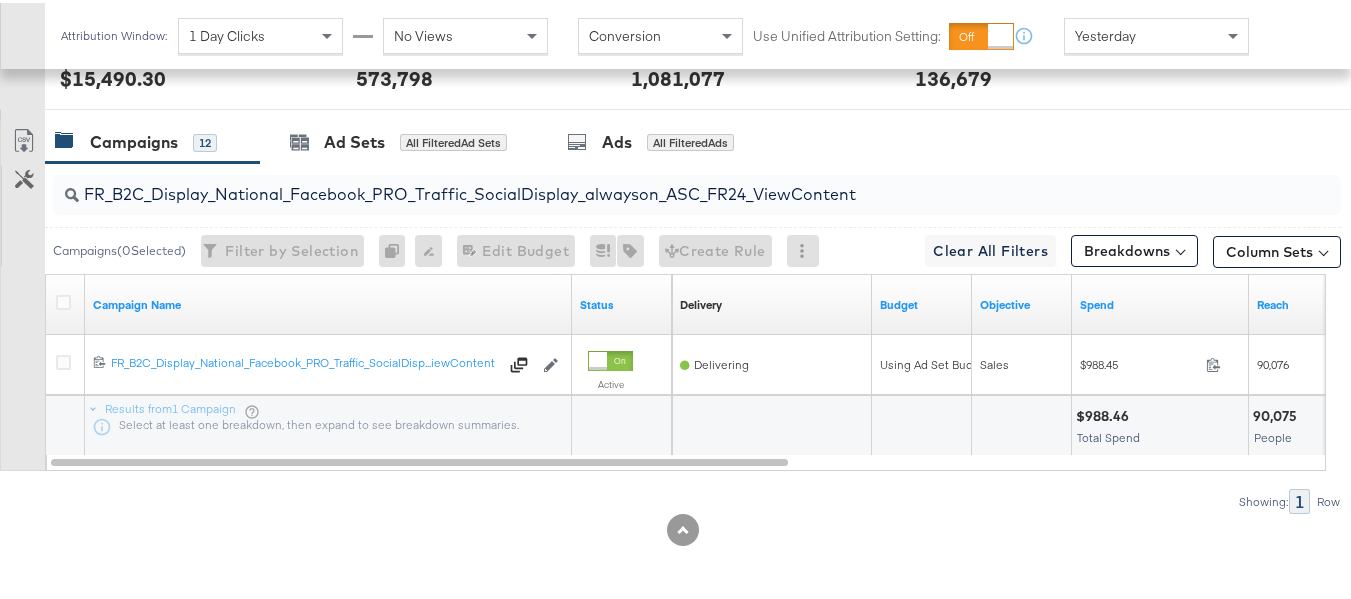click on "FR_B2C_Display_National_Facebook_PRO_Traffic_SocialDisplay_alwayson_ASC_FR24_ViewContent" at bounding box center [653, 183] 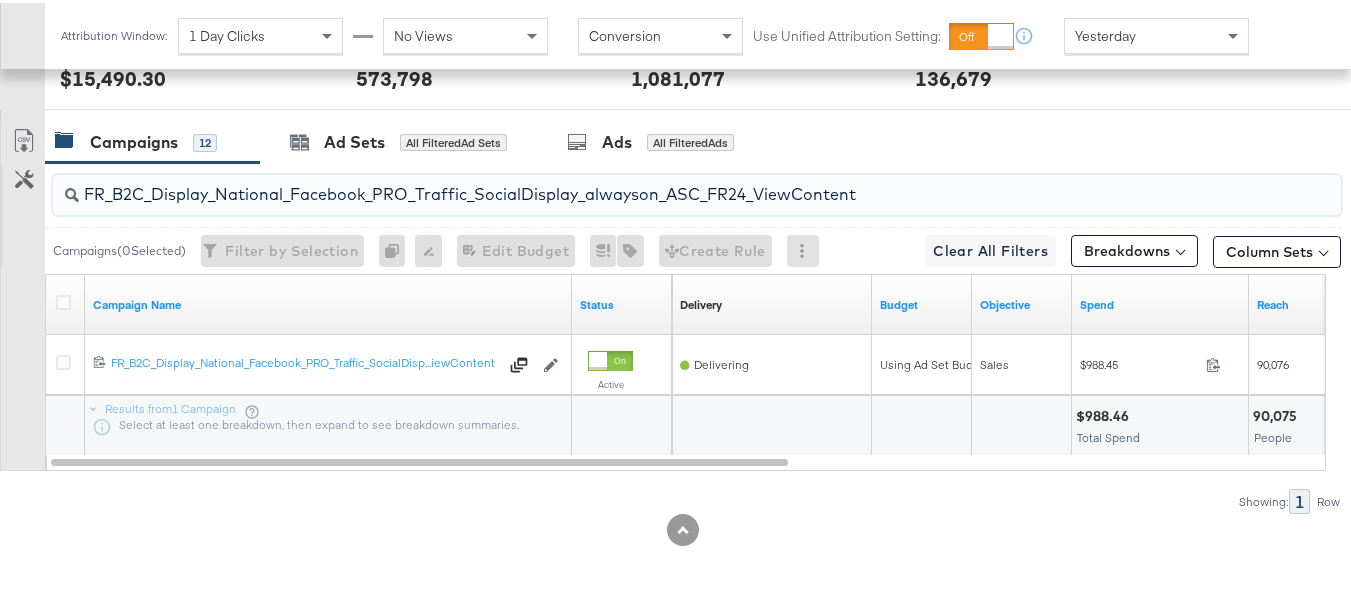 paste on "AHL_B2C_Display_National_Facebook_PRO_Traffic_SocialDisplay_alwayson_ASC_AHL" 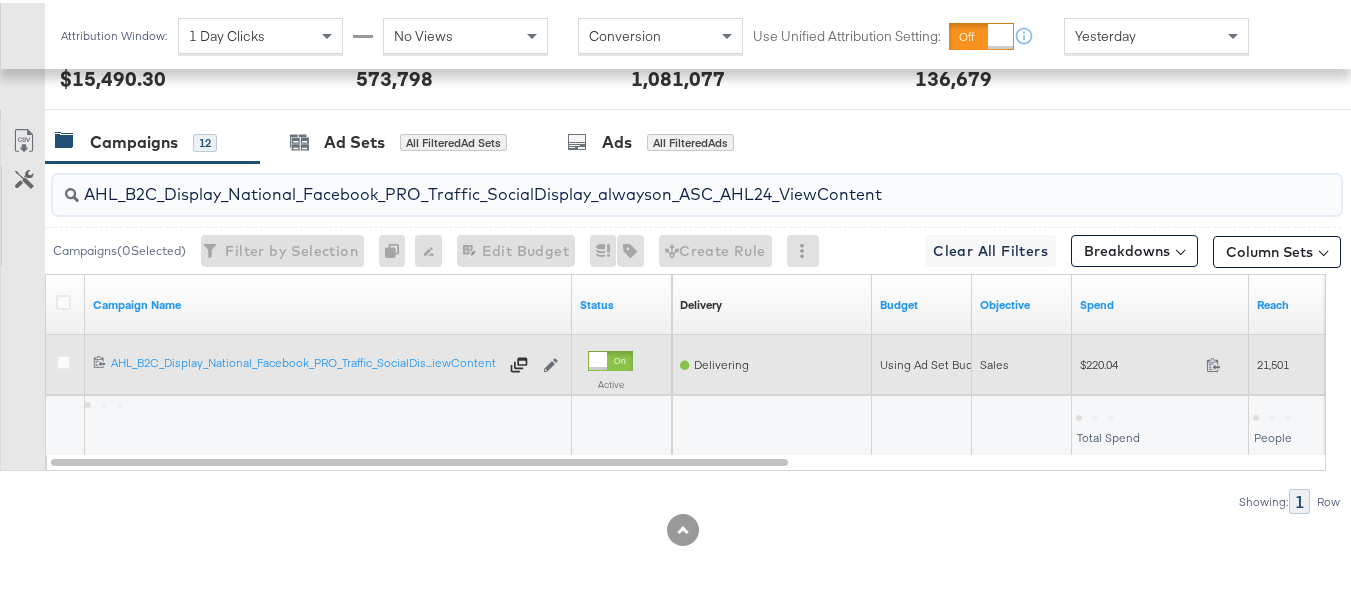 type on "AHL_B2C_Display_National_Facebook_PRO_Traffic_SocialDisplay_alwayson_ASC_AHL24_ViewContent" 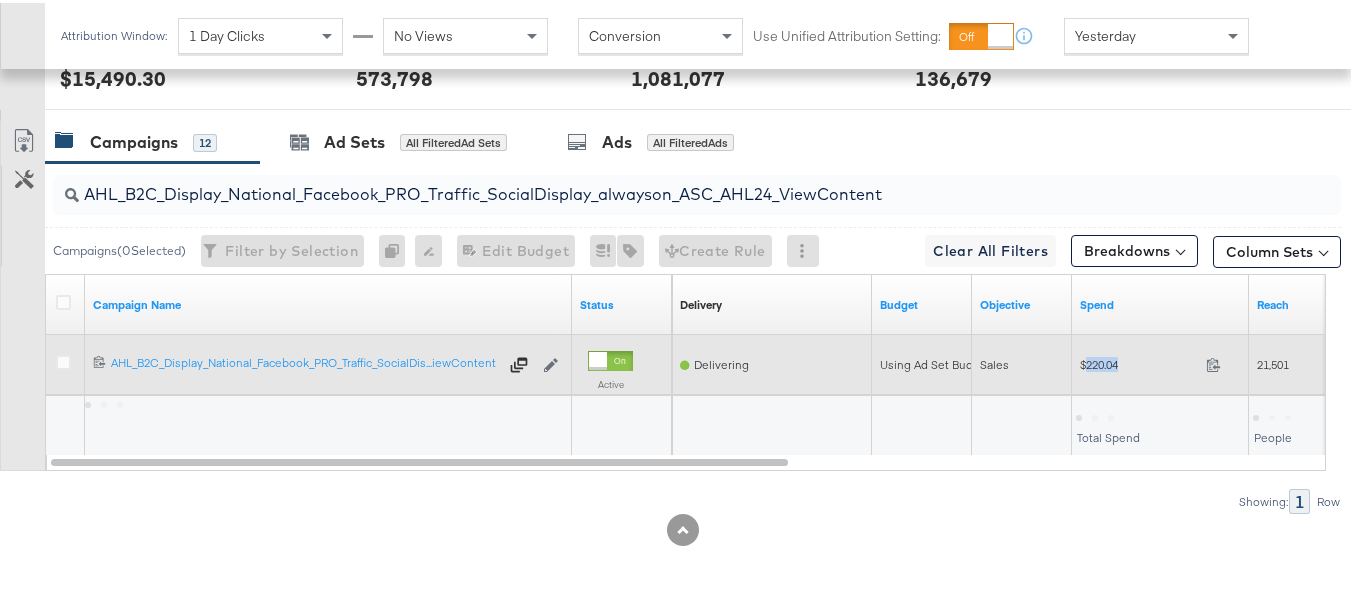 click on "$220.04   220.04" at bounding box center [1160, 361] 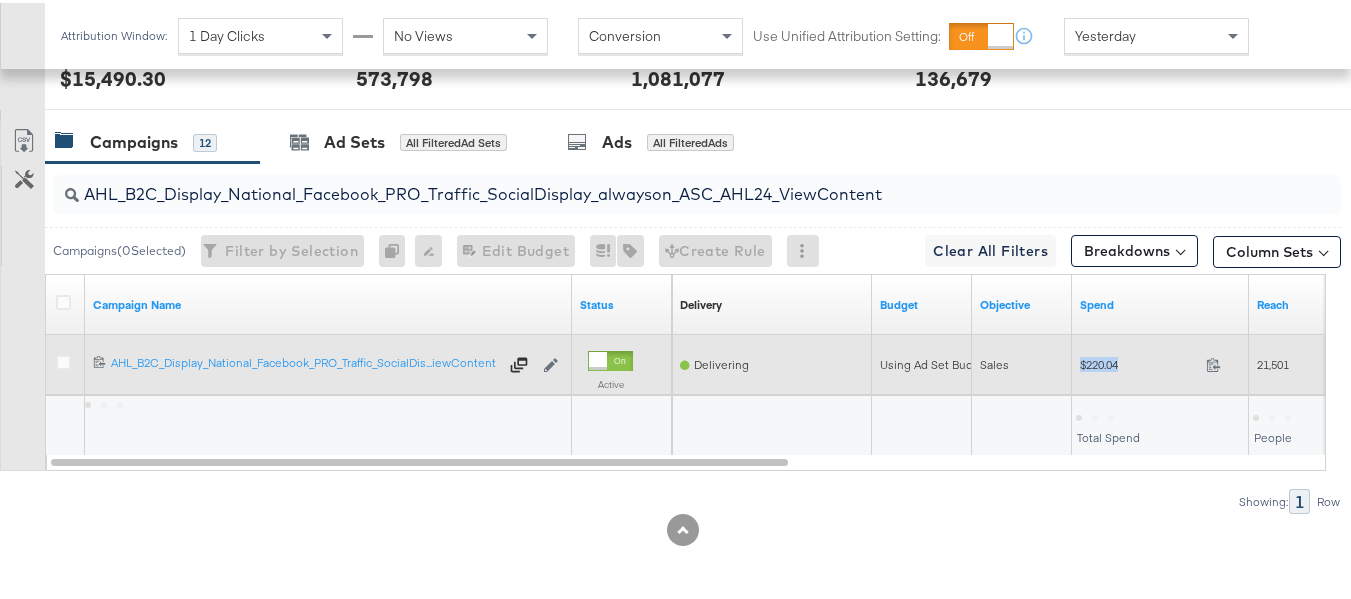 click on "$220.04   220.04" at bounding box center [1160, 361] 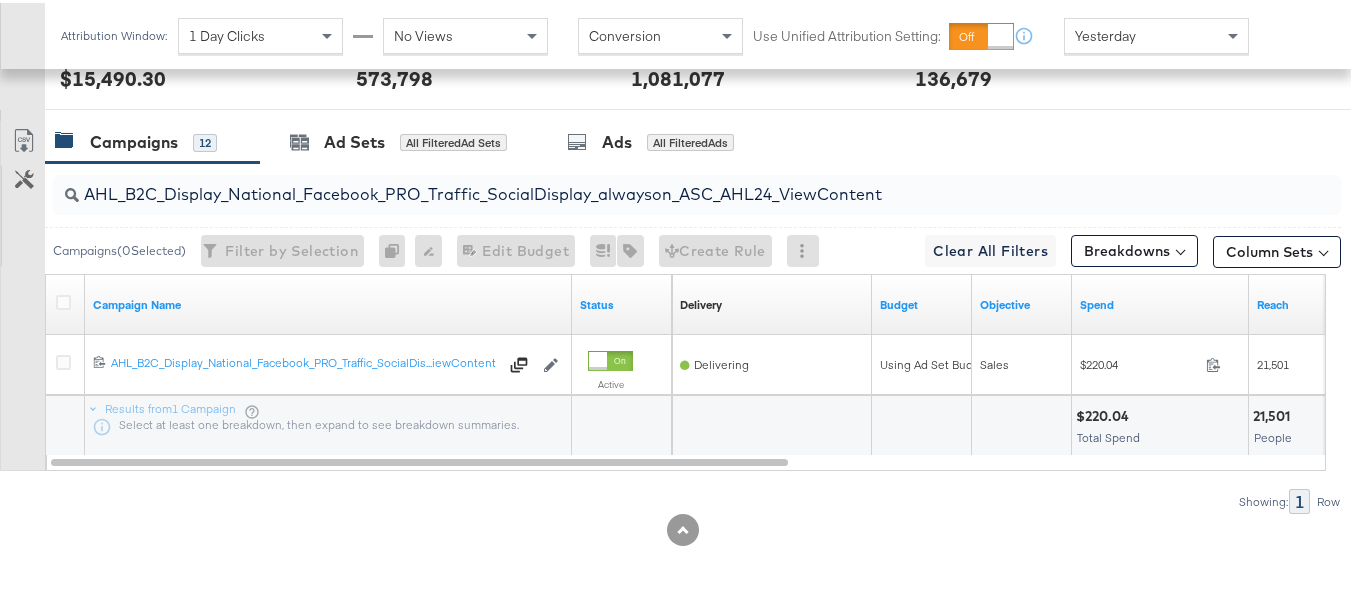 click on "Showing:   1    Row" at bounding box center [670, 498] 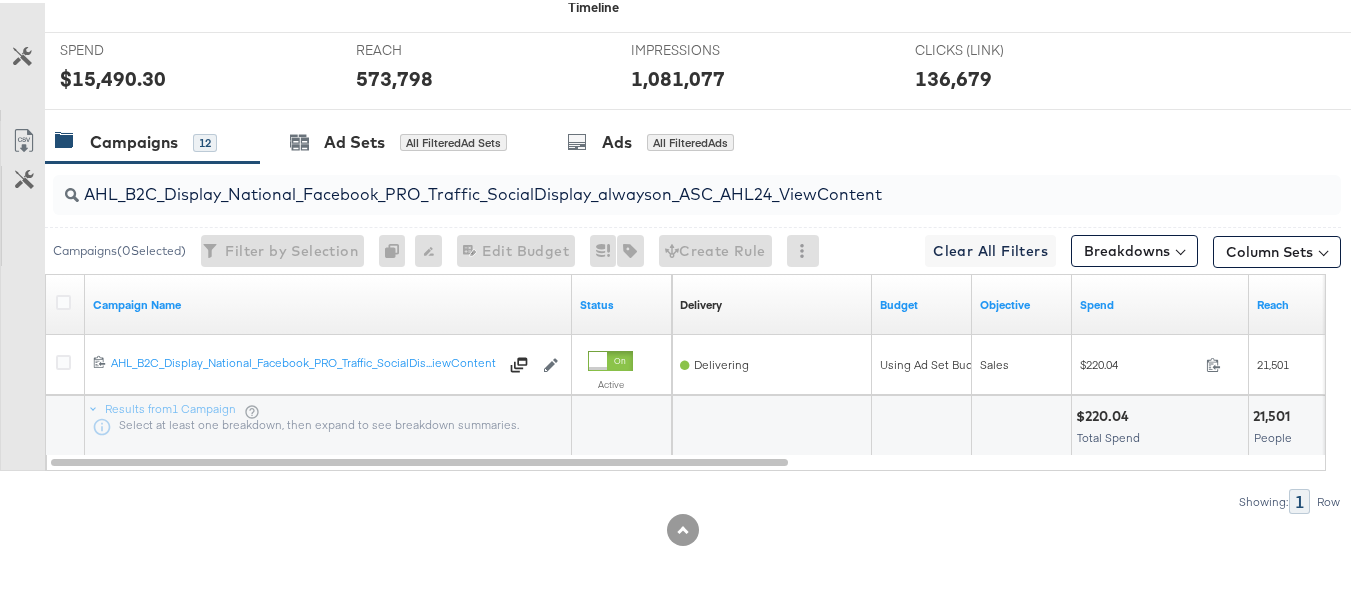 scroll, scrollTop: 0, scrollLeft: 0, axis: both 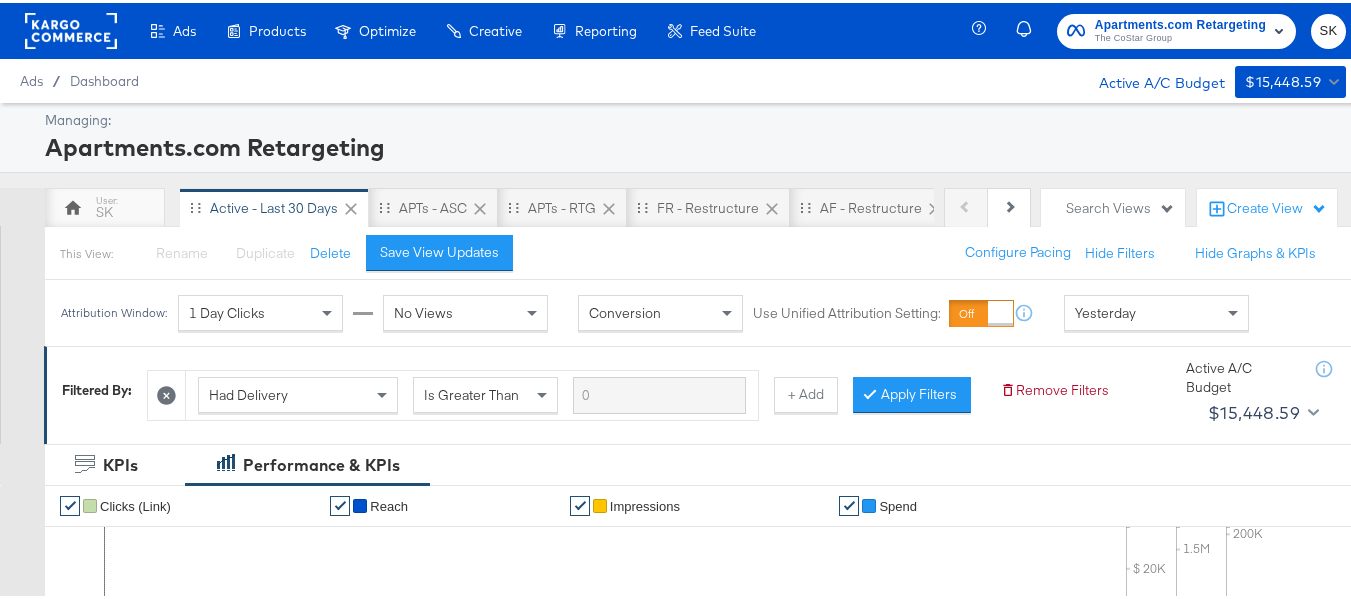 click on "The CoStar Group" at bounding box center (1180, 36) 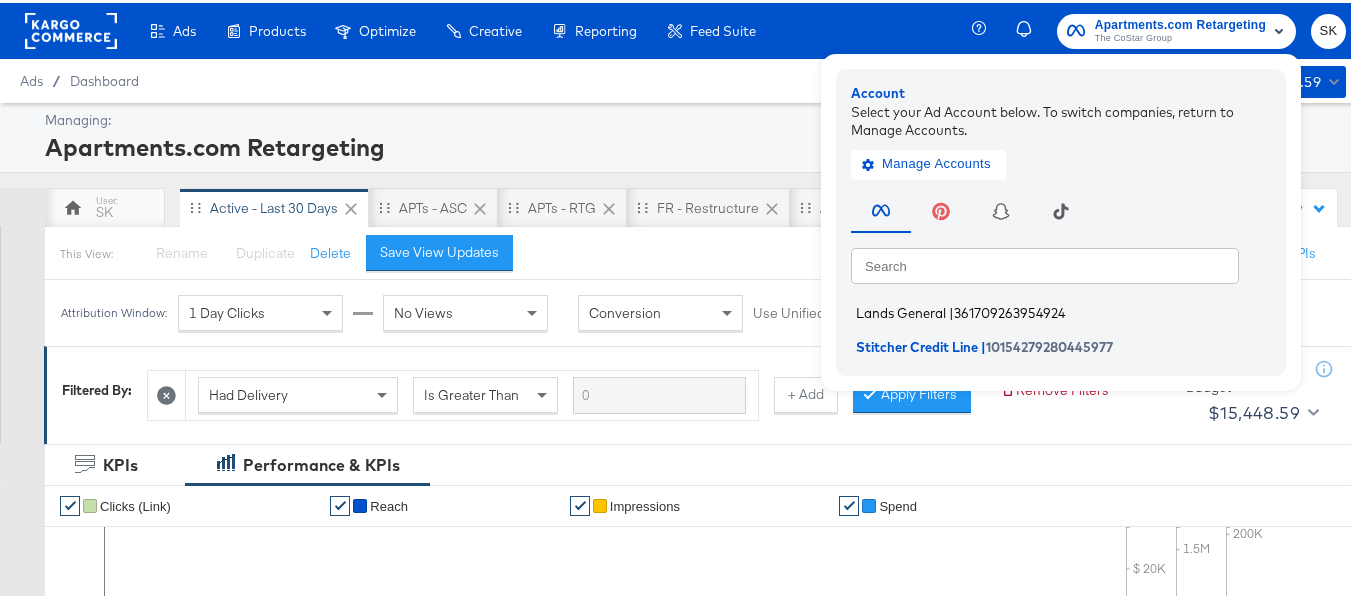 click on "Lands General" at bounding box center (901, 310) 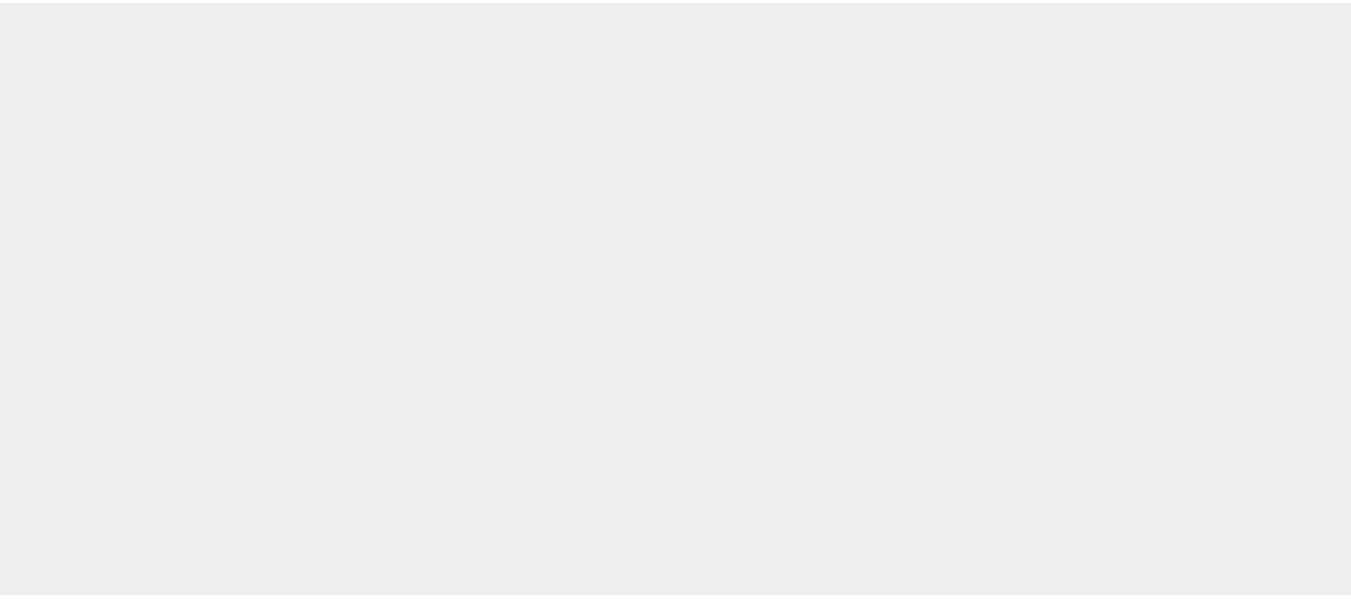 scroll, scrollTop: 0, scrollLeft: 0, axis: both 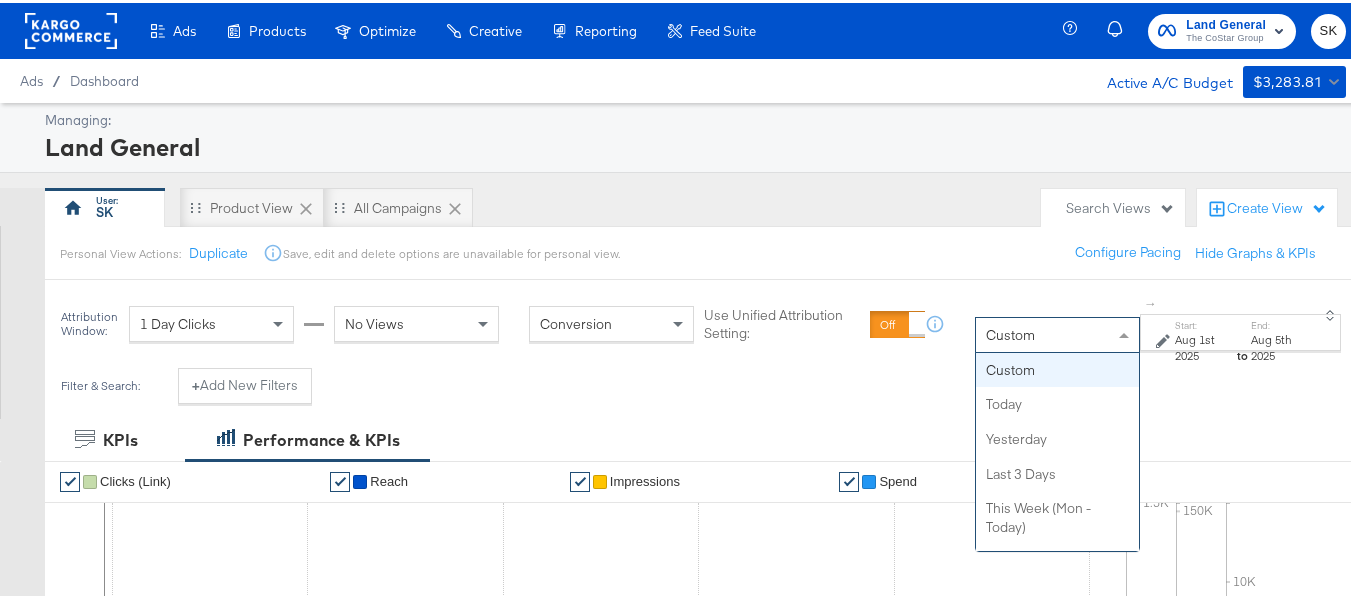 click on "Custom" at bounding box center (1057, 332) 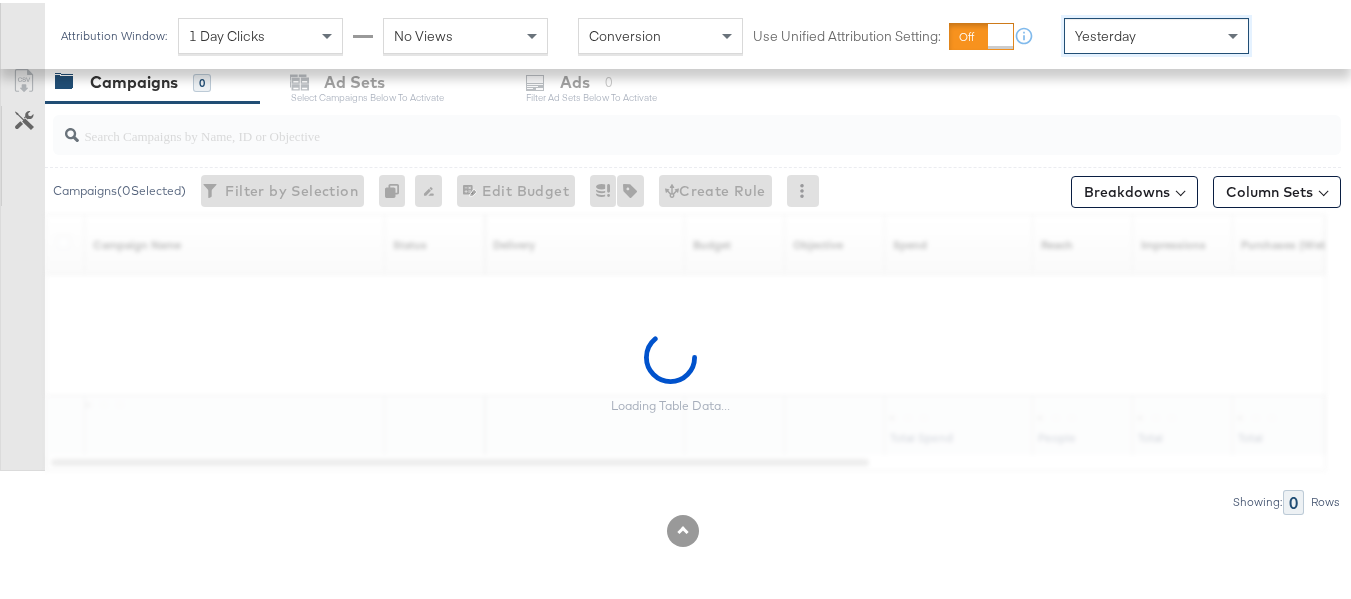 scroll, scrollTop: 858, scrollLeft: 0, axis: vertical 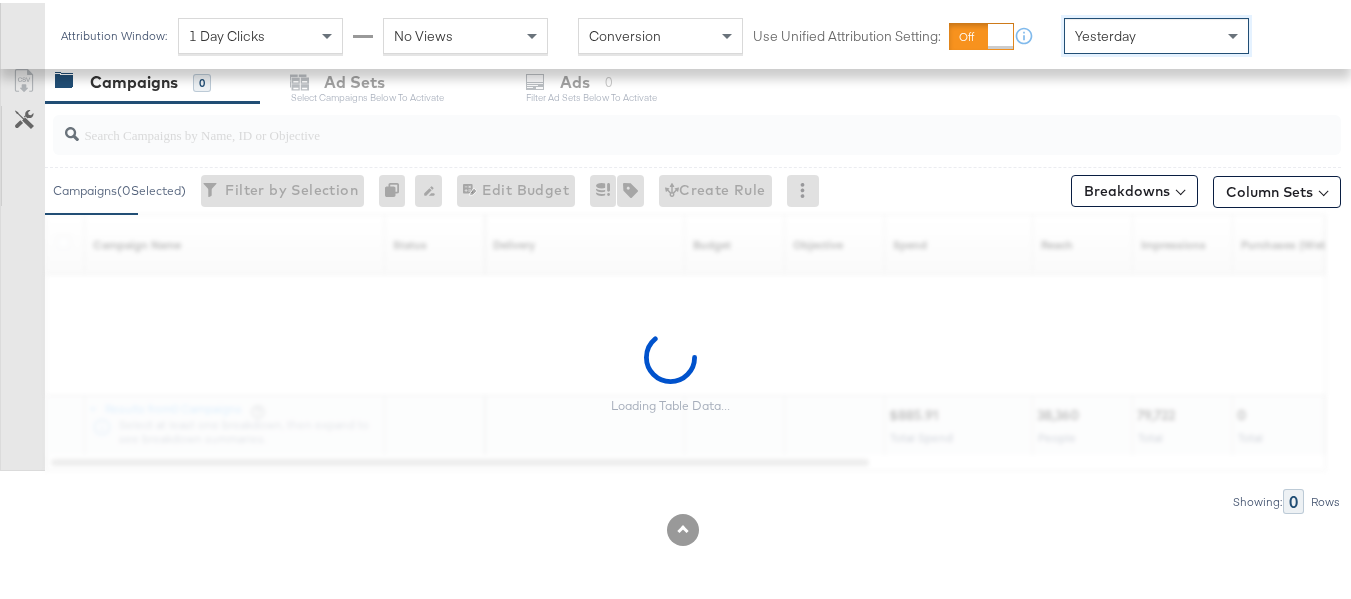 click at bounding box center (653, 123) 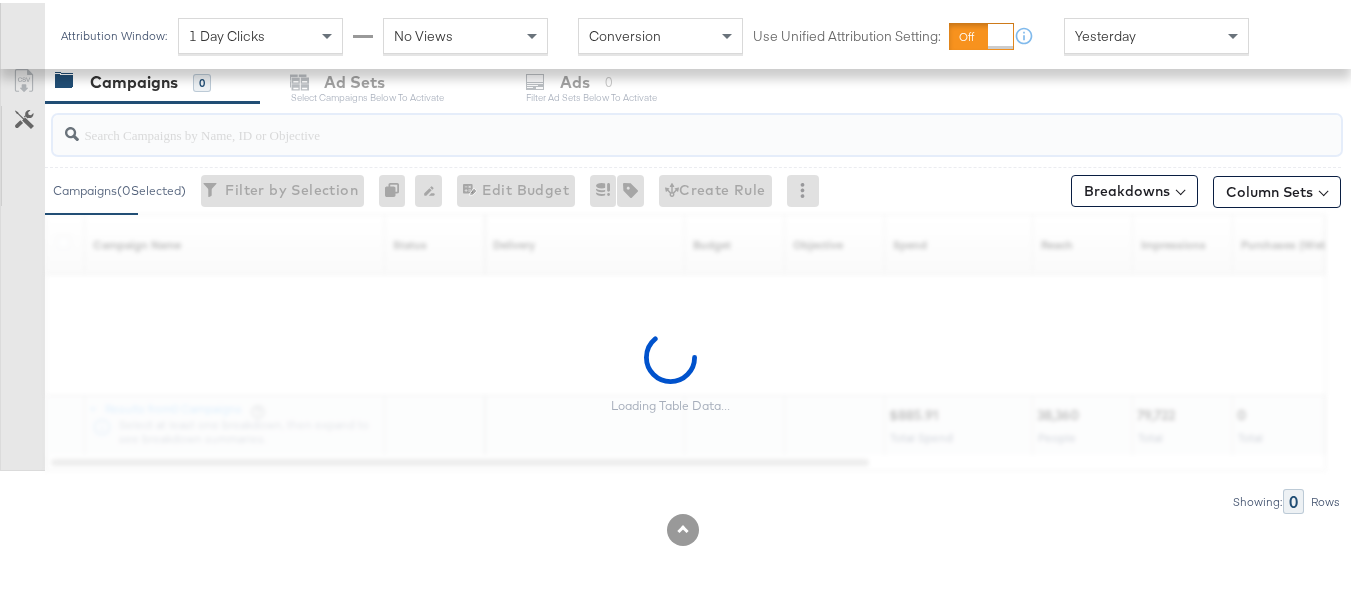 paste on "B2C_LAND_KC_RT_Sig_24" 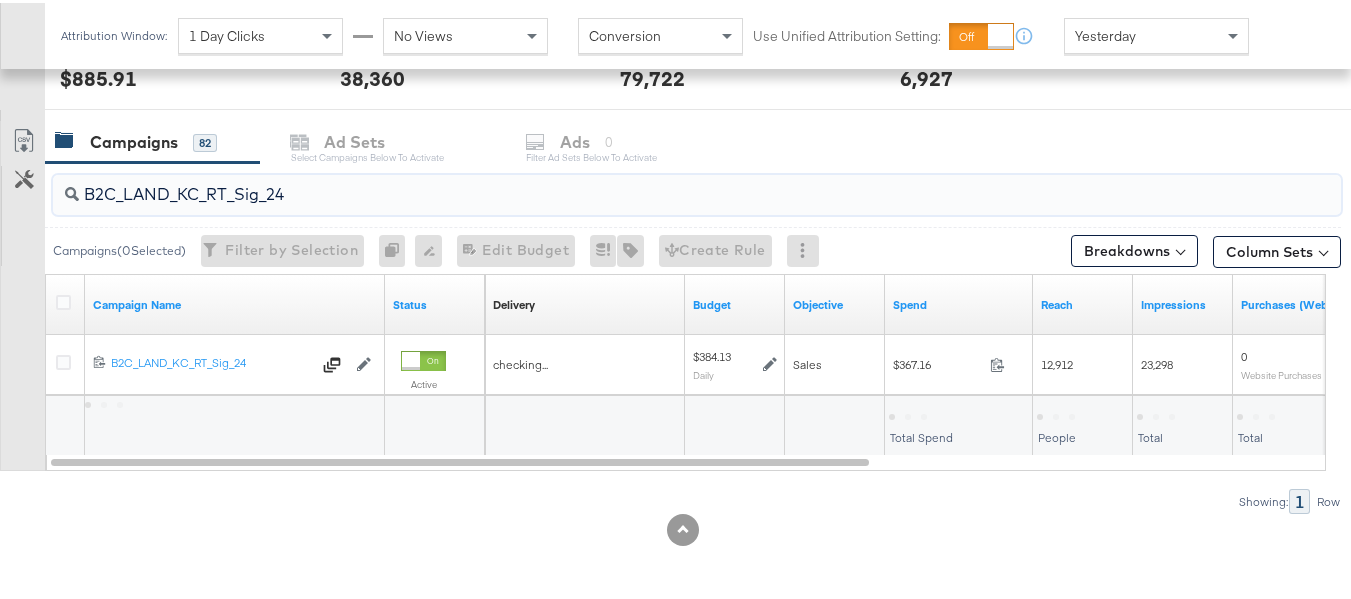 scroll, scrollTop: 798, scrollLeft: 0, axis: vertical 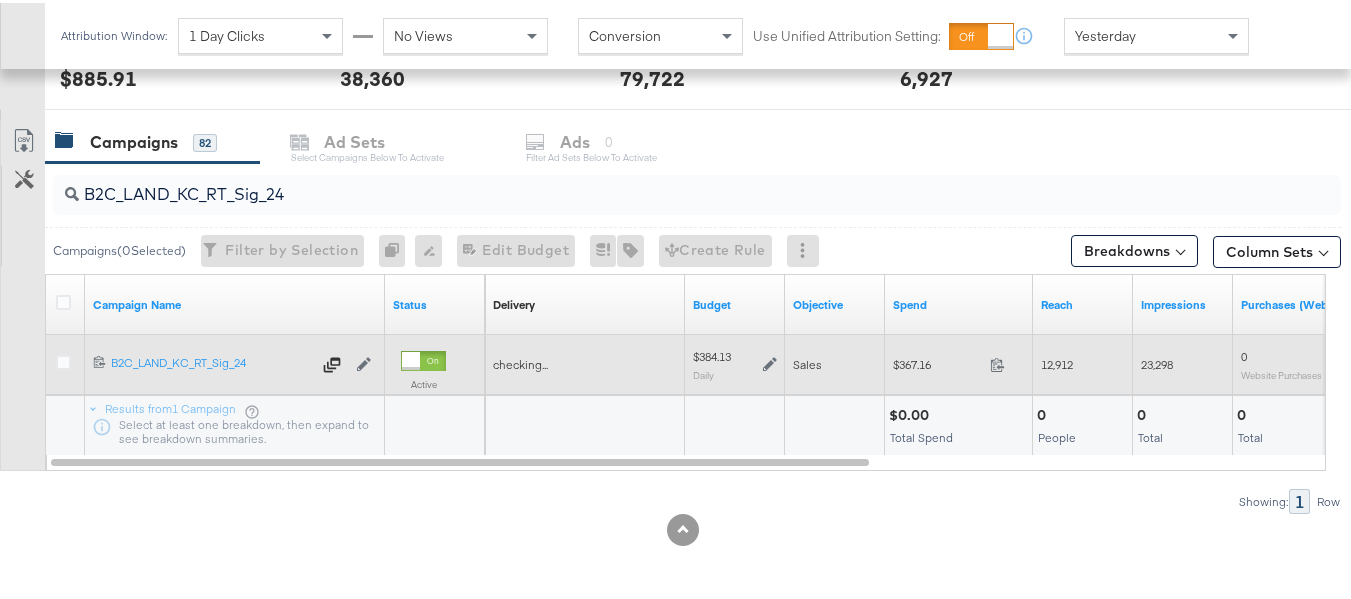 click on "$367.16" at bounding box center [937, 361] 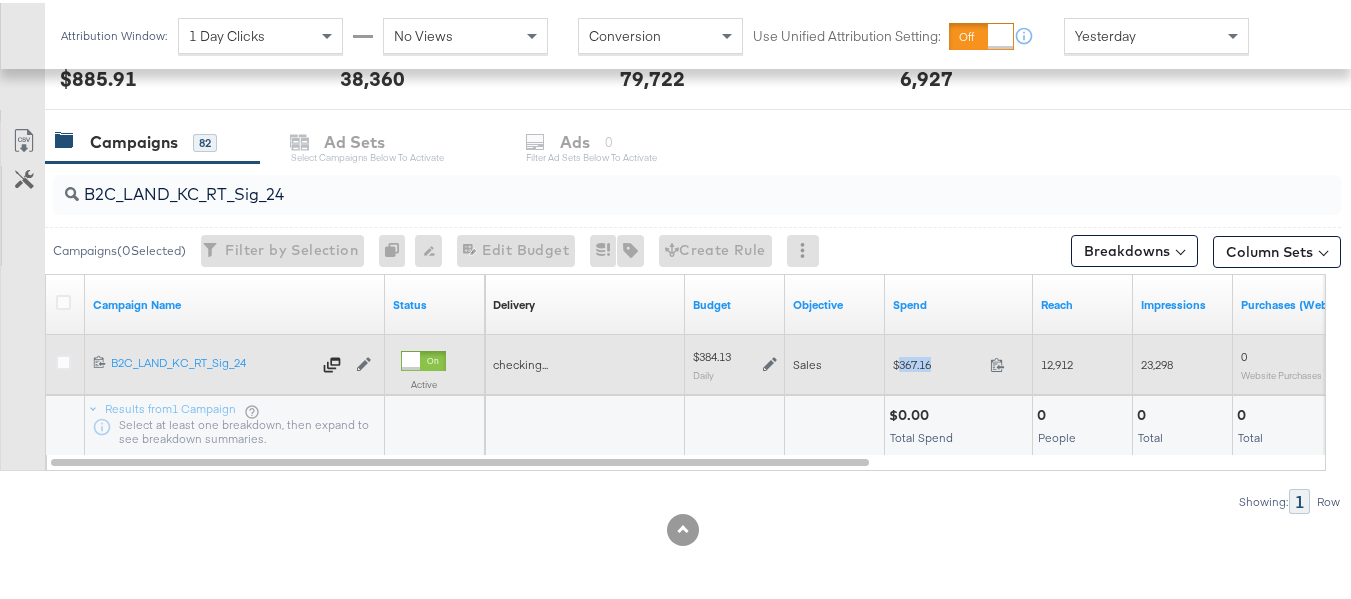 click on "$367.16" at bounding box center (937, 361) 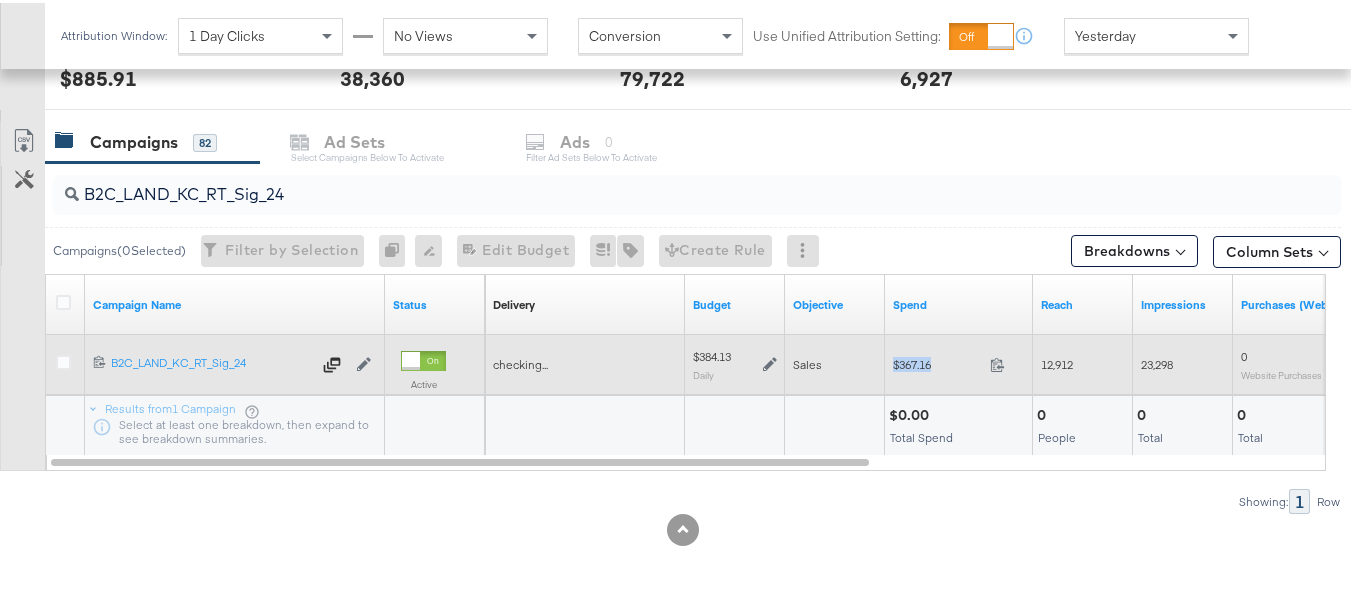 click on "$367.16" at bounding box center [937, 361] 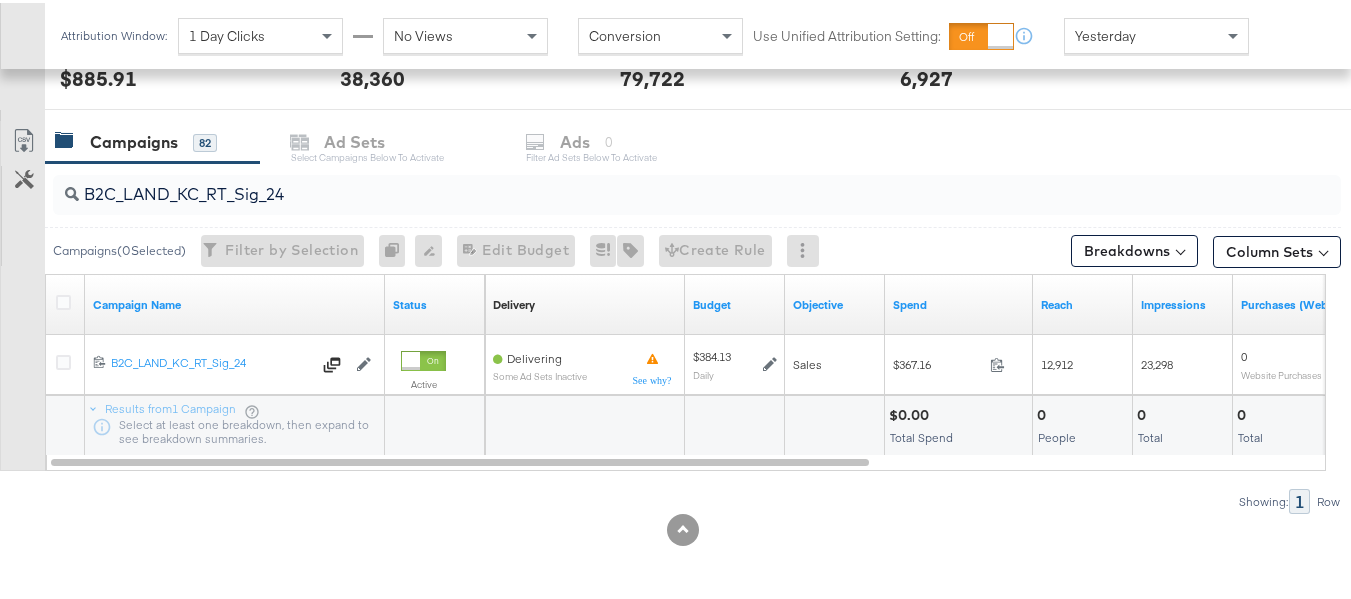 click on "Campaigns 82 Ad Sets Select Campaigns below to activate Ads 0 Filter Ad Sets below to activate" at bounding box center (705, 139) 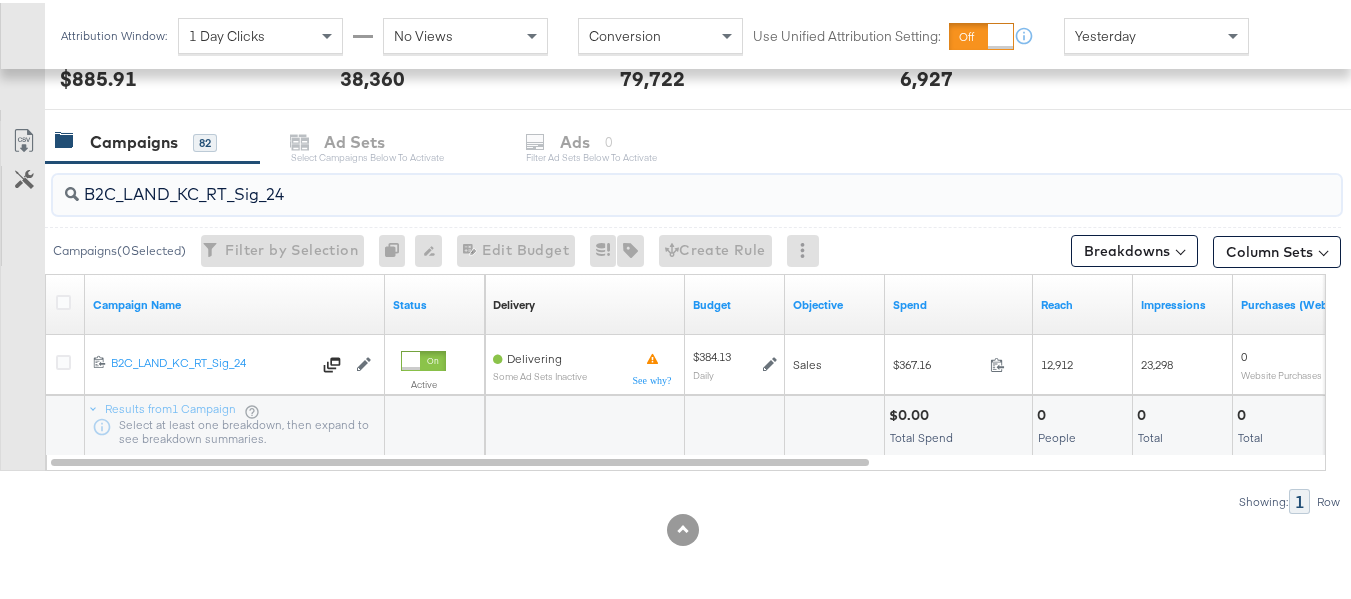 paste on "B_Ecommerce_KC_Retargeting_LW&LOA_Traffic" 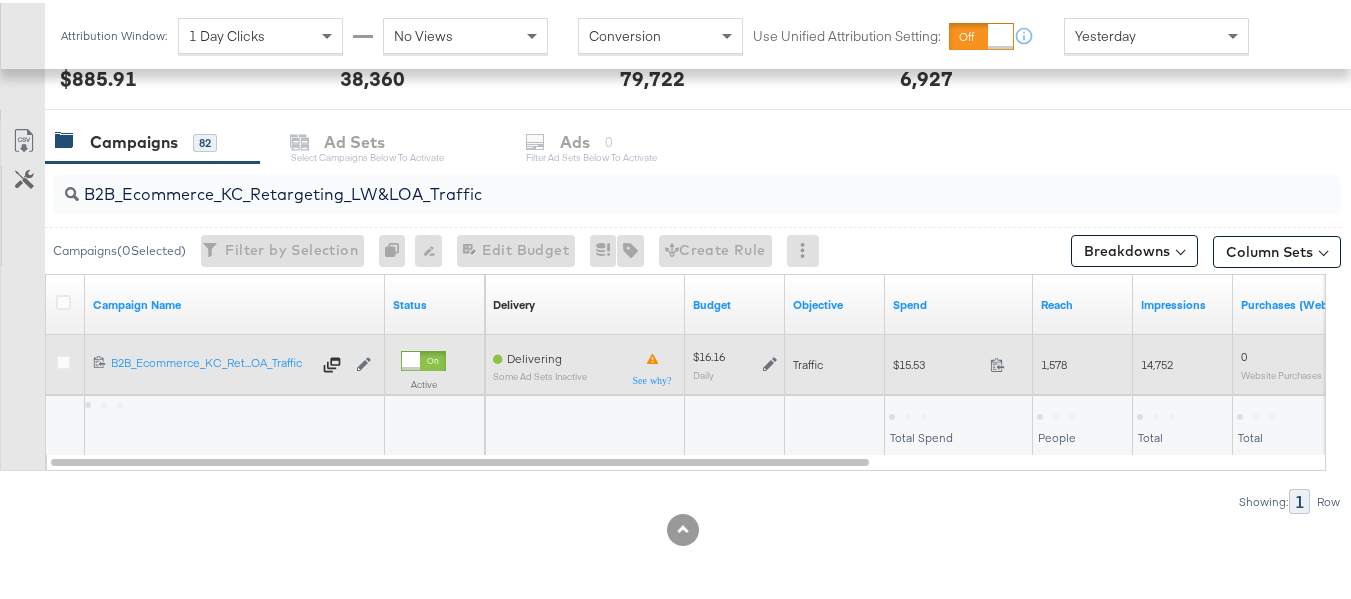 click on "$15.53   15.53" at bounding box center [959, 361] 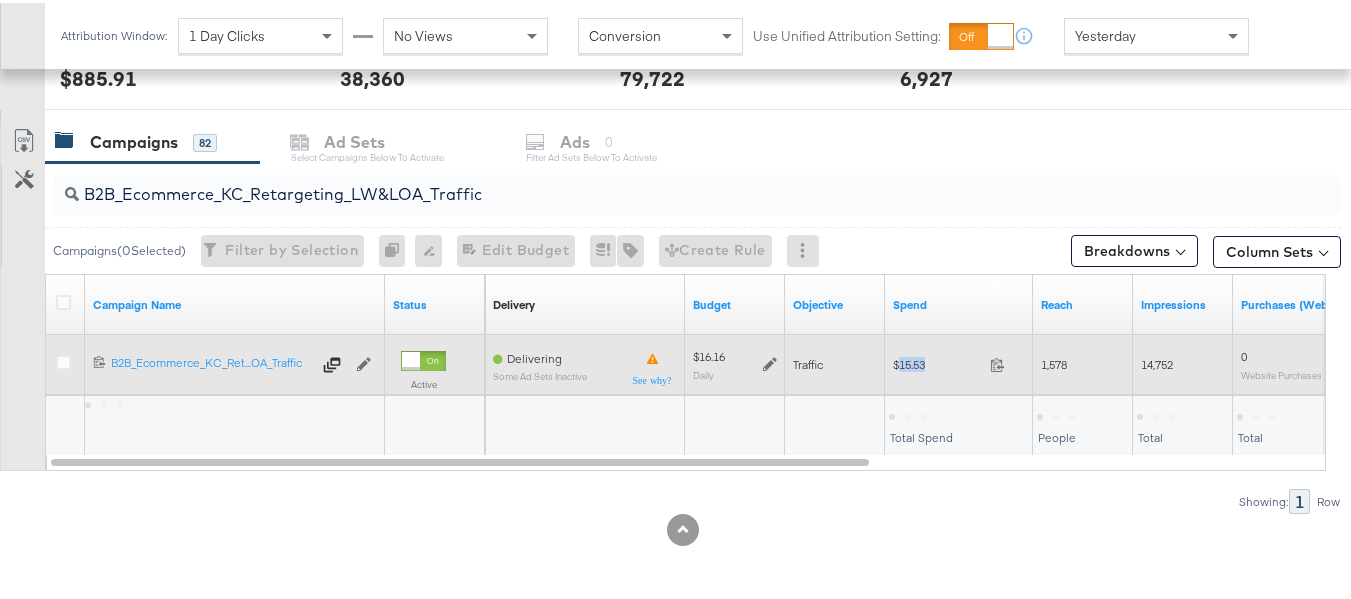 click on "$15.53   15.53" at bounding box center (959, 361) 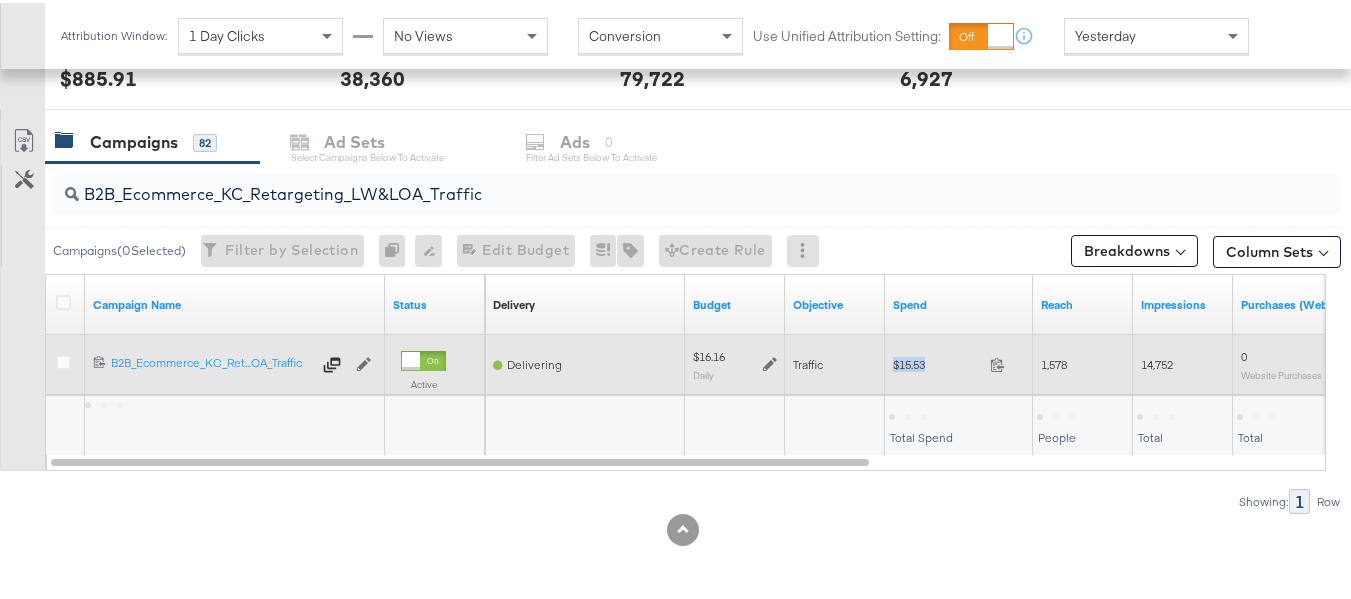 click on "$15.53   15.53" at bounding box center [959, 361] 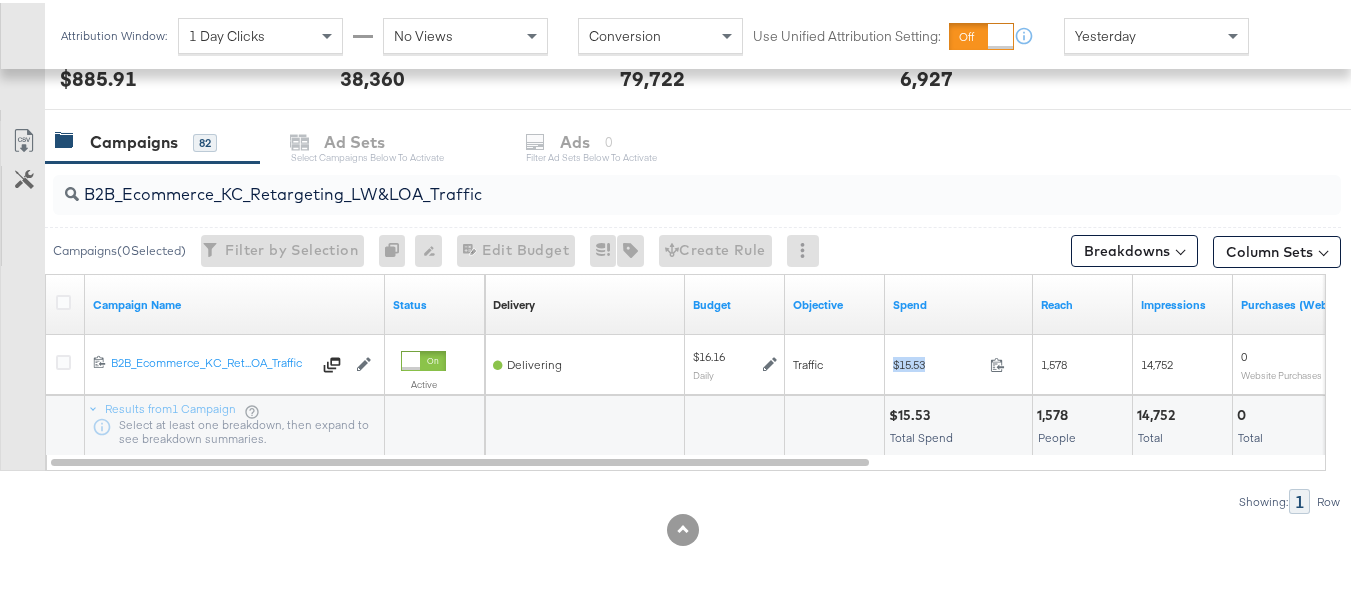 copy on "$15.53" 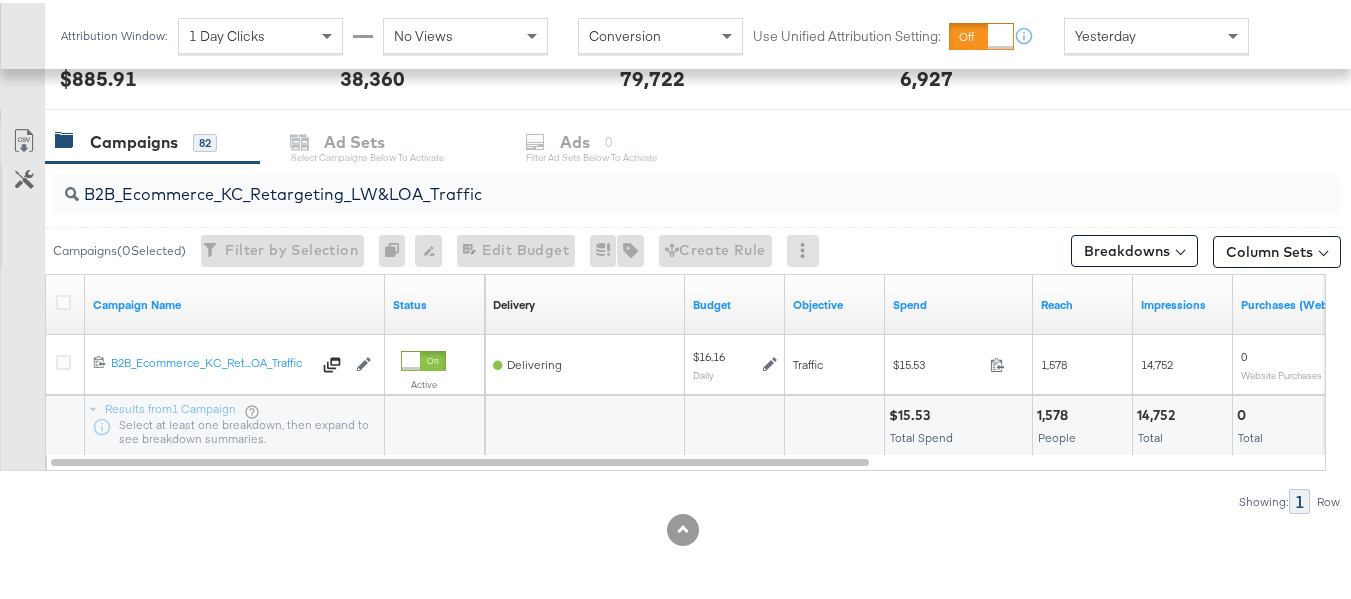 click on "B2B_Ecommerce_KC_Retargeting_LW&LOA_Traffic" at bounding box center [697, 192] 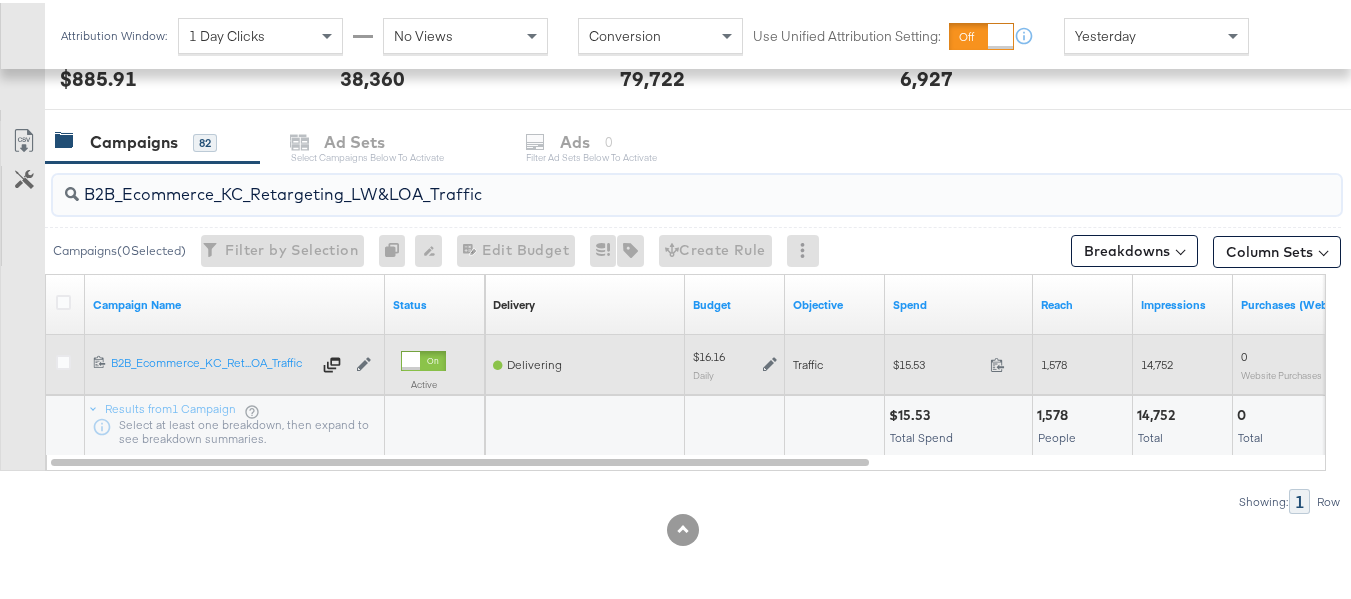 paste on "KC_Retargeting_Prospects & Clients_Conversions" 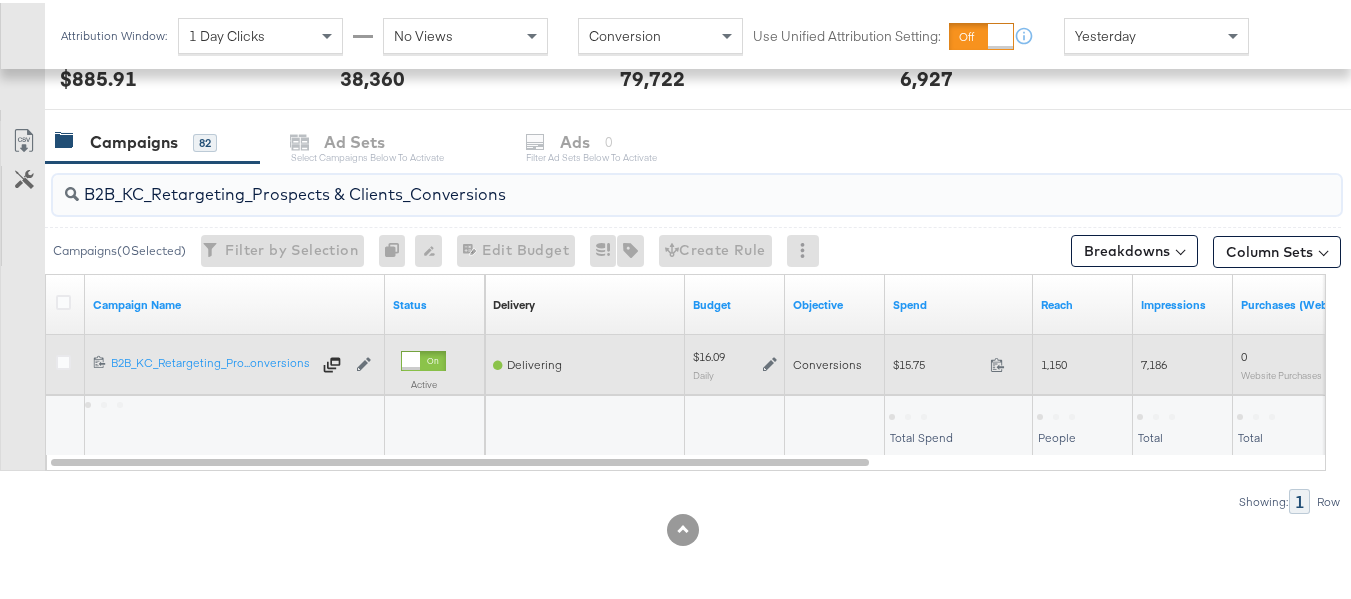 click on "$15.75   15.75" at bounding box center (959, 361) 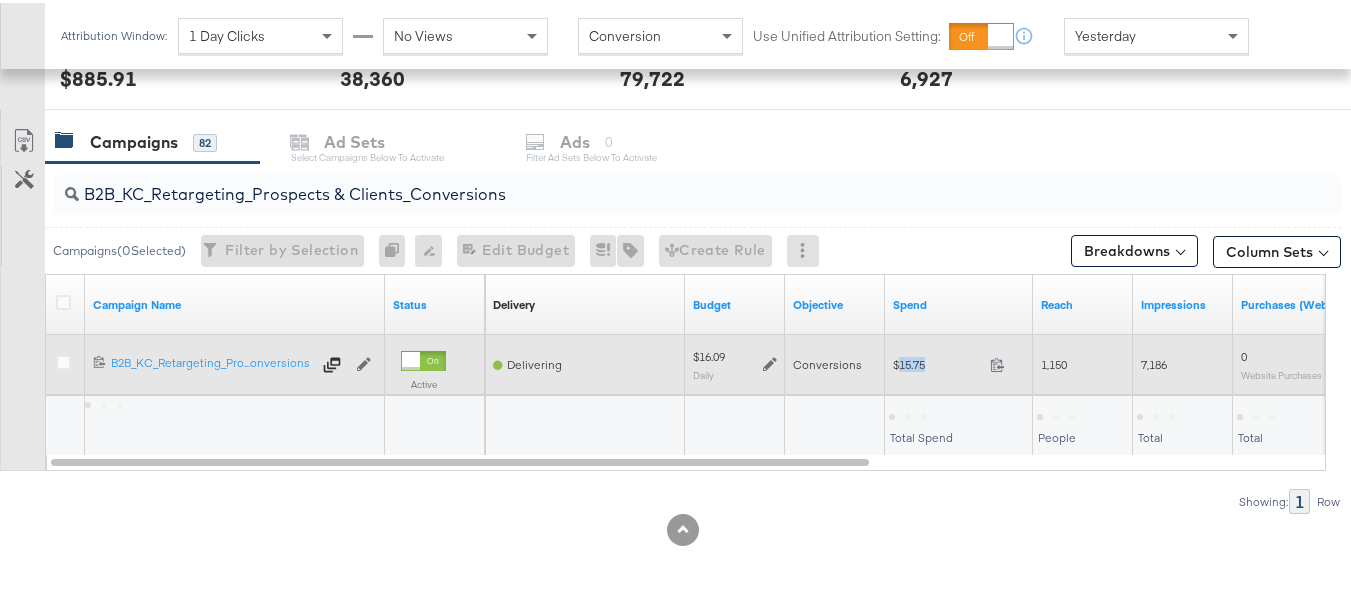click on "$15.75   15.75" at bounding box center (959, 361) 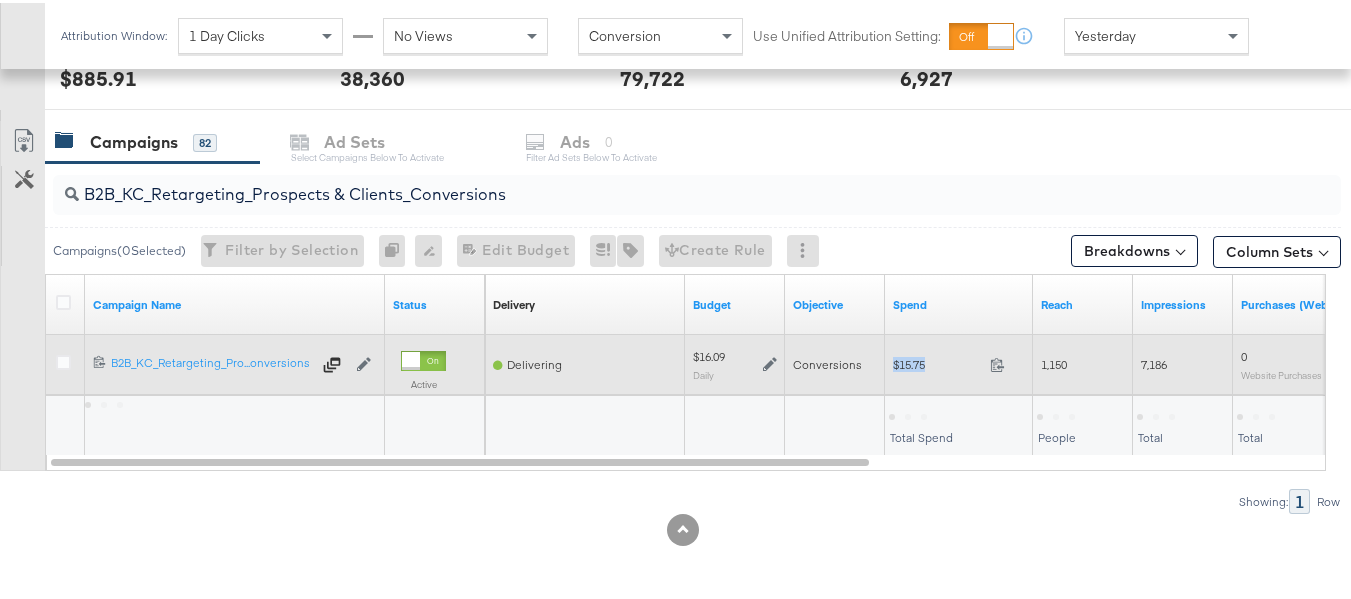 click on "$15.75   15.75" at bounding box center [959, 361] 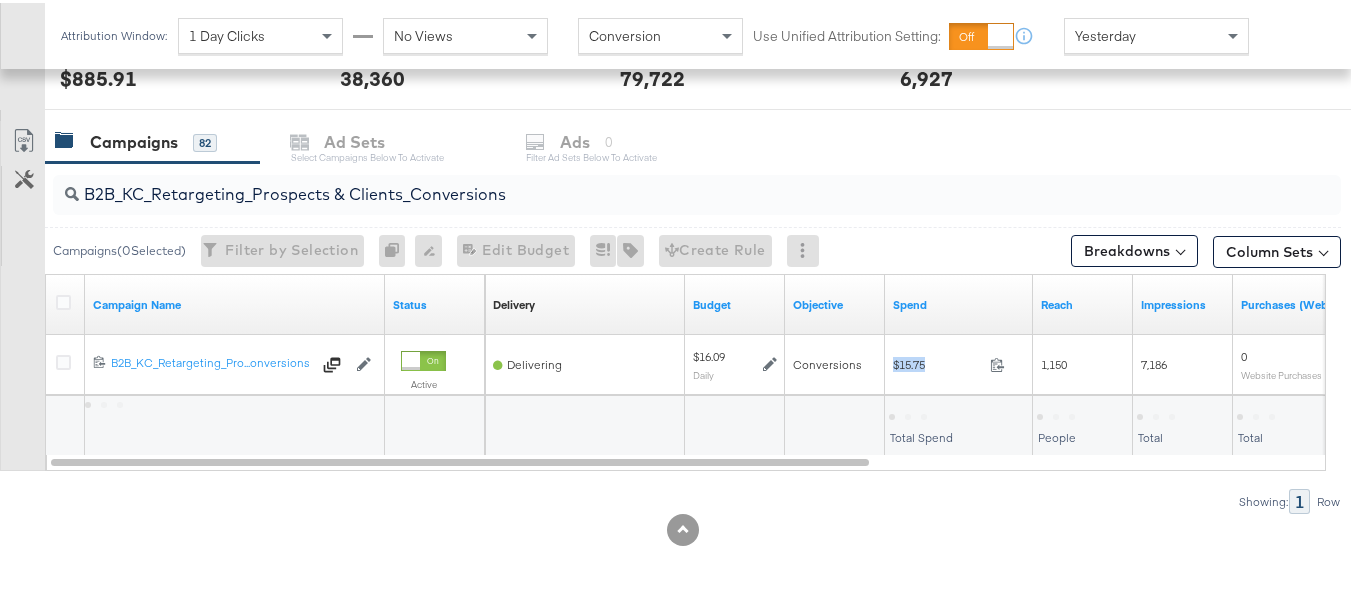 copy on "$15.75" 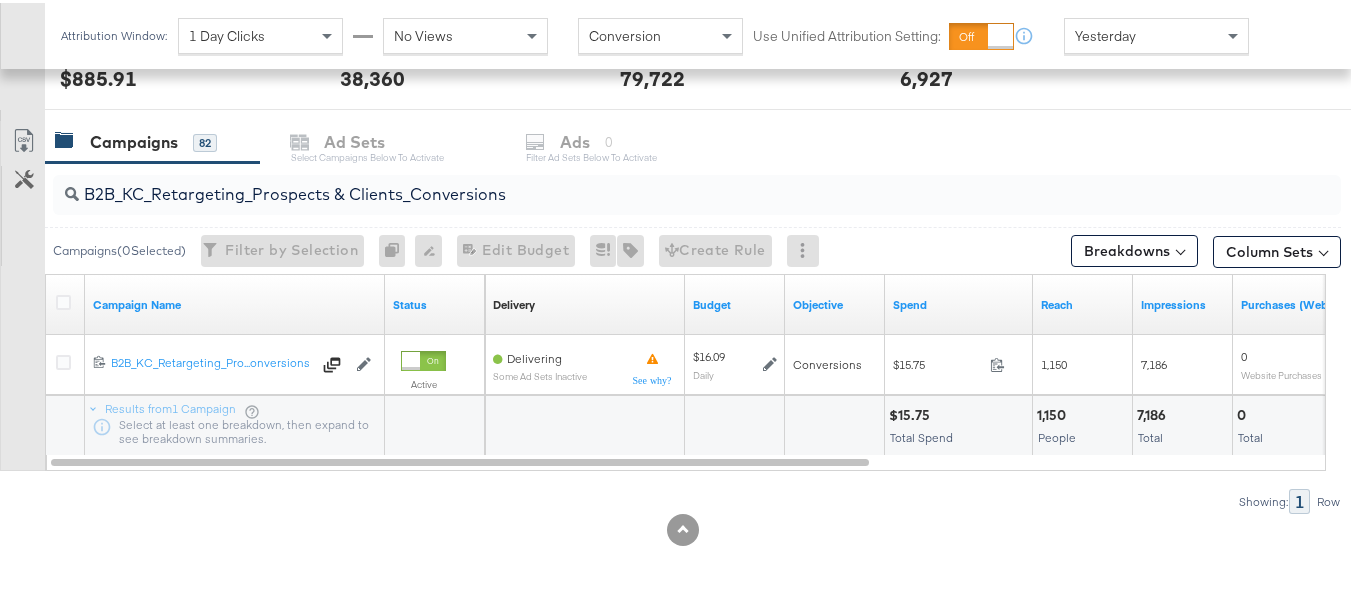 click on "B2B_KC_Retargeting_Prospects & Clients_Conversions" at bounding box center [653, 183] 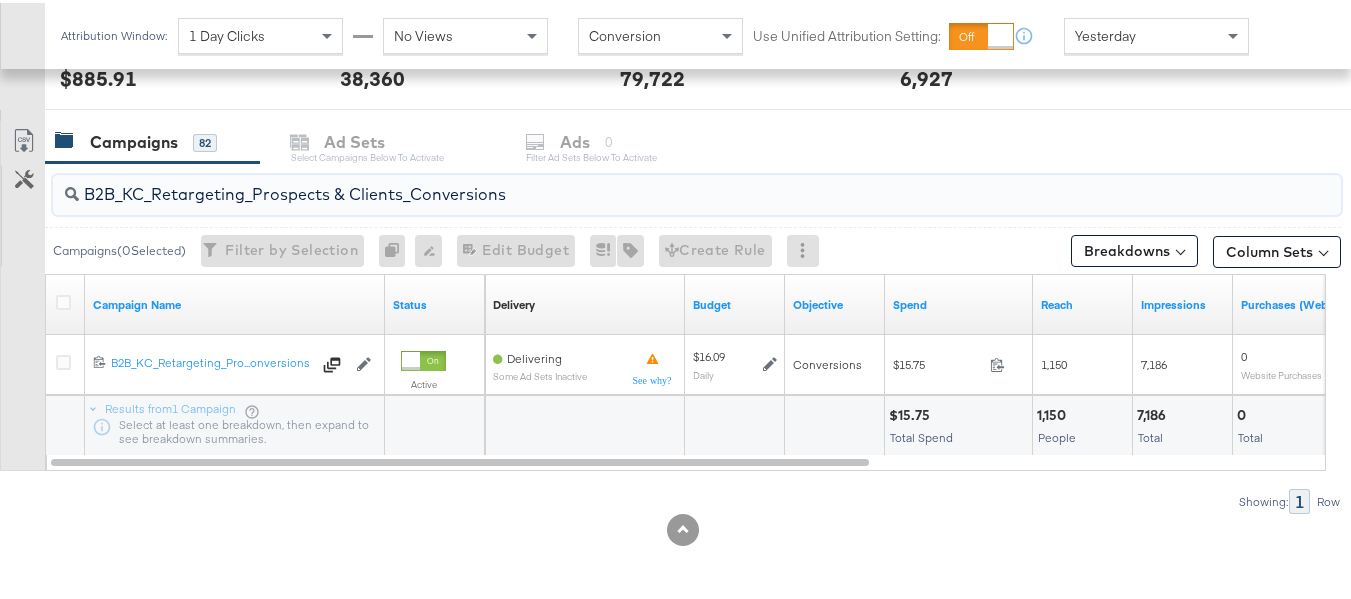 paste on "C_LAND_KC_Pros_Sig" 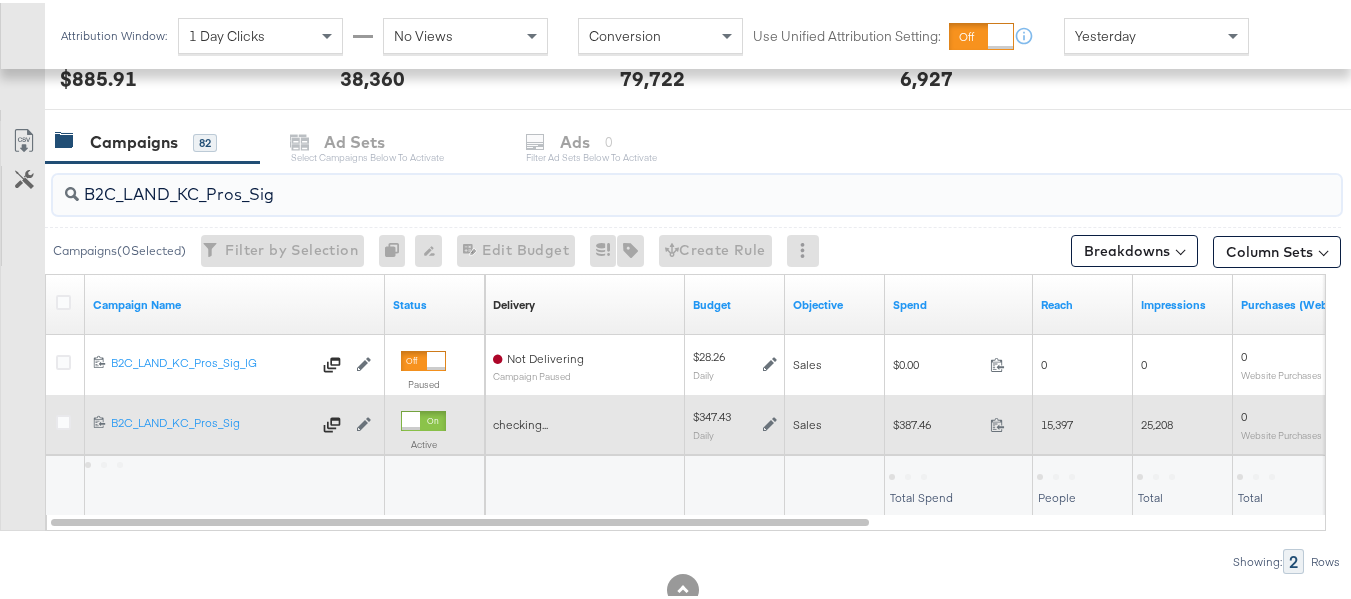 type on "B2C_LAND_KC_Pros_Sig" 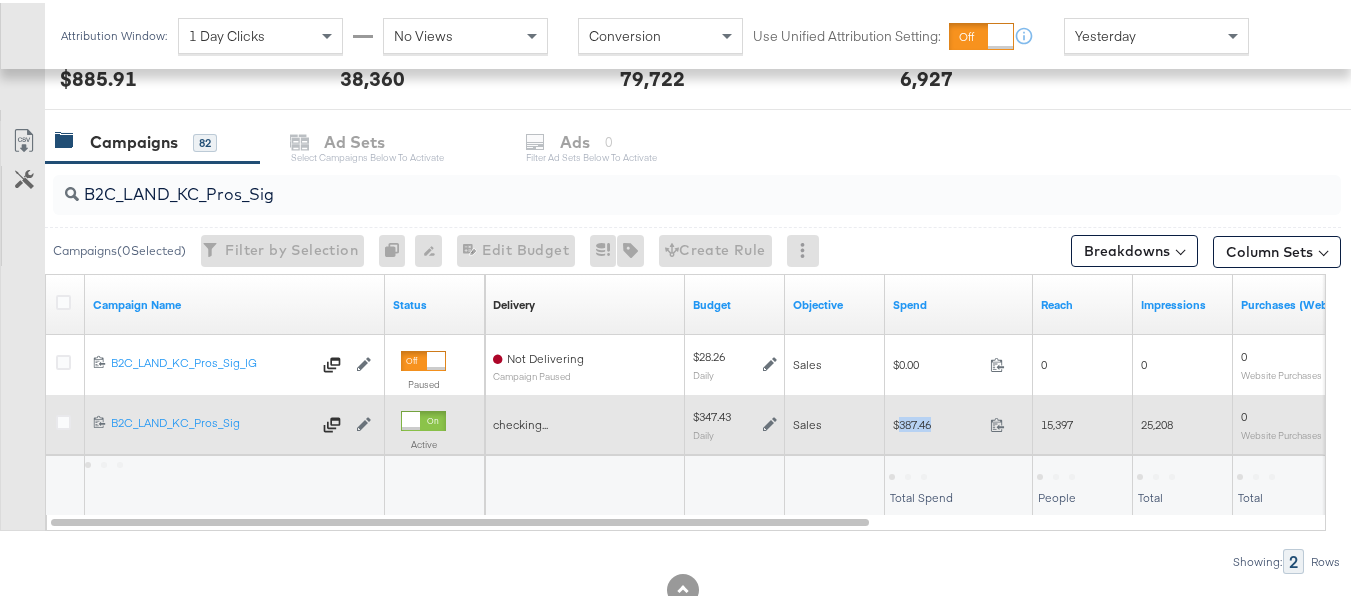 click on "$387.46   387.46" at bounding box center [959, 421] 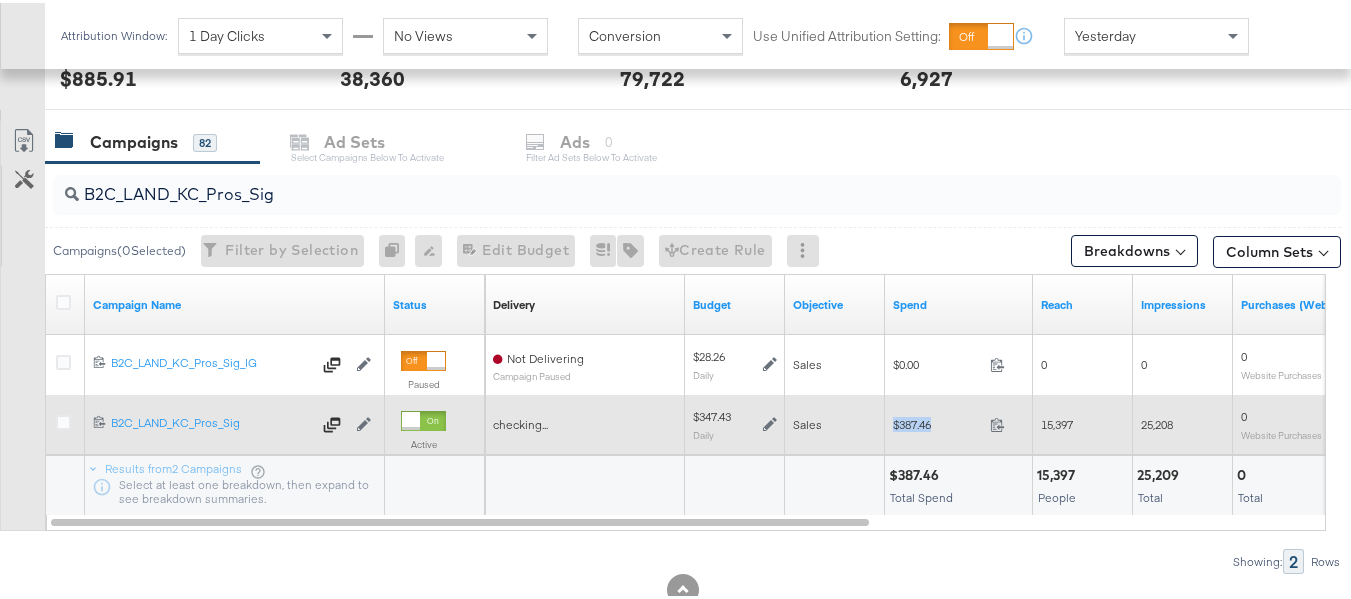 click on "$387.46   387.46" at bounding box center (959, 421) 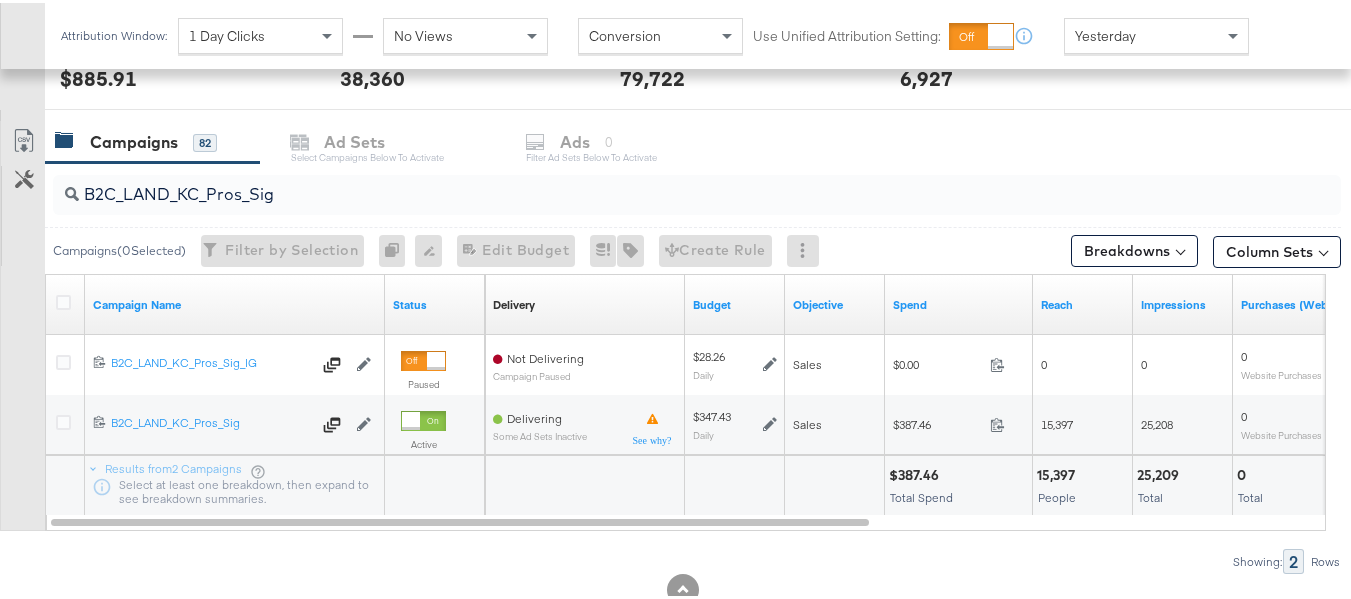 click on "Showing:   2    Rows" at bounding box center [670, 558] 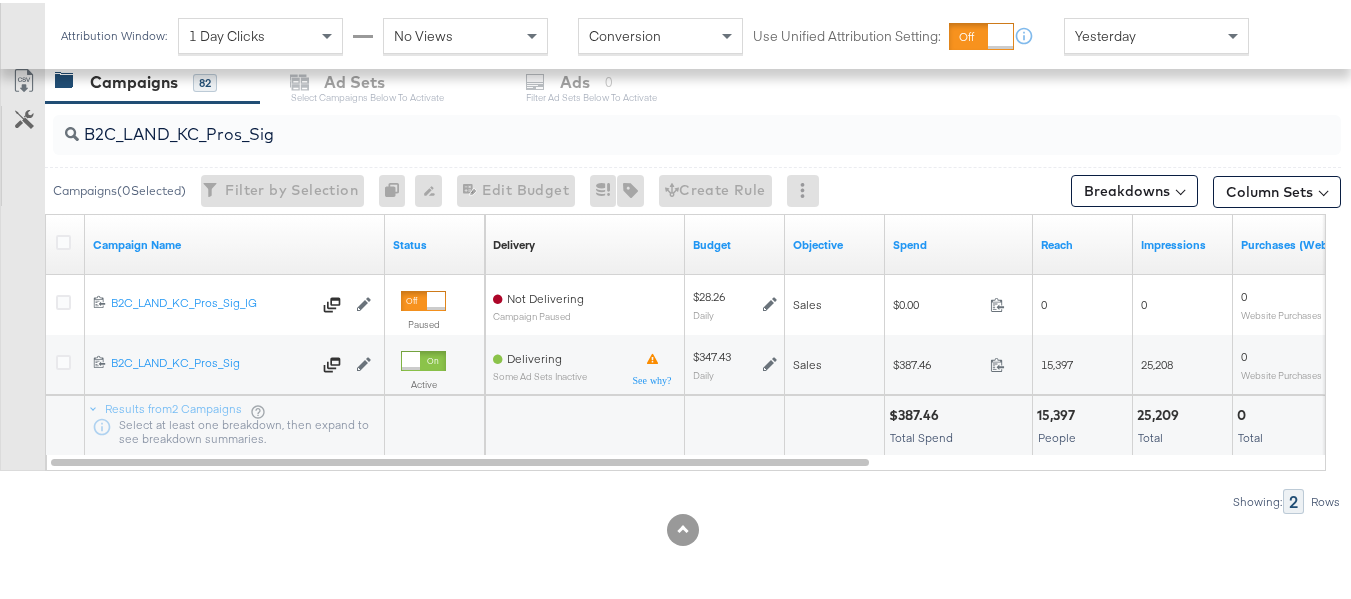 scroll, scrollTop: 0, scrollLeft: 0, axis: both 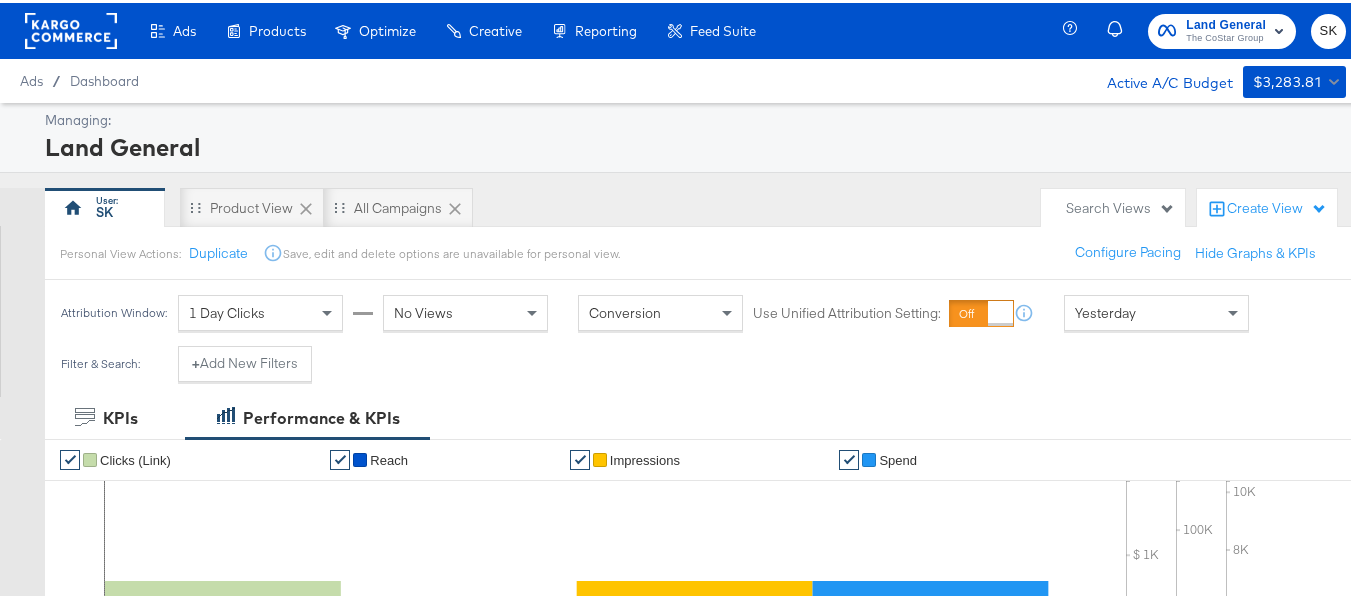 click on "SK" at bounding box center (1328, 28) 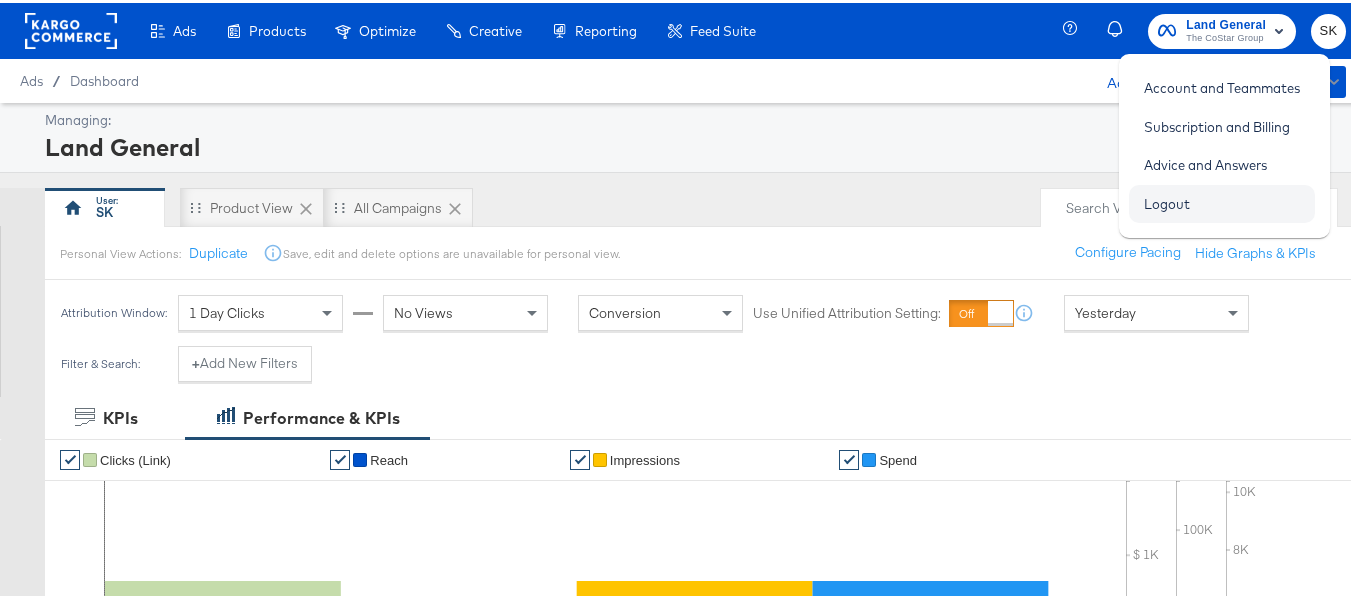 click on "Logout" at bounding box center [1167, 201] 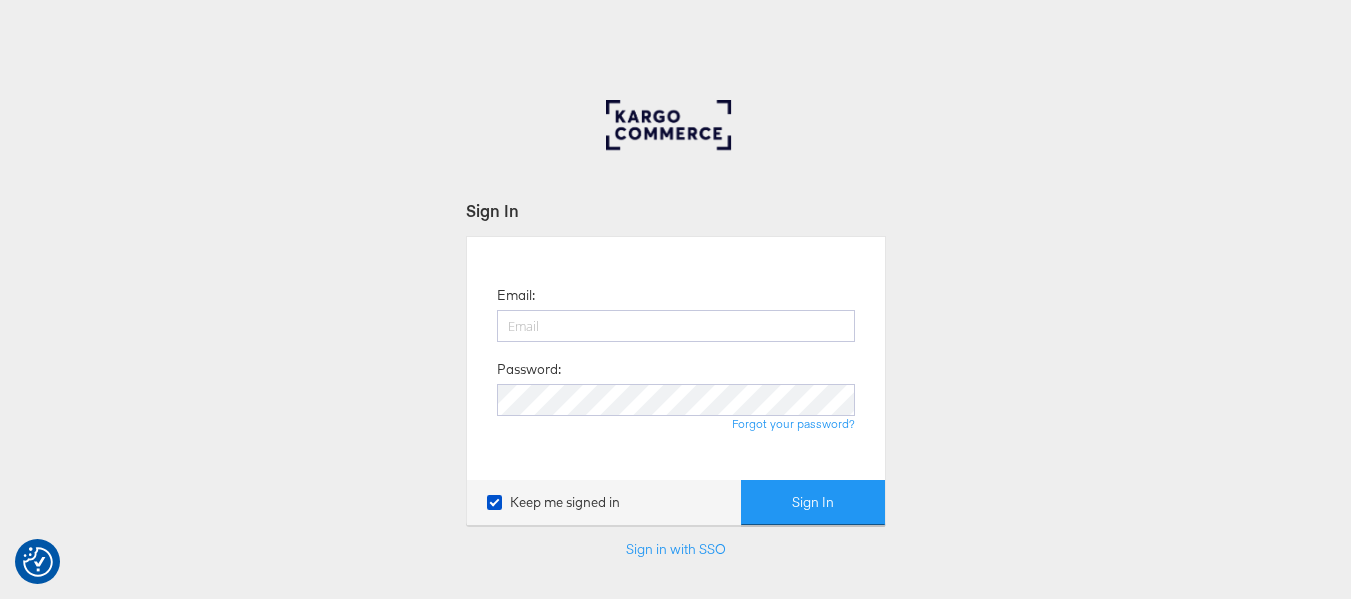 scroll, scrollTop: 0, scrollLeft: 0, axis: both 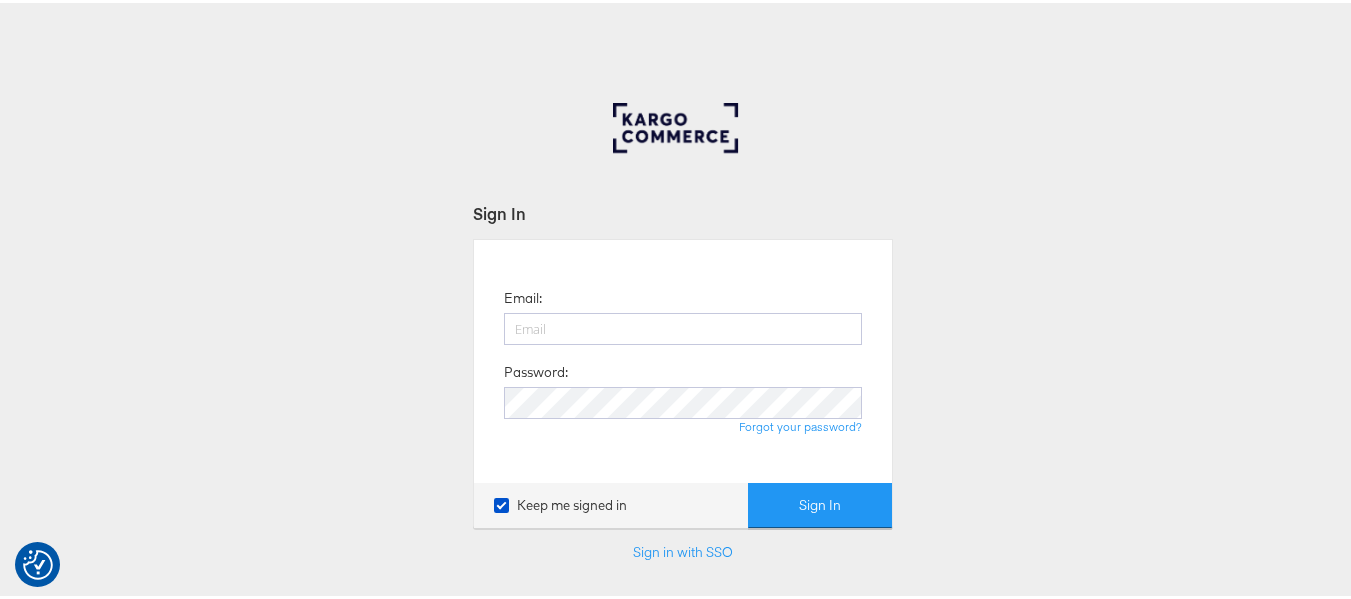 type on "[EMAIL]" 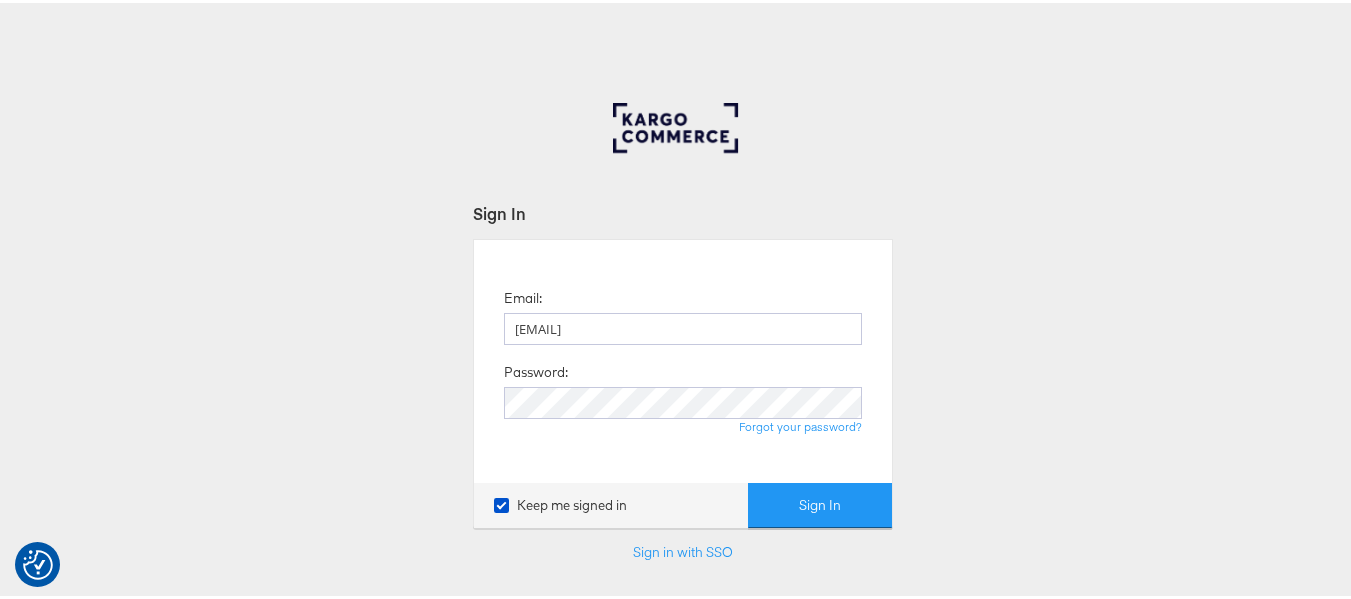 click on "Sign In
Email:
[EMAIL]
Password:
Forgot your password?
Keep me signed in
Sign In
Sign in with SSO
By signing in and creating an account, you accept our  Terms of Service ." at bounding box center [683, 408] 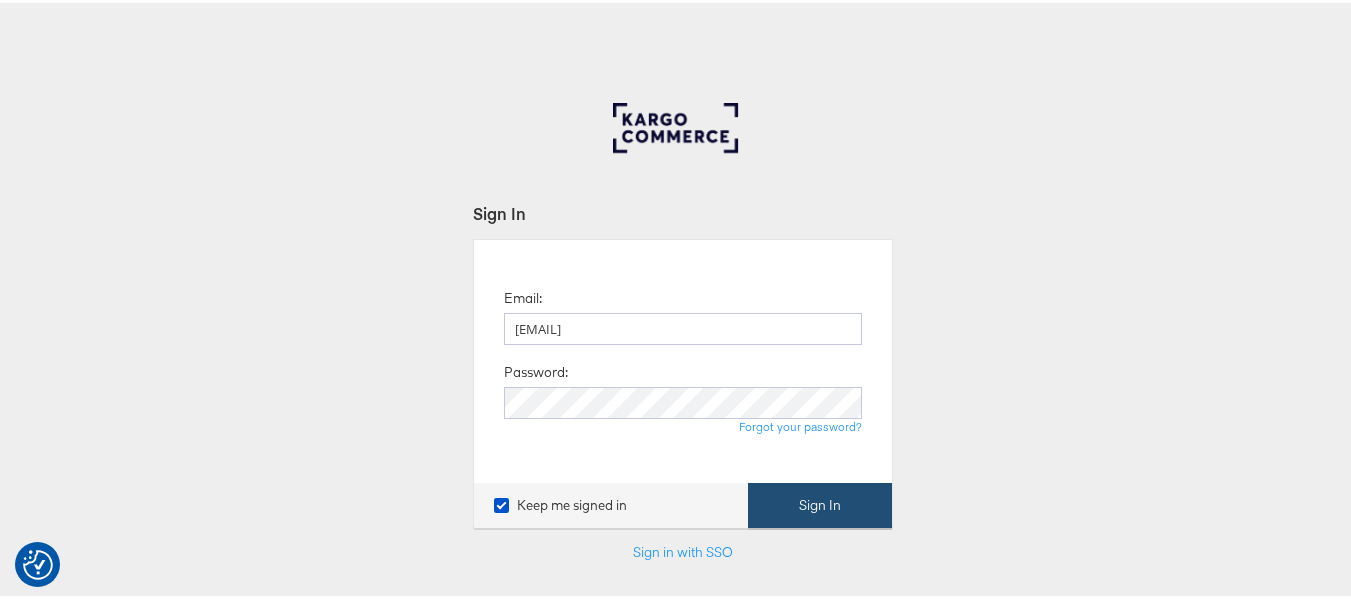 click on "Sign In" at bounding box center [820, 502] 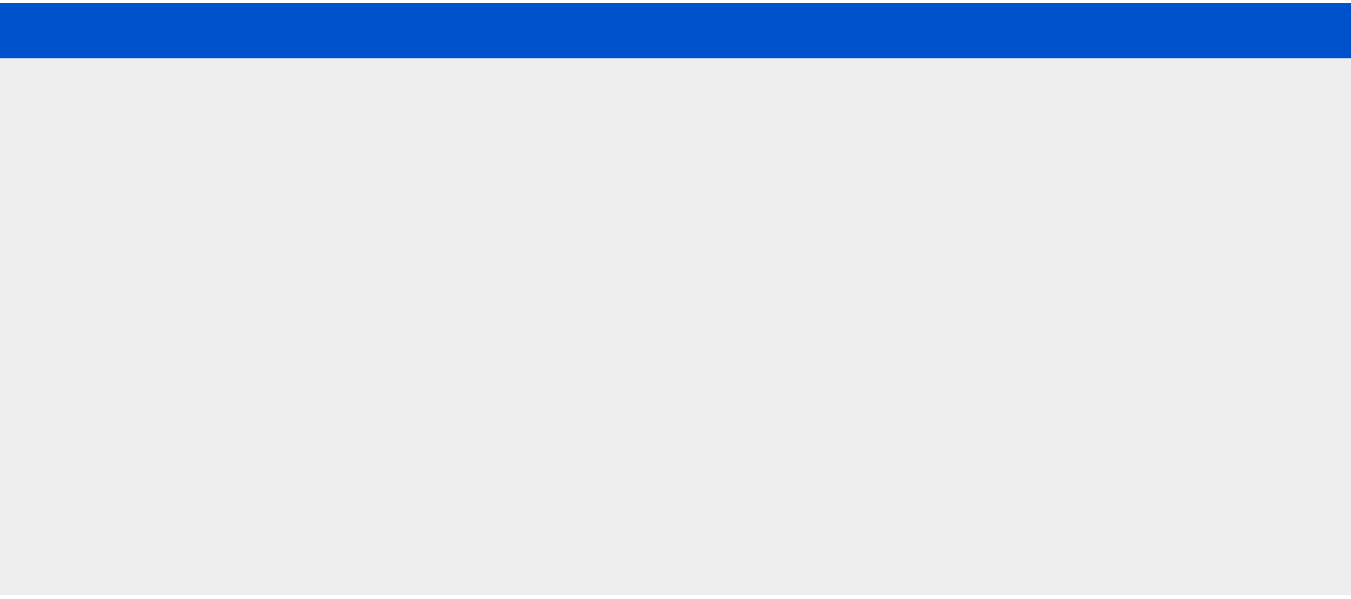 scroll, scrollTop: 0, scrollLeft: 0, axis: both 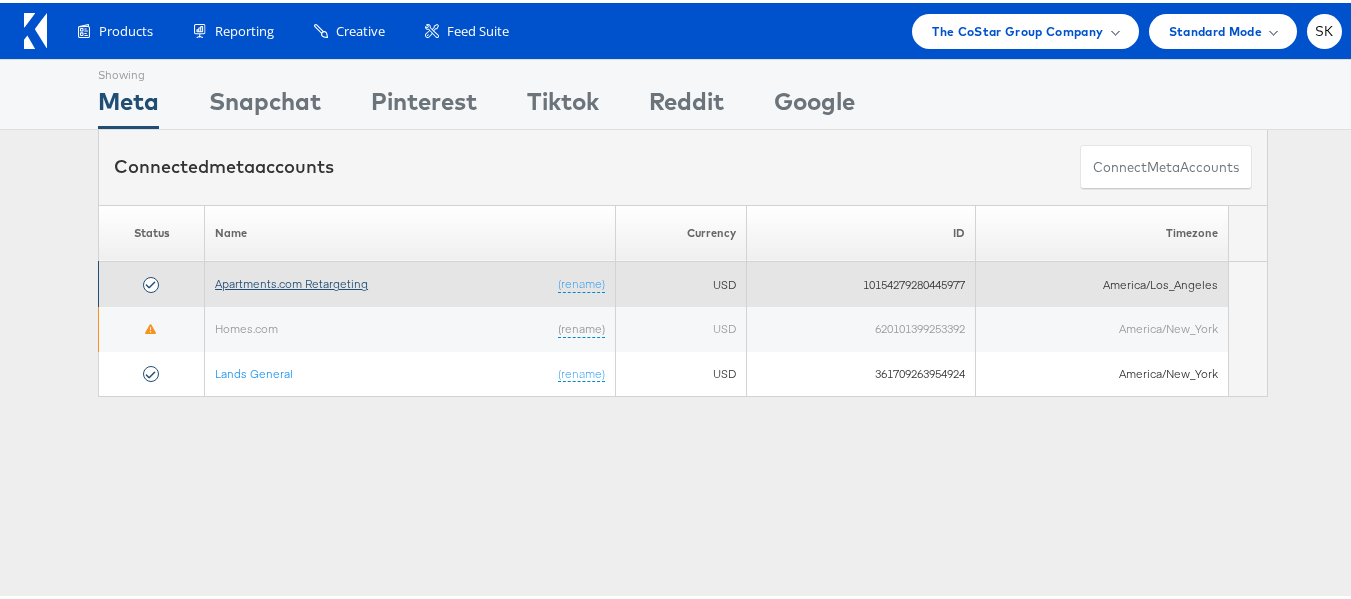 click on "Apartments.com Retargeting" at bounding box center [291, 280] 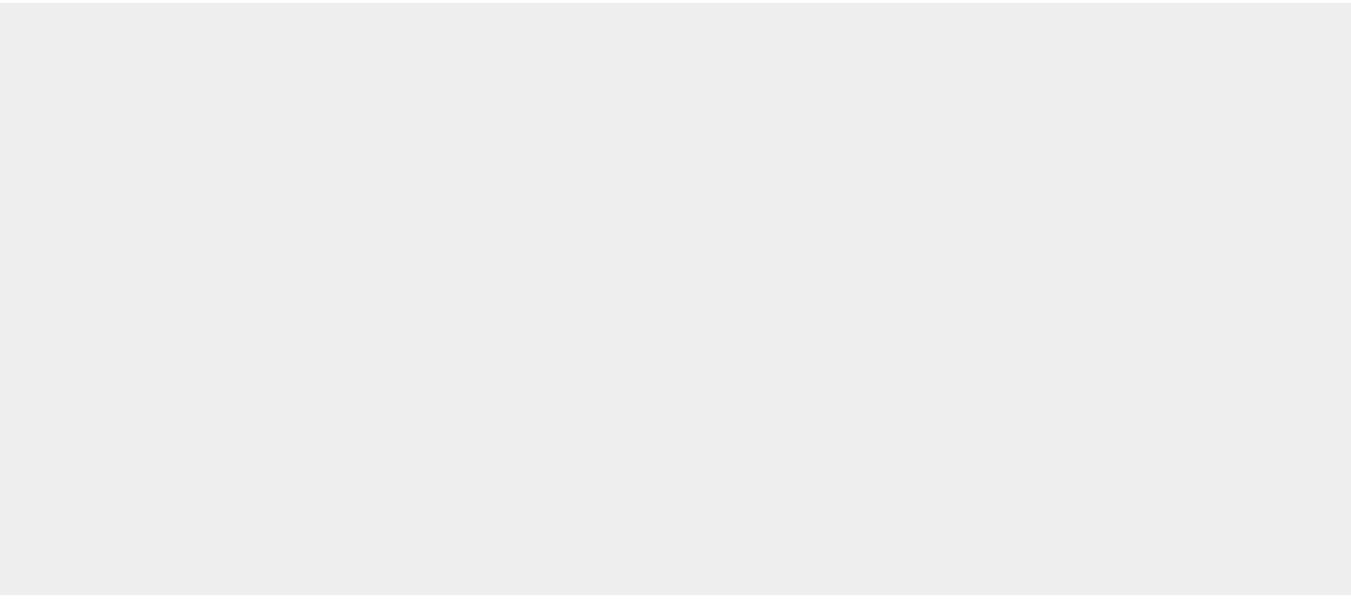 scroll, scrollTop: 0, scrollLeft: 0, axis: both 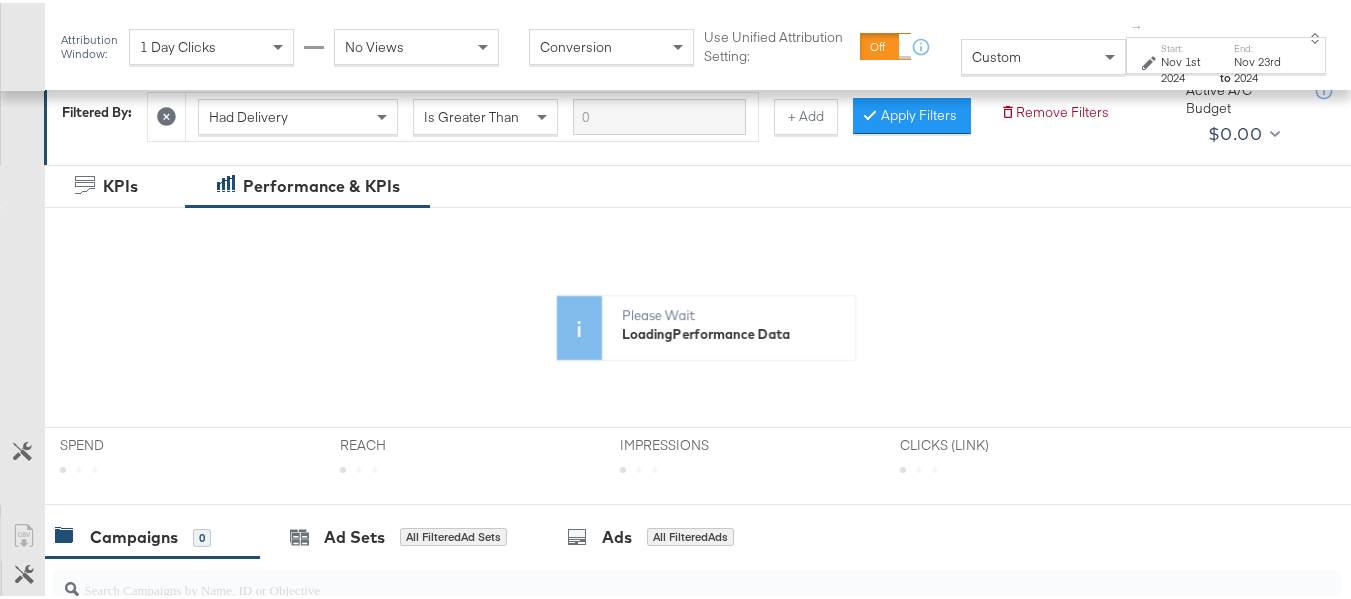 click on "Custom" at bounding box center (996, 54) 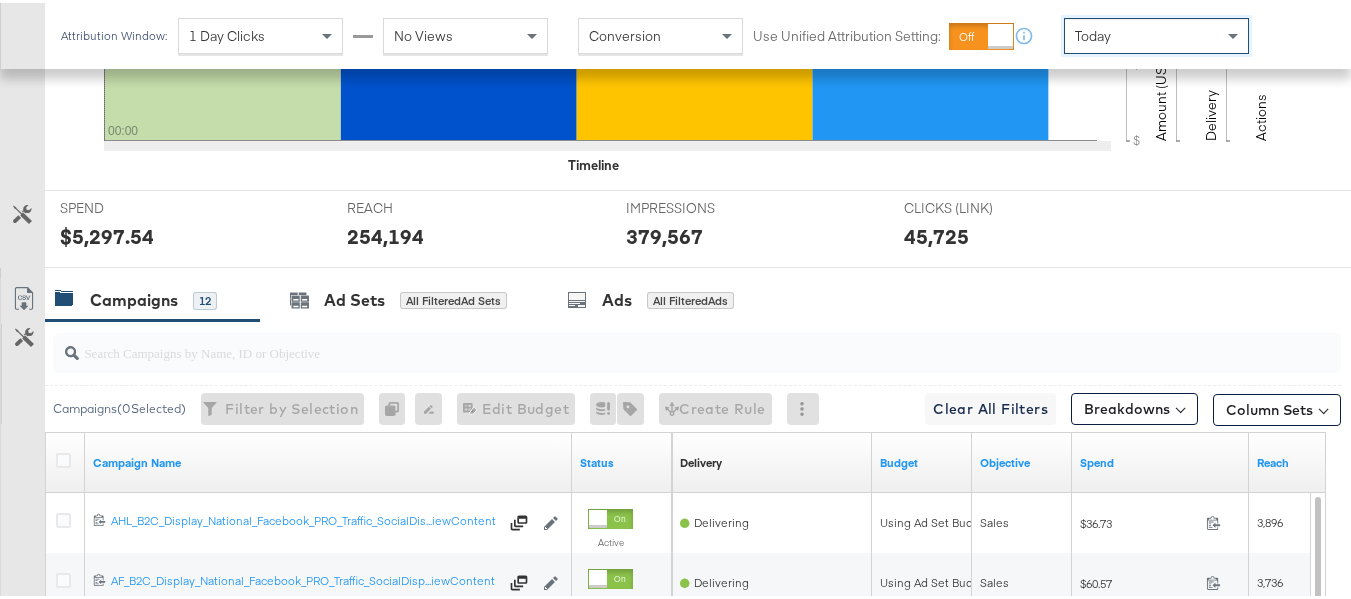 scroll, scrollTop: 900, scrollLeft: 0, axis: vertical 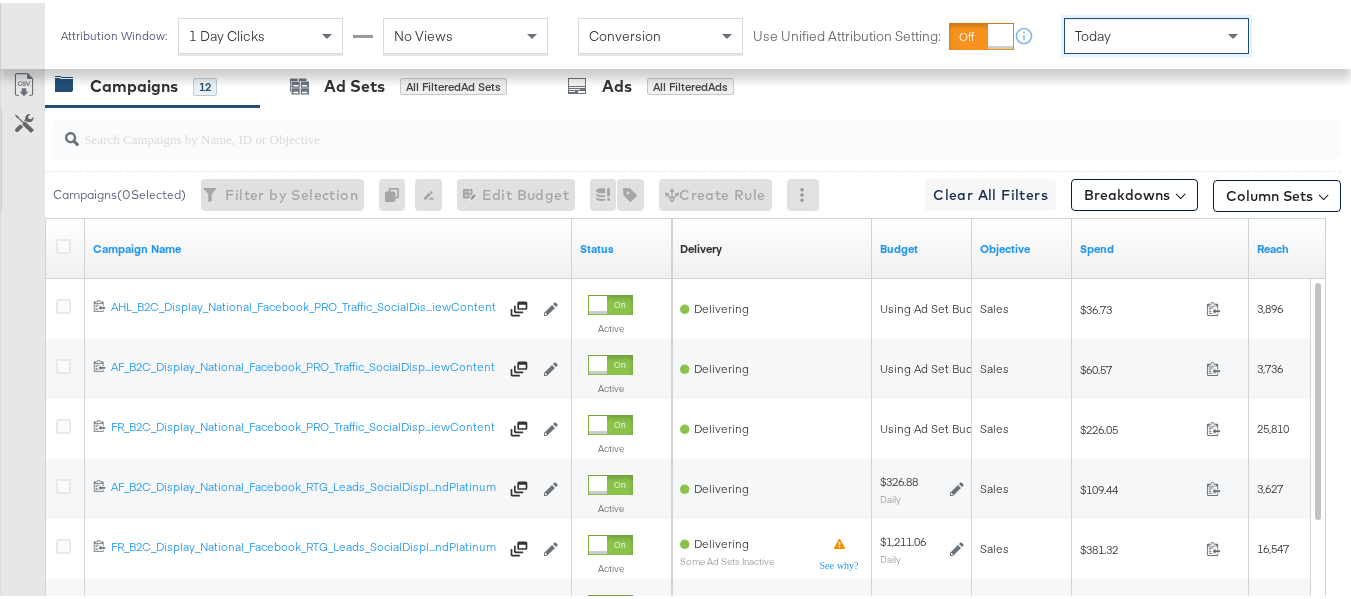 click at bounding box center [653, 127] 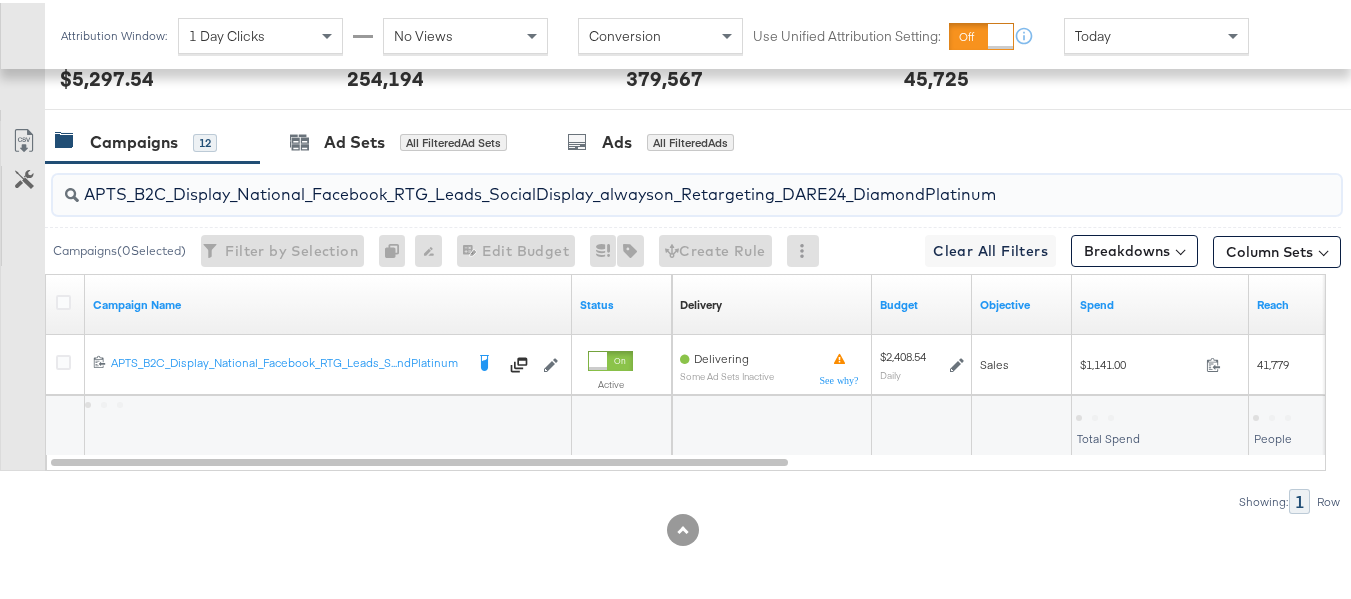 scroll, scrollTop: 873, scrollLeft: 0, axis: vertical 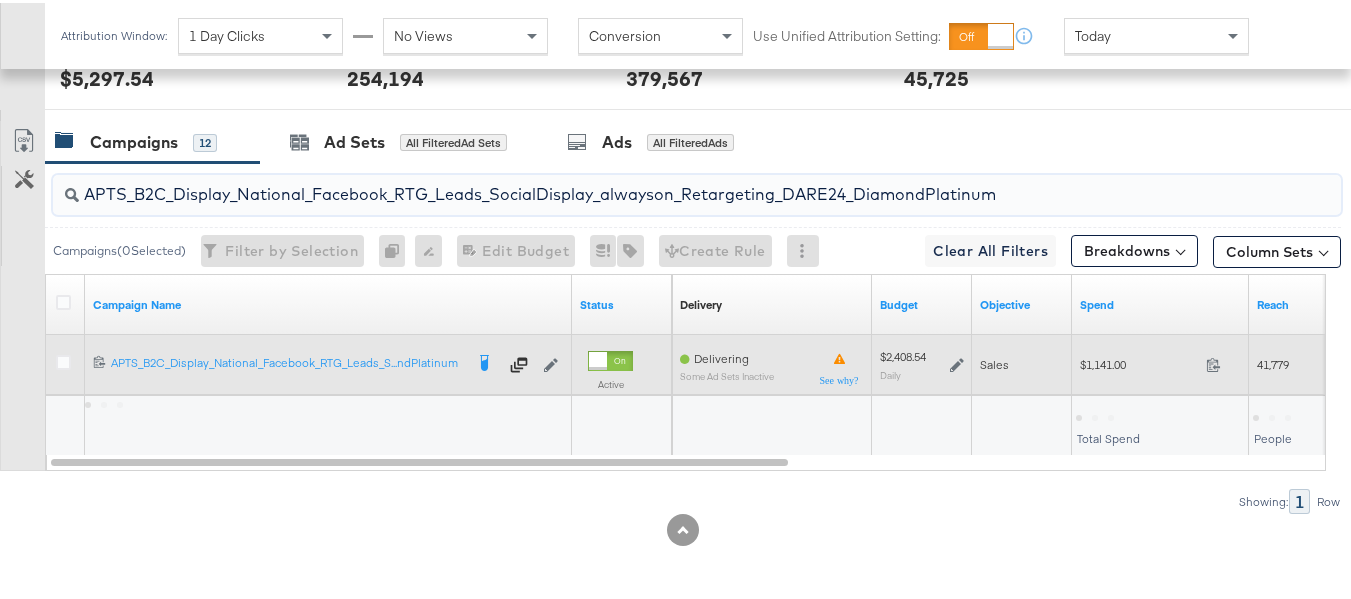 click on "$1,141.00   1141" at bounding box center [1160, 362] 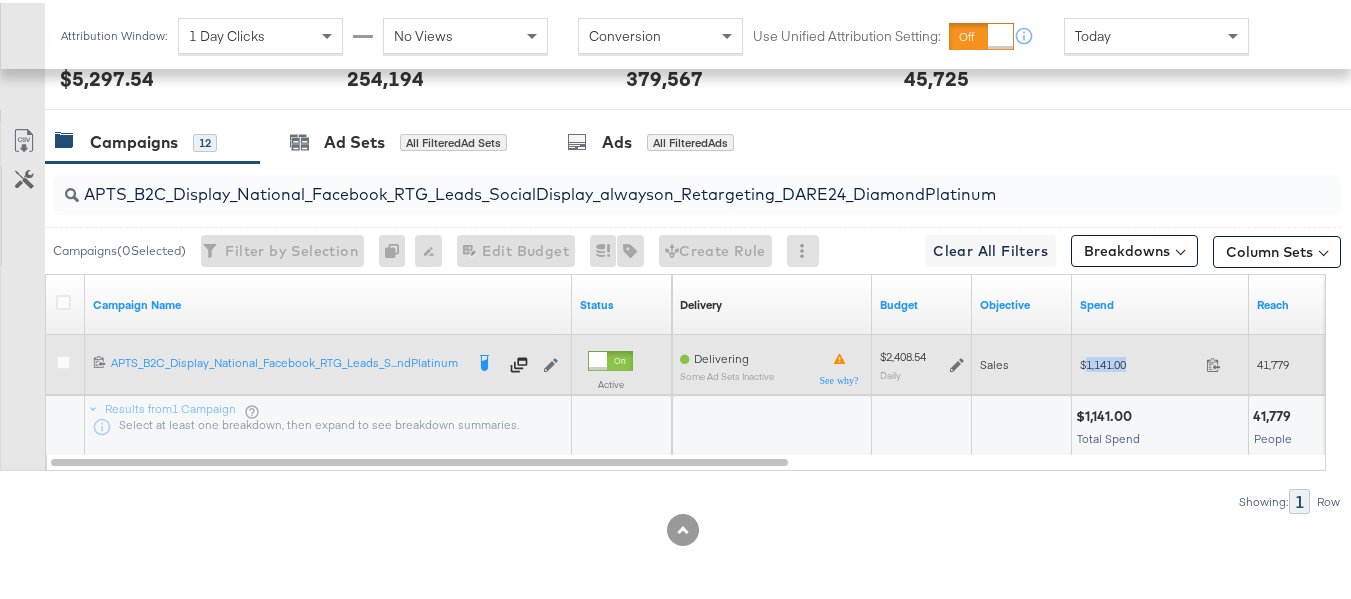 click on "$1,141.00   1141" at bounding box center [1160, 362] 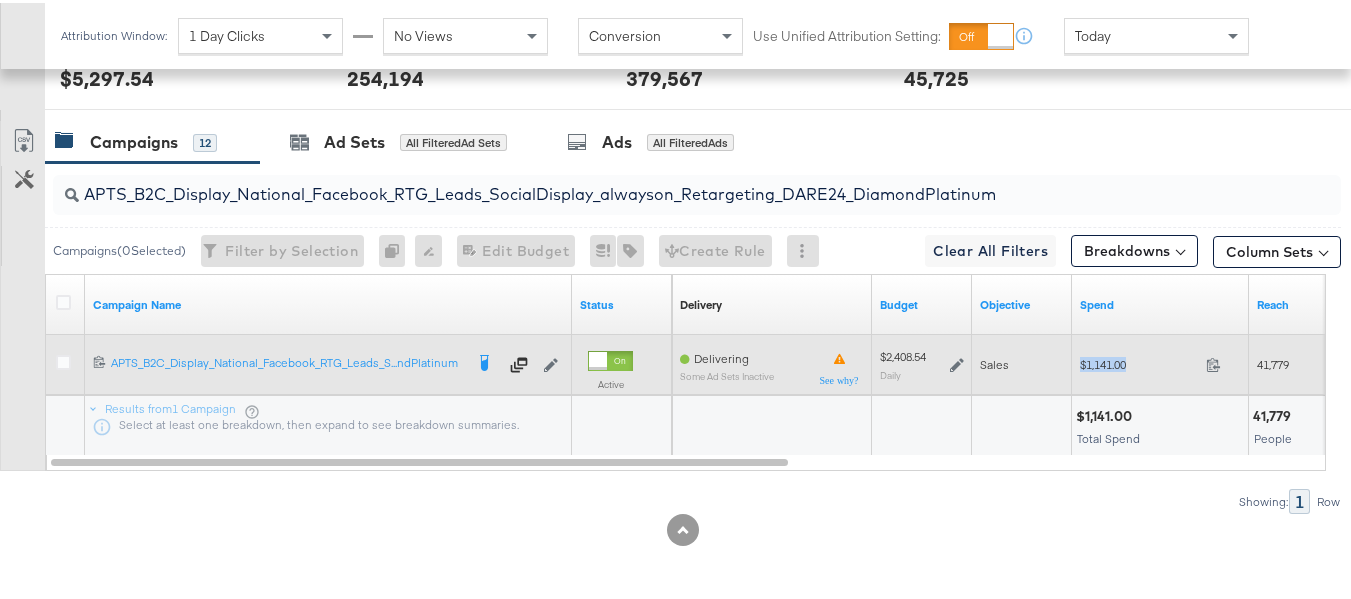 click on "$1,141.00   1141" at bounding box center [1160, 362] 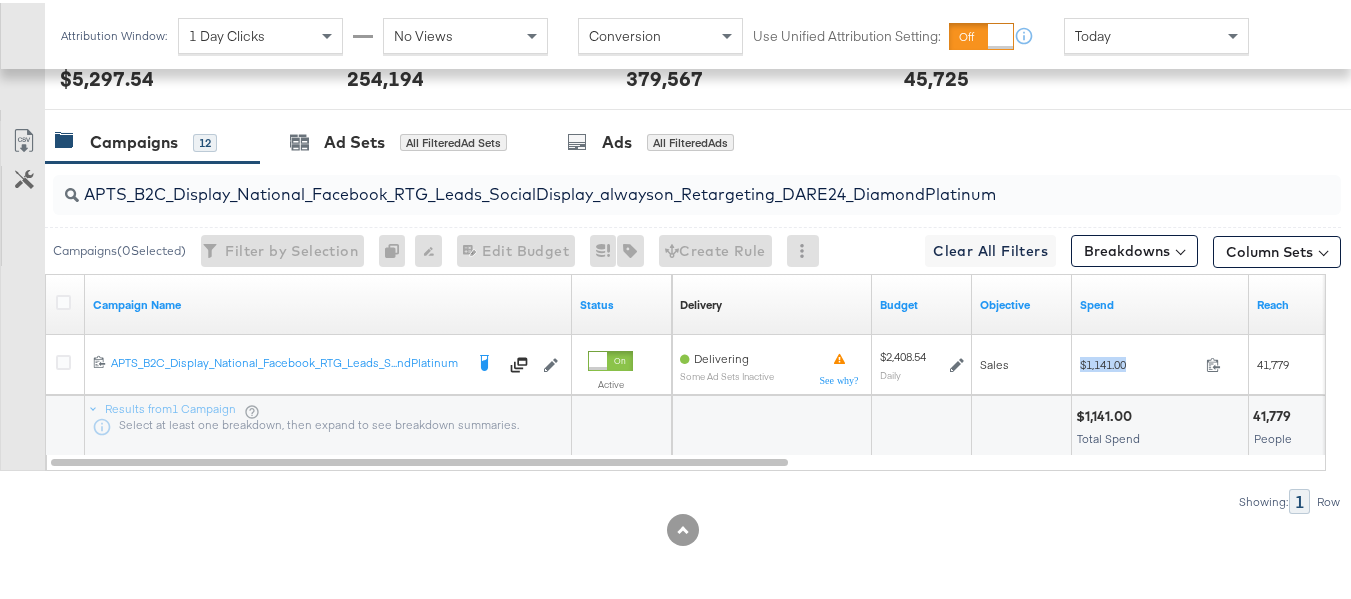 copy on "$1,141.00" 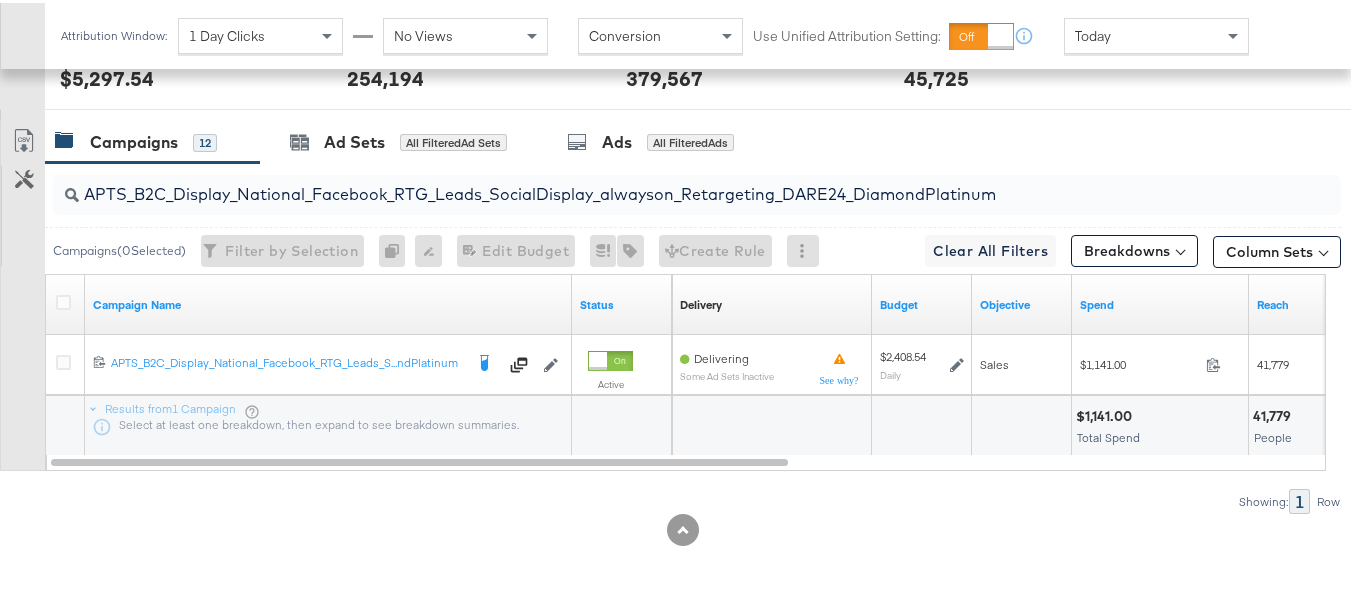click on "APTS_B2C_Display_National_Facebook_RTG_Leads_SocialDisplay_alwayson_Retargeting_DARE24_DiamondPlatinum" at bounding box center (697, 192) 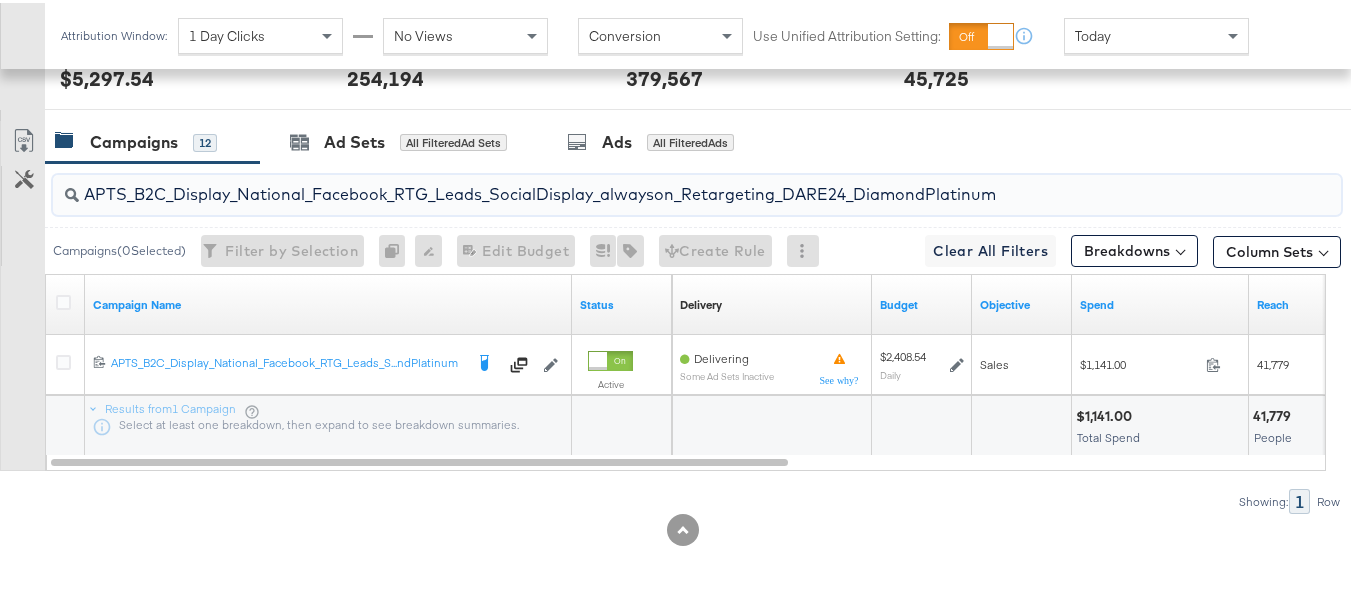 paste on "FR_B2C_Display_National_Facebook_RTG_Leads_SocialDisplay_alwayson_Retargeting_FR" 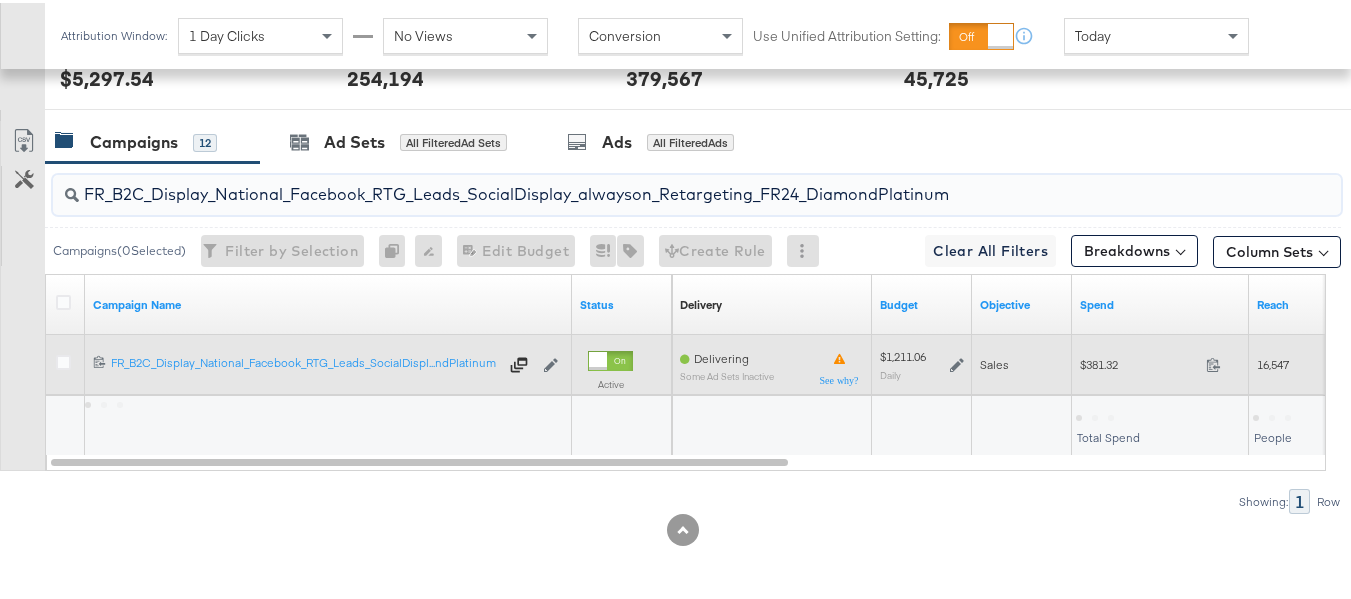 click on "$381.32   381.32" at bounding box center (1160, 361) 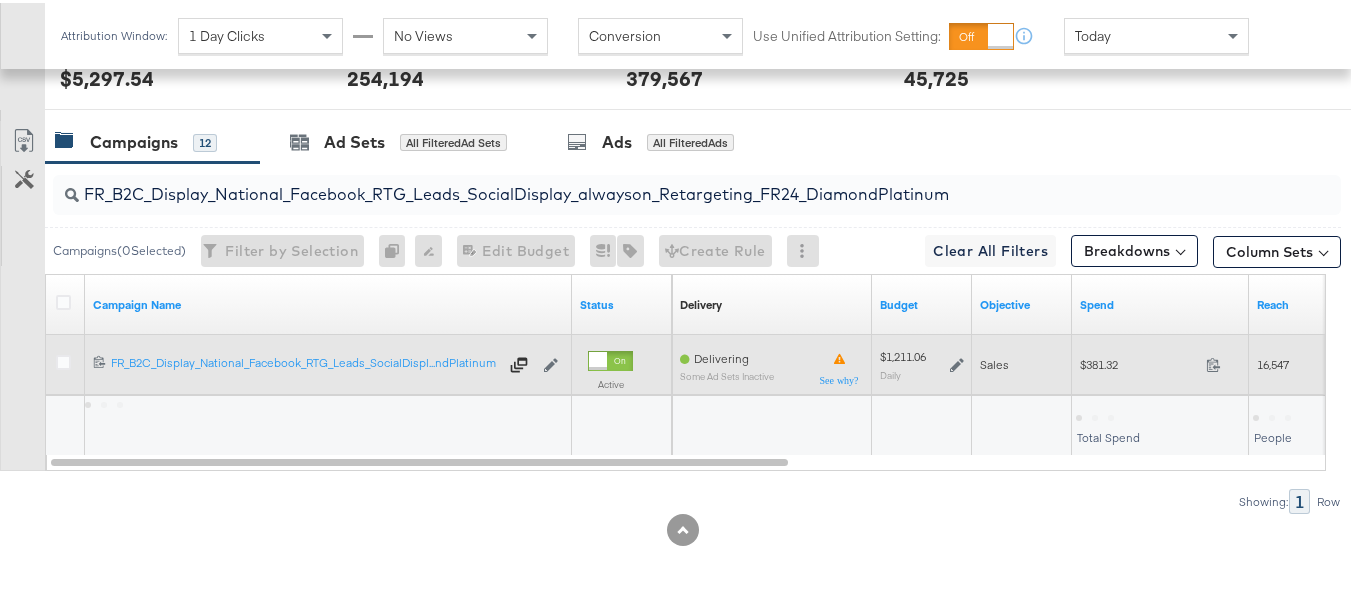 click on "$381.32   381.32" at bounding box center (1160, 361) 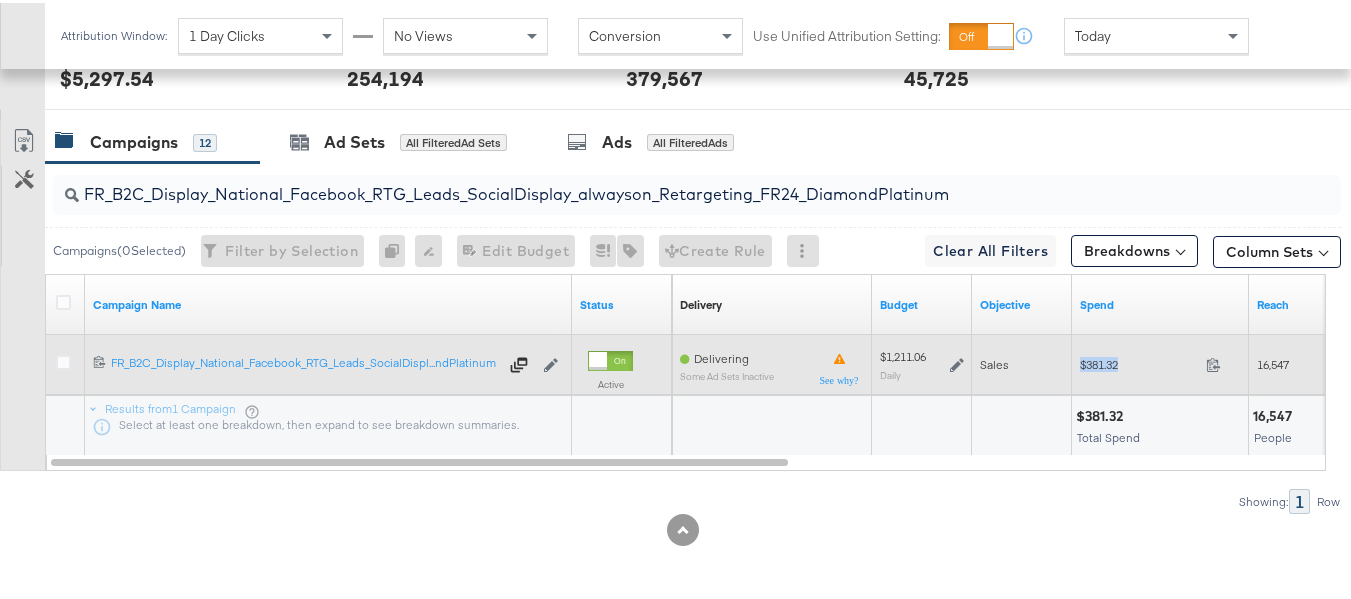 click on "$381.32   381.32" at bounding box center (1160, 361) 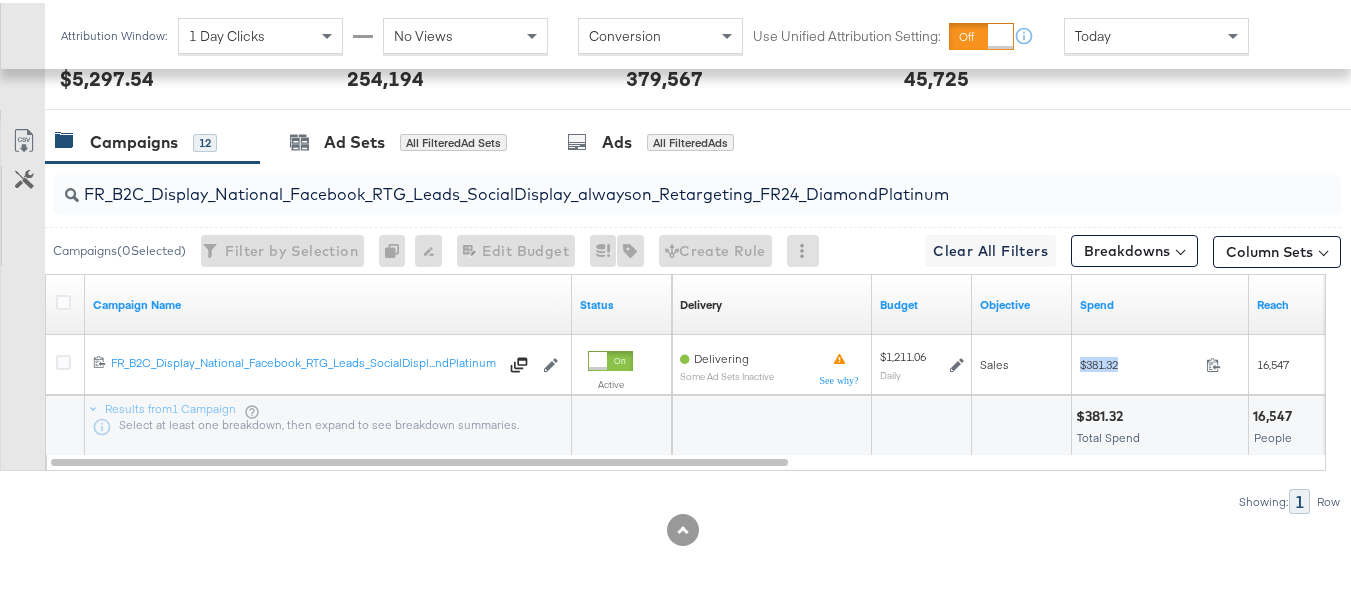copy on "$381.32" 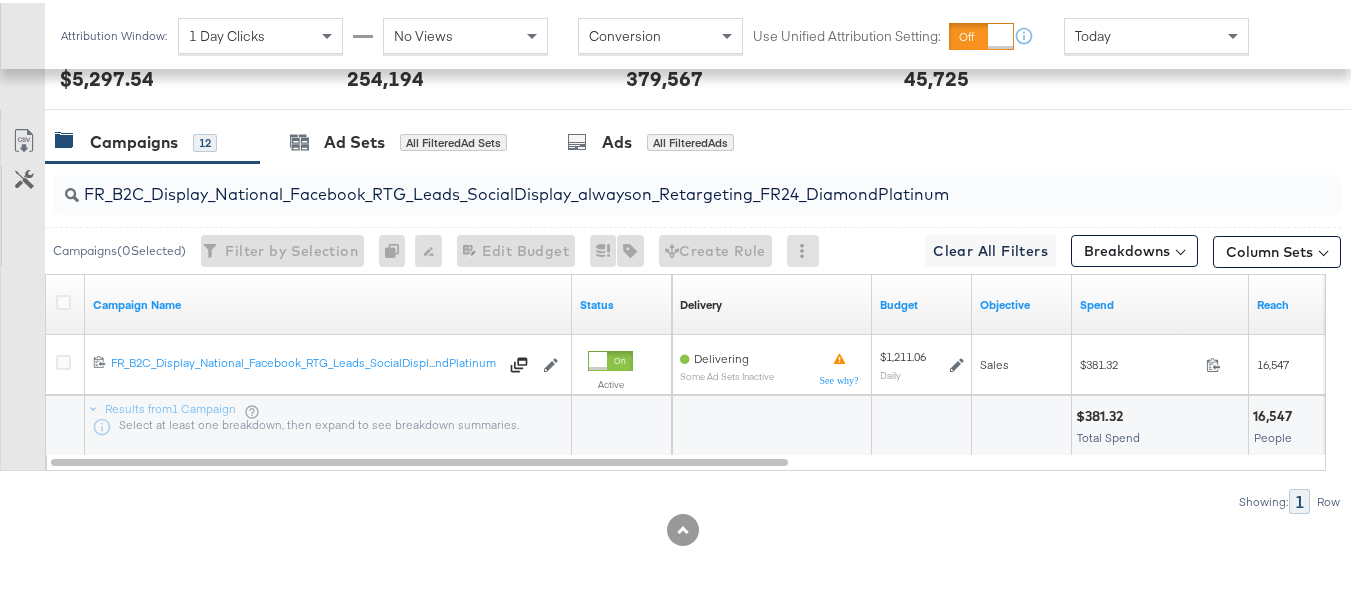 click on "FR_B2C_Display_National_Facebook_RTG_Leads_SocialDisplay_alwayson_Retargeting_FR24_DiamondPlatinum" at bounding box center [653, 183] 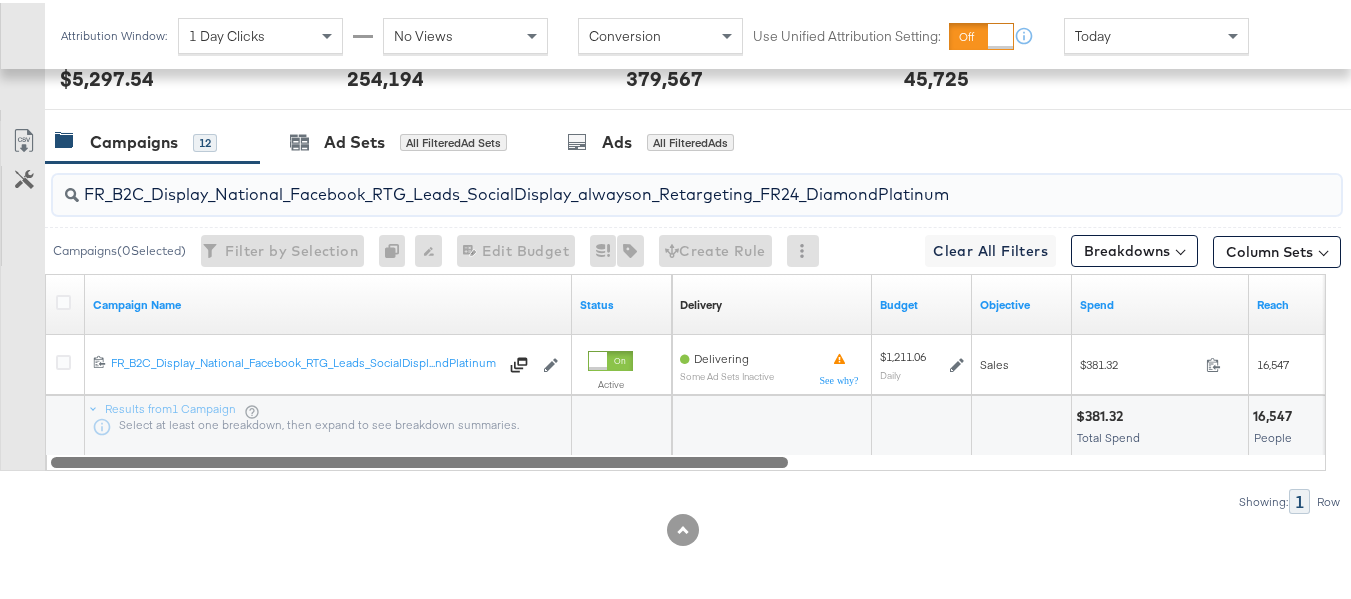 paste on "AF_B2C_Display_National_Facebook_RTG_Leads_SocialDisplay_alwayson_Retargeting_AF" 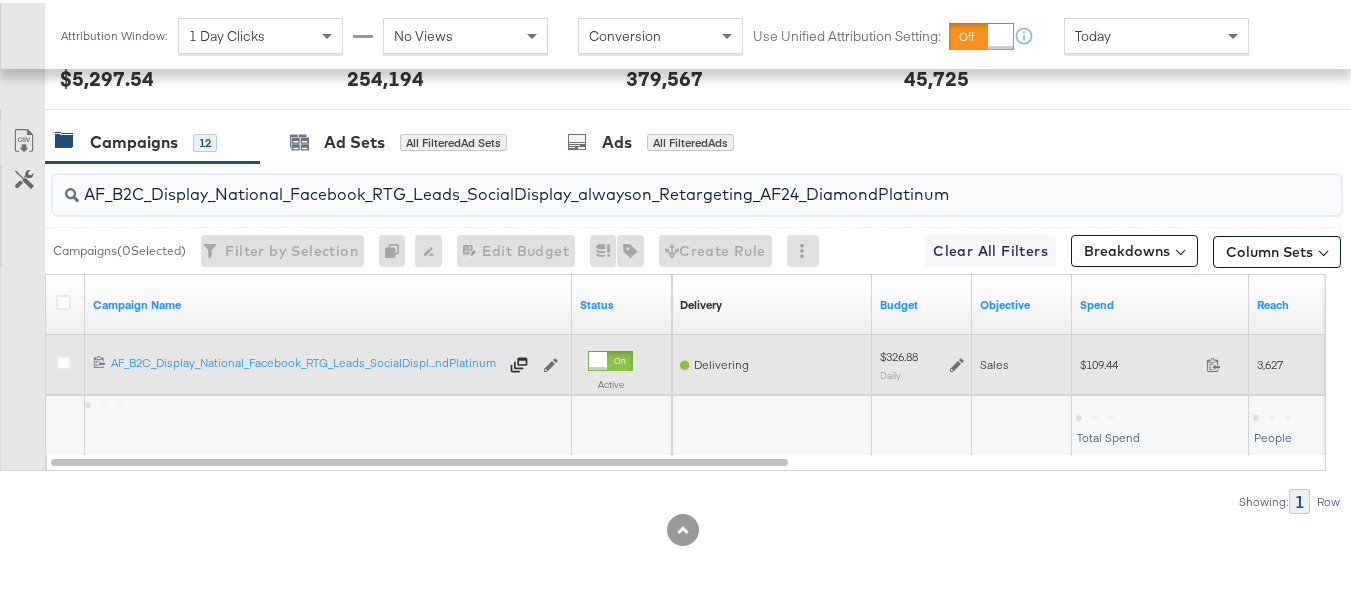 click on "$109.44   109.44" at bounding box center [1160, 361] 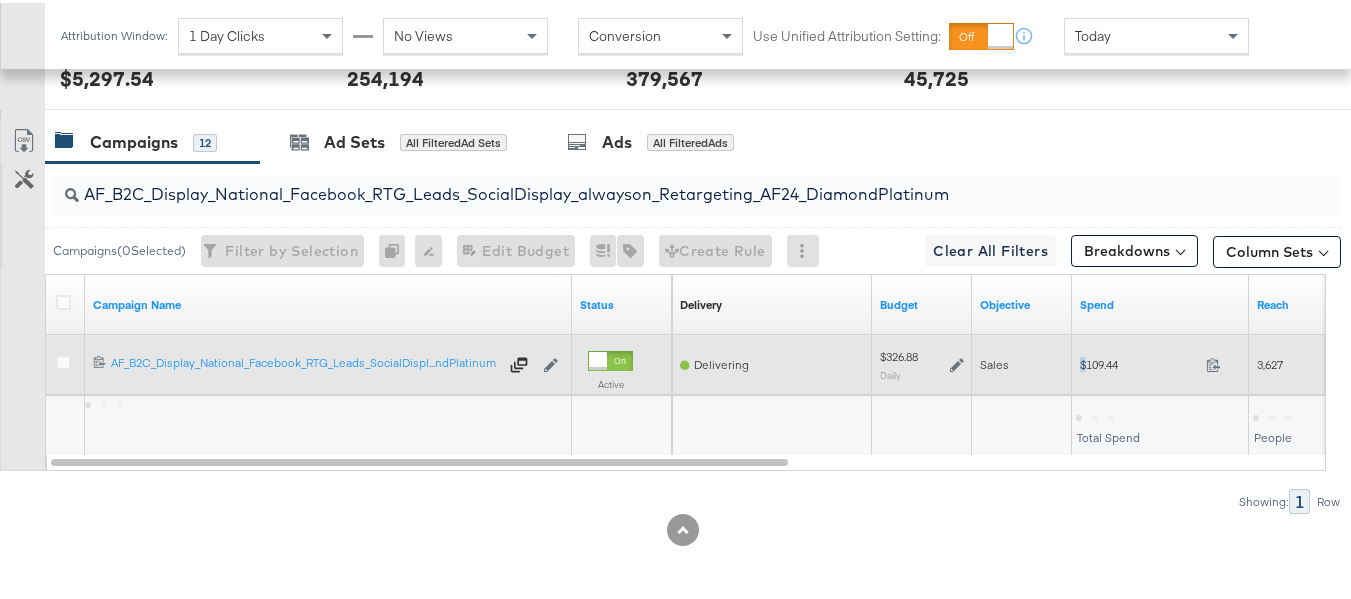 click on "$109.44   109.44" at bounding box center [1160, 361] 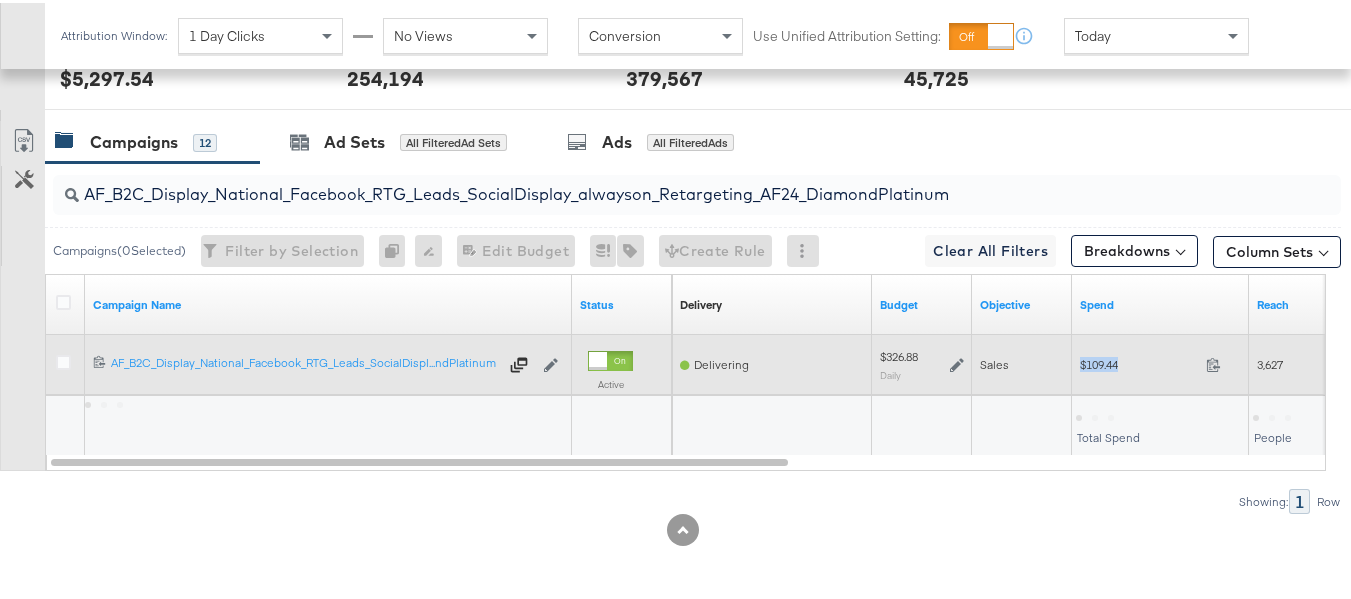 click on "$109.44   109.44" at bounding box center (1160, 361) 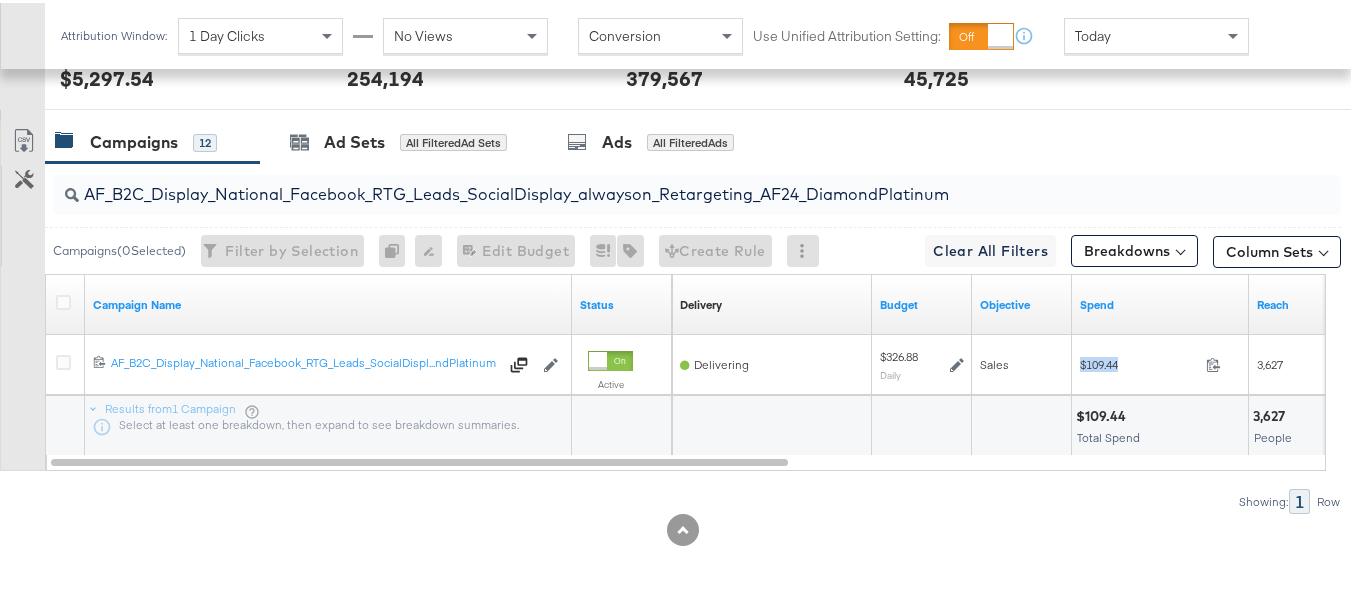 copy on "$109.44" 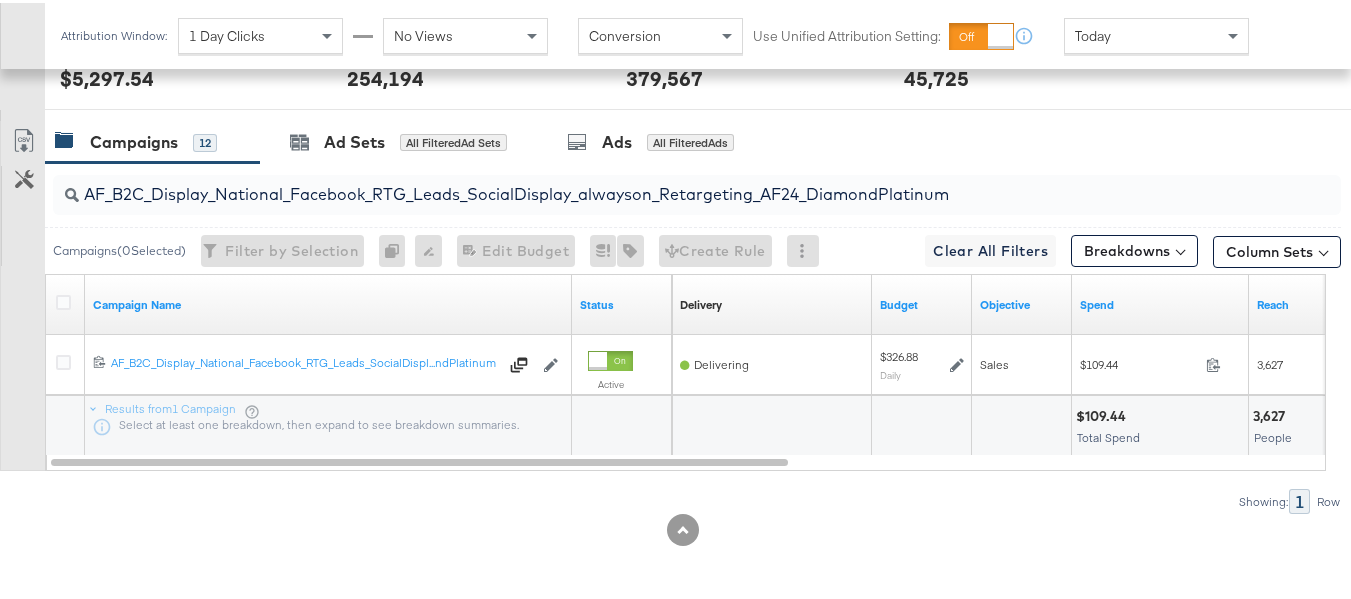 click on "AF_B2C_Display_National_Facebook_RTG_Leads_SocialDisplay_alwayson_Retargeting_AF24_DiamondPlatinum" at bounding box center [653, 183] 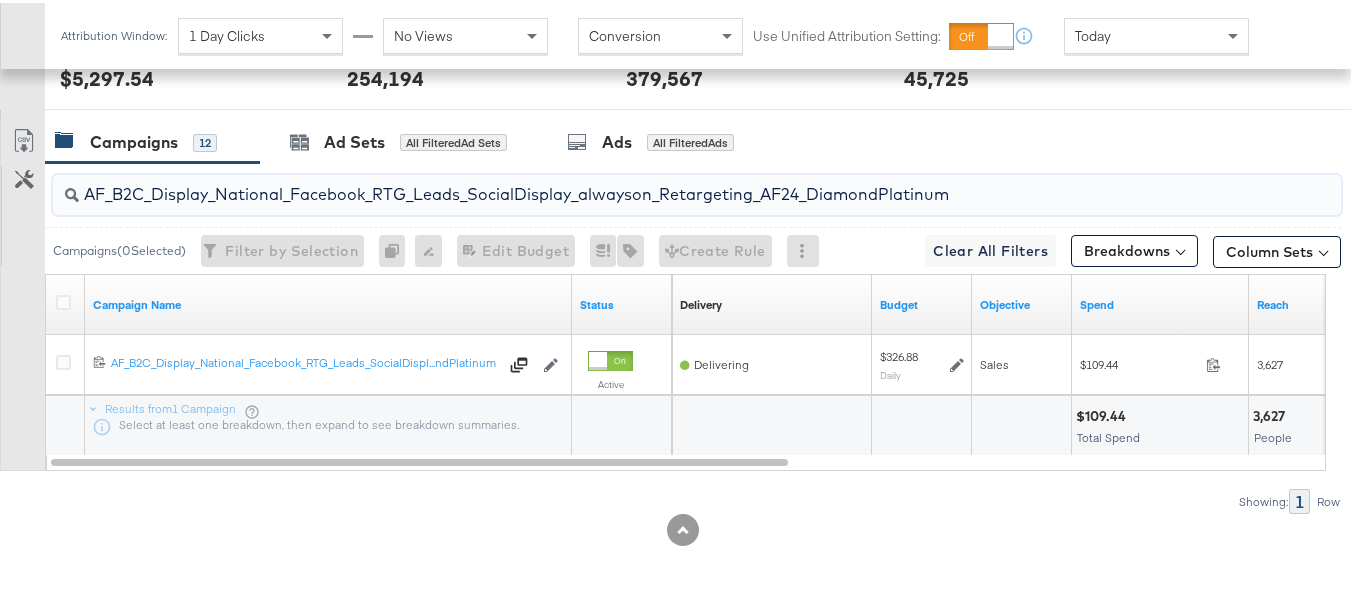 paste on "HL_B2C_Display_National_Facebook_RTG_Leads_SocialDisplay_alwayson_Retargeting_AHL" 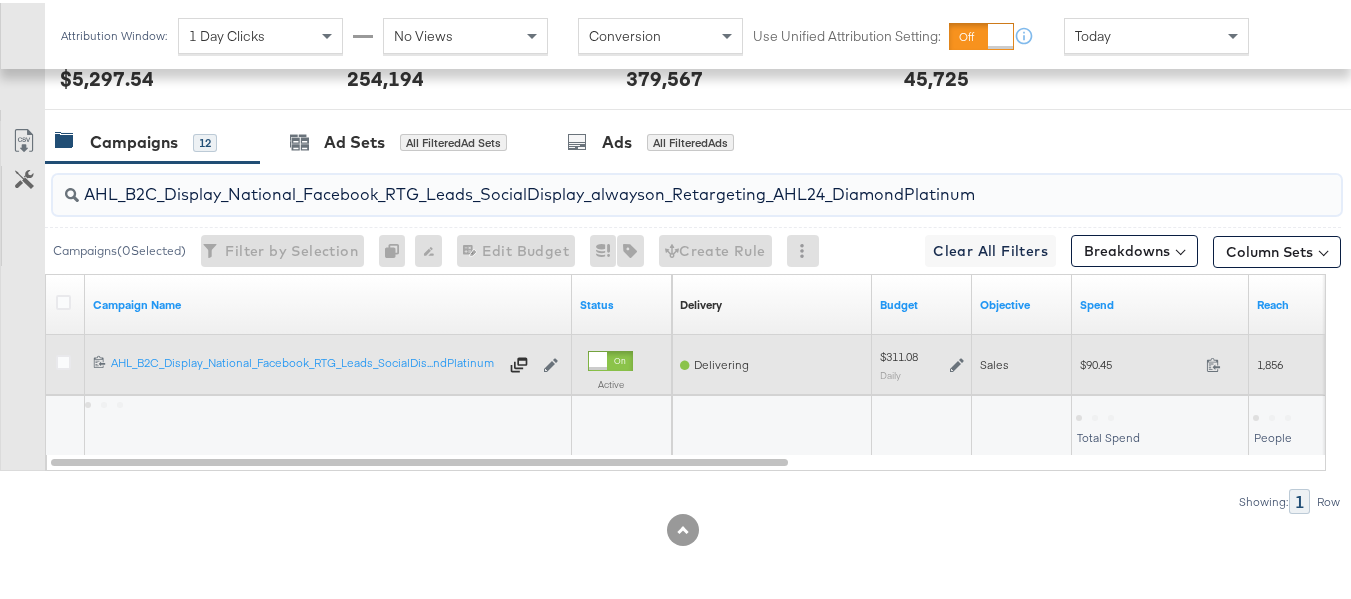 click on "$90.45" at bounding box center (1139, 361) 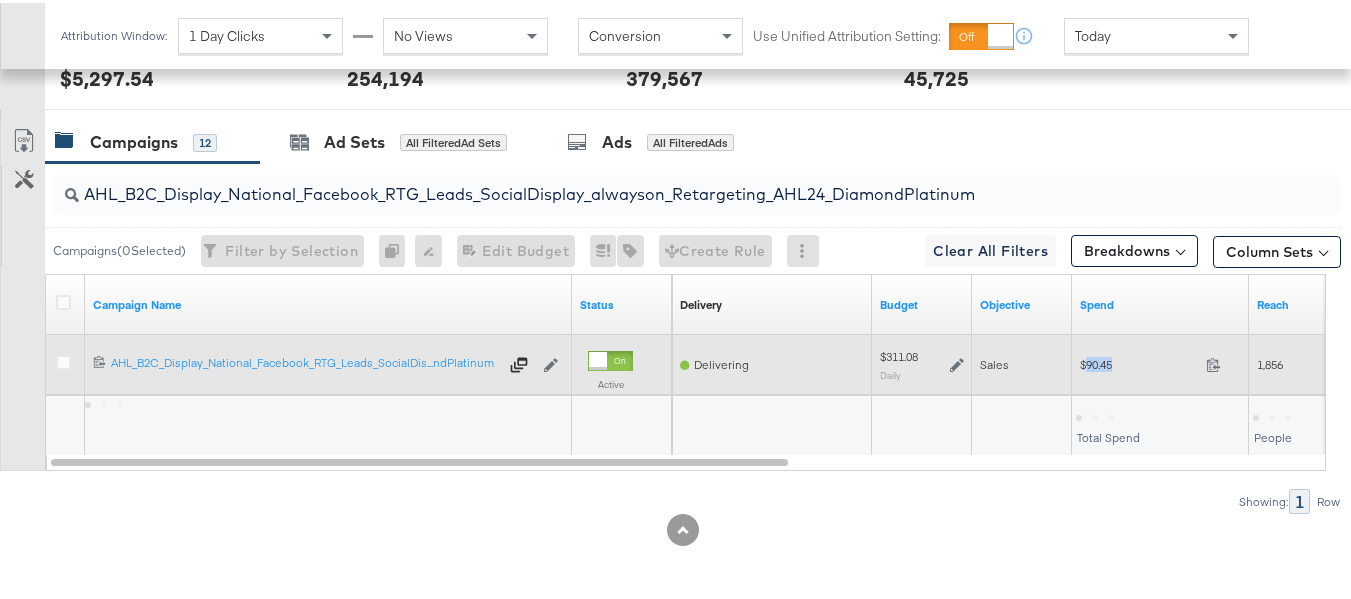click on "$90.45" at bounding box center (1139, 361) 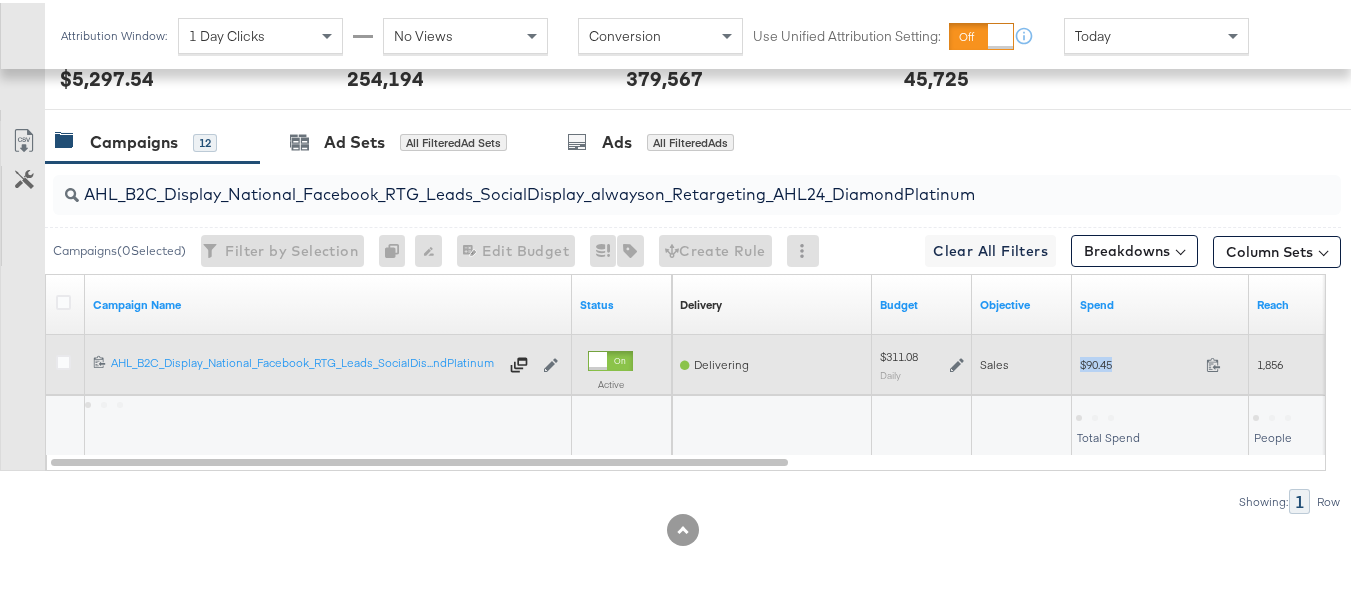click on "$90.45" at bounding box center [1139, 361] 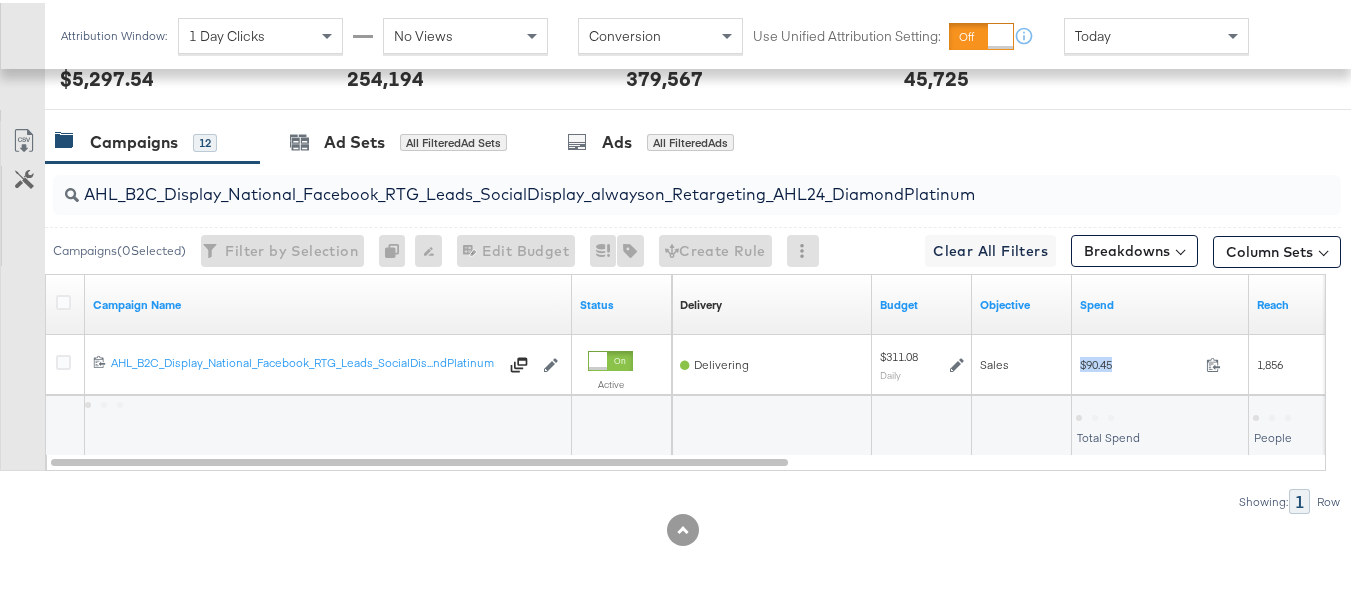 copy on "$90.45" 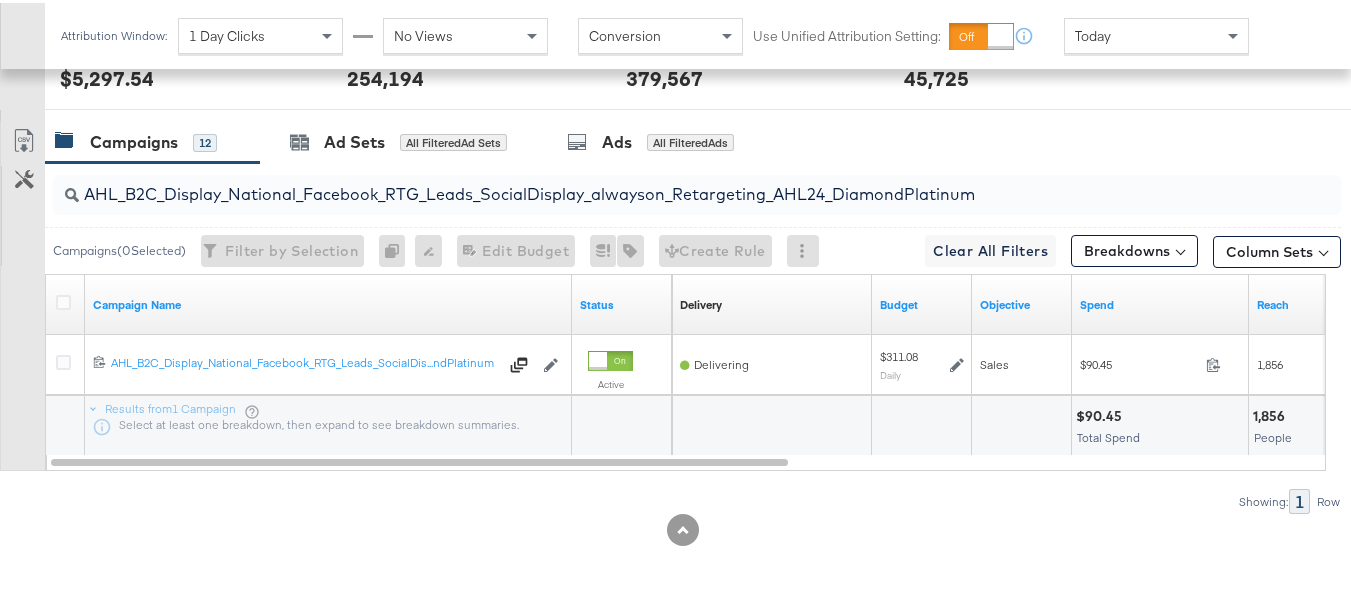 click on "AHL_B2C_Display_National_Facebook_RTG_Leads_SocialDisplay_alwayson_Retargeting_AHL24_DiamondPlatinum" at bounding box center (653, 183) 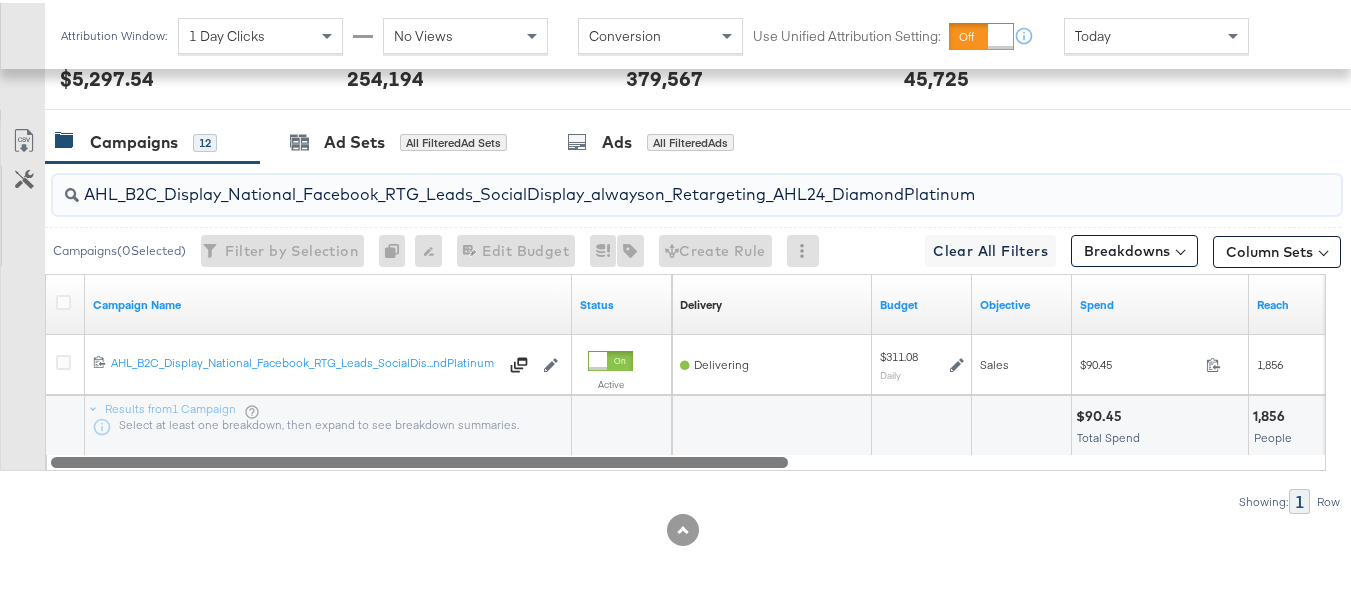paste on "PTS_B2C_Display_National_Facebook_PRO_Traffic_SocialDisplay_alwayson_ASC_DARE24_ViewContent" 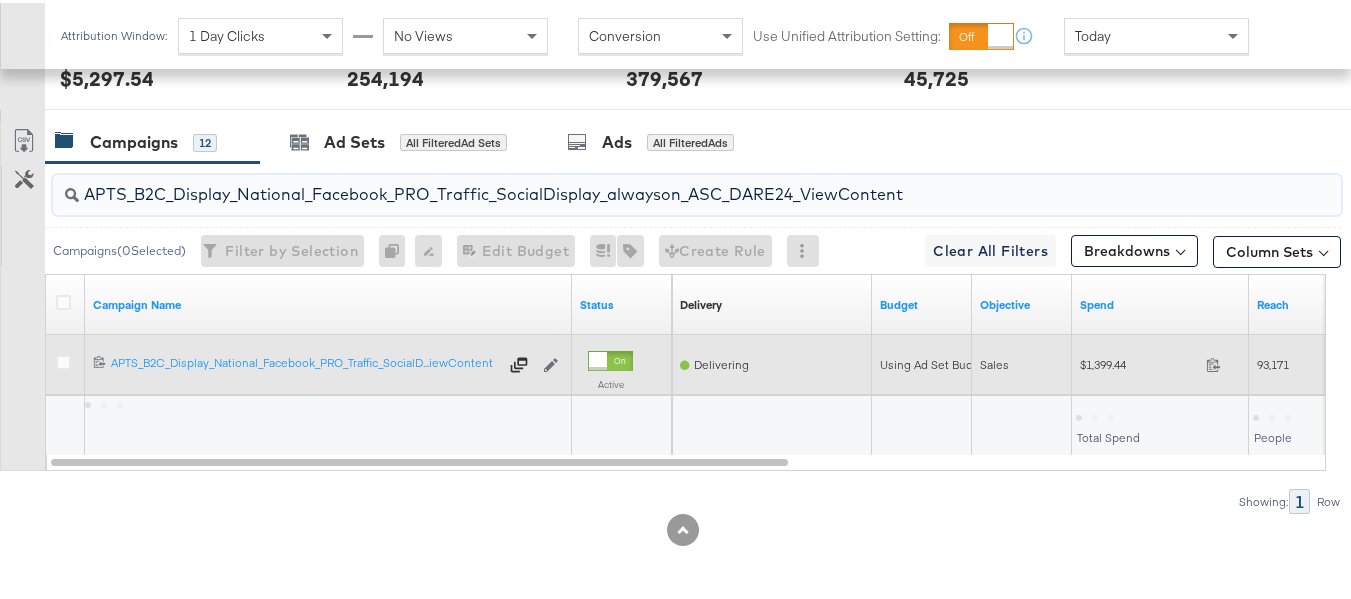 click on "$1,399.44   1399.44" at bounding box center [1160, 361] 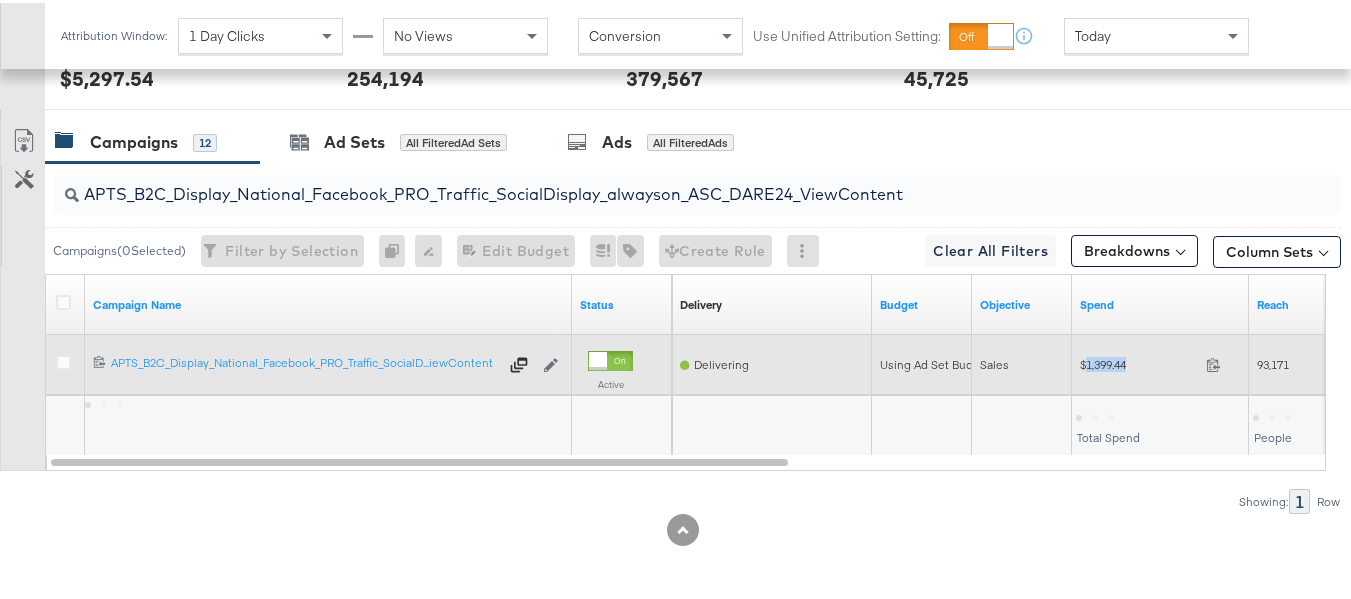 click on "$1,399.44   1399.44" at bounding box center [1160, 361] 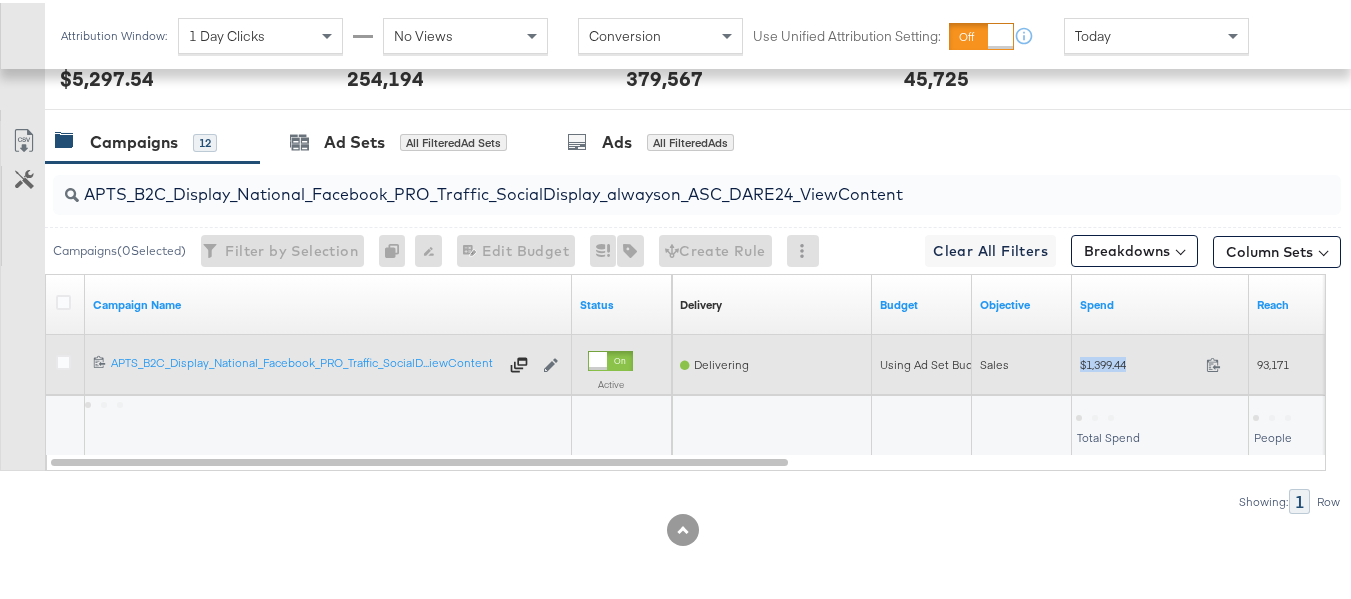 click on "$1,399.44   1399.44" at bounding box center (1160, 361) 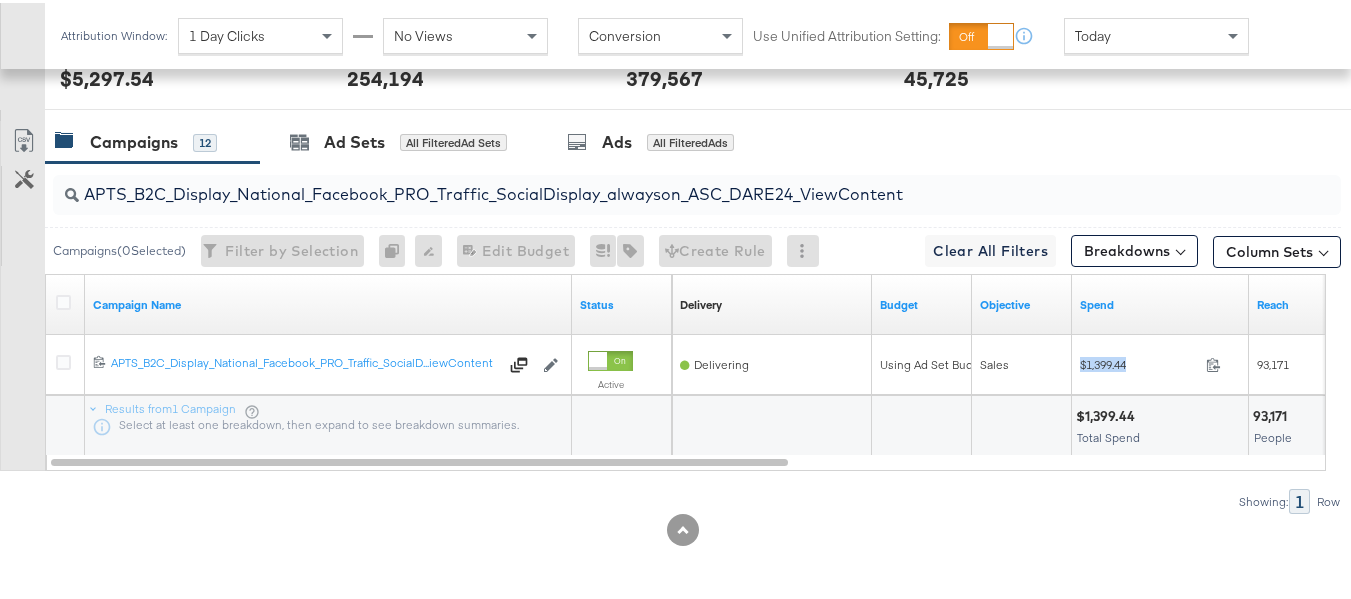 copy on "$1,399.44" 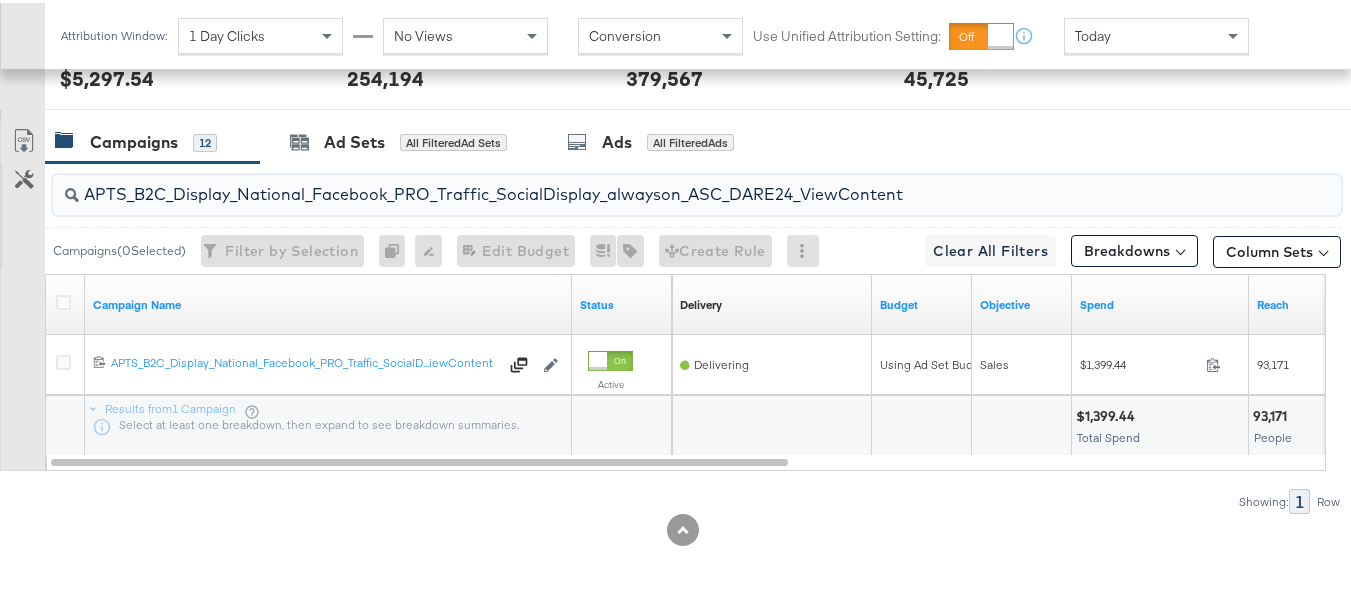 click on "APTS_B2C_Display_National_Facebook_PRO_Traffic_SocialDisplay_alwayson_ASC_DARE24_ViewContent" at bounding box center [653, 183] 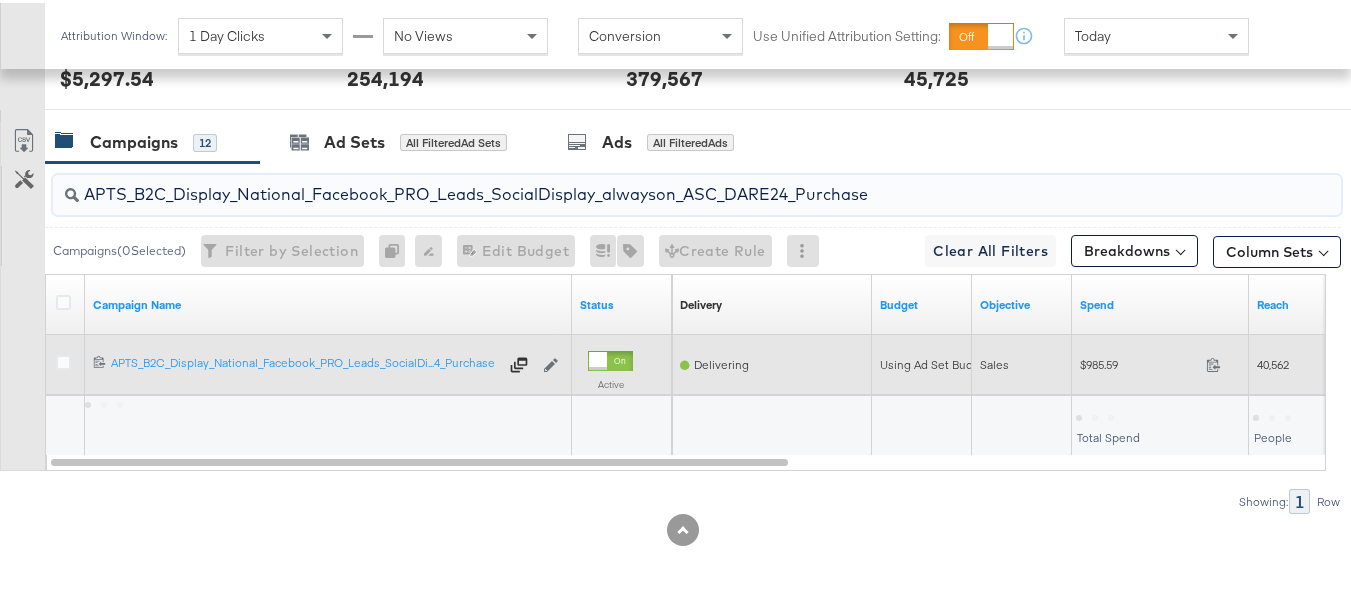 click on "$985.59   985.59" at bounding box center [1160, 362] 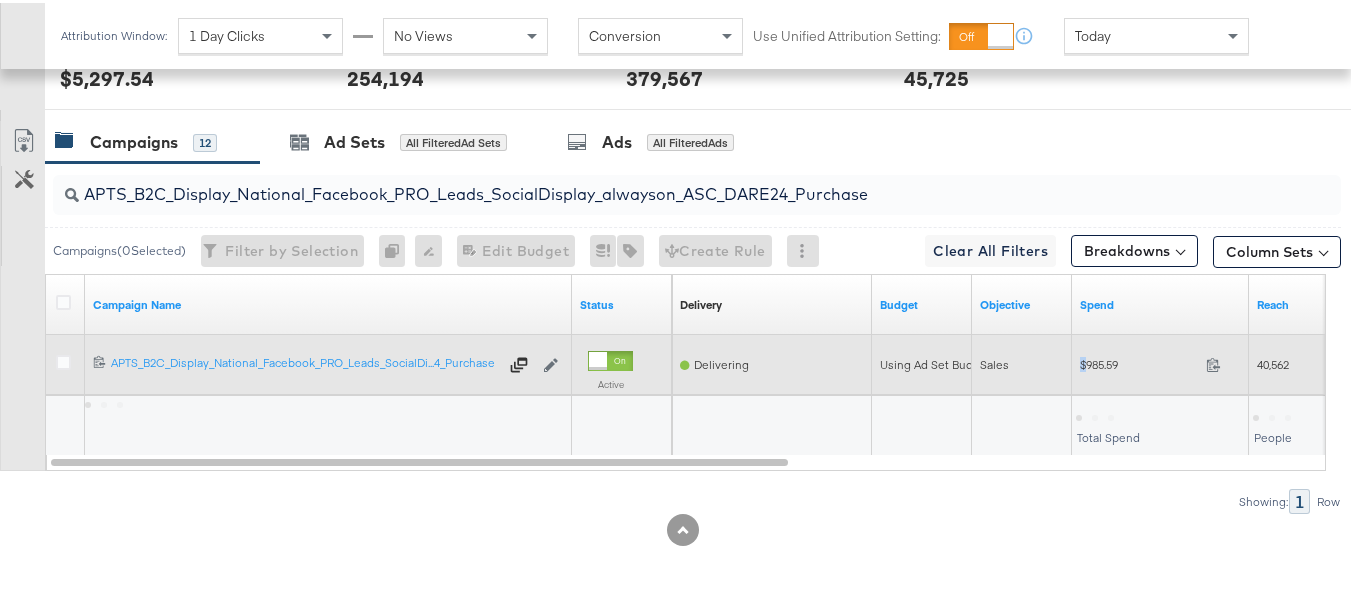 click on "$985.59   985.59" at bounding box center (1160, 361) 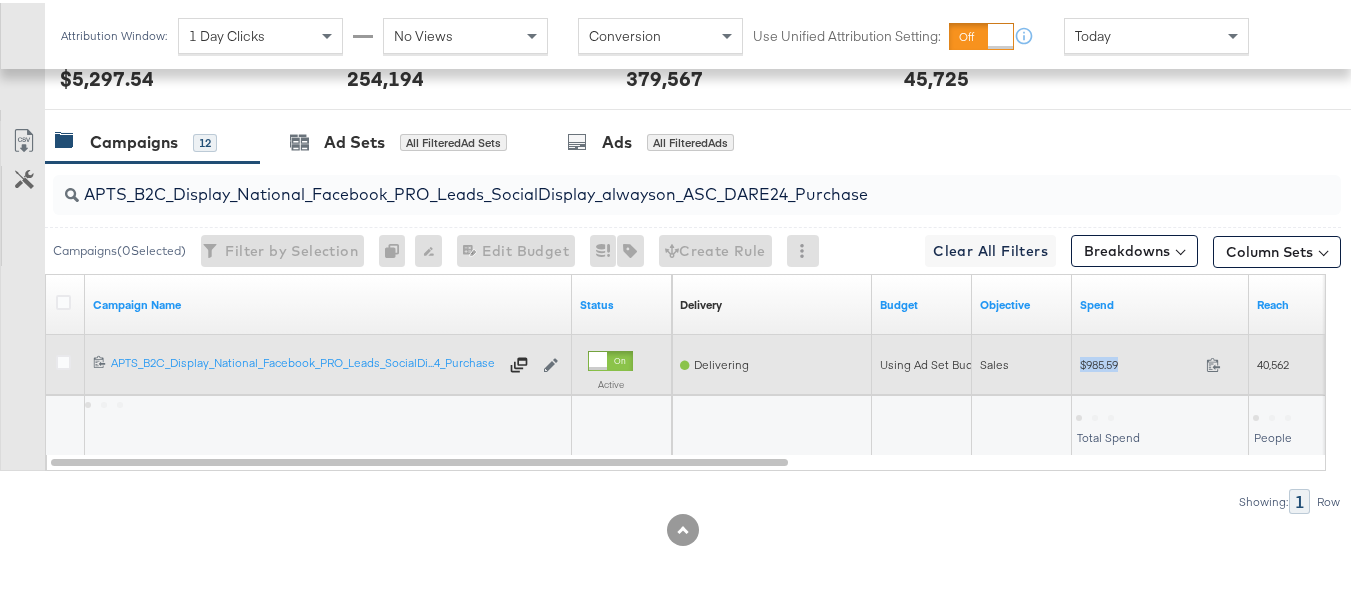 click on "$985.59   985.59" at bounding box center (1160, 361) 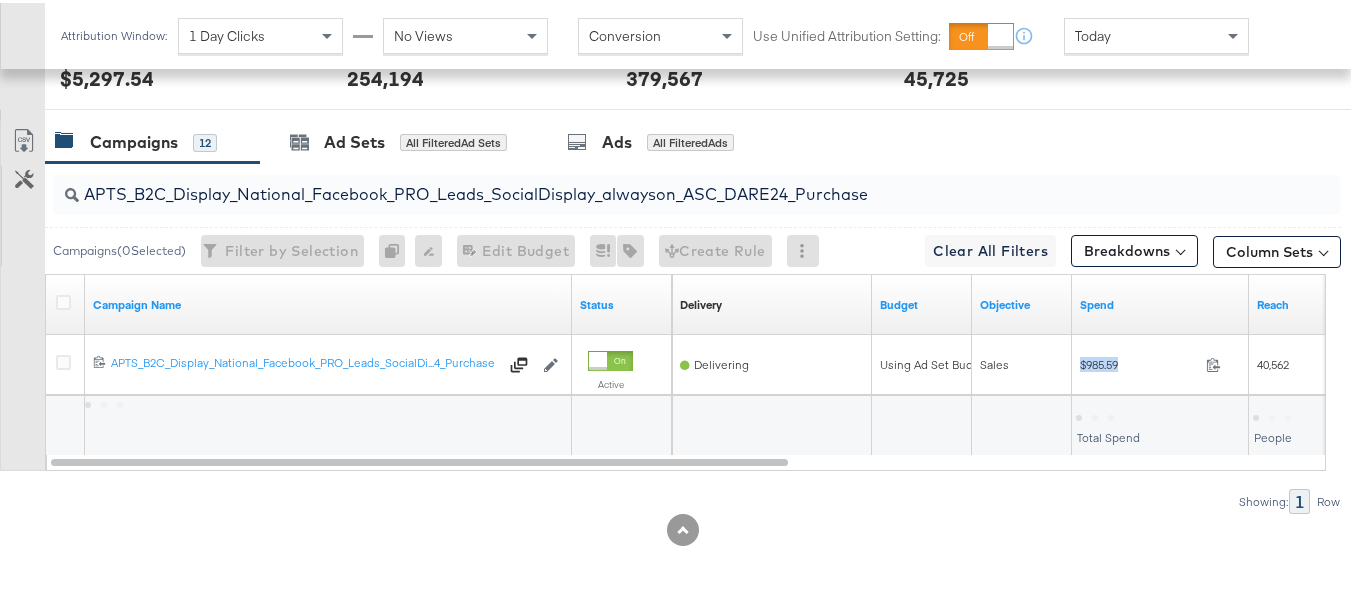 copy on "$985.59" 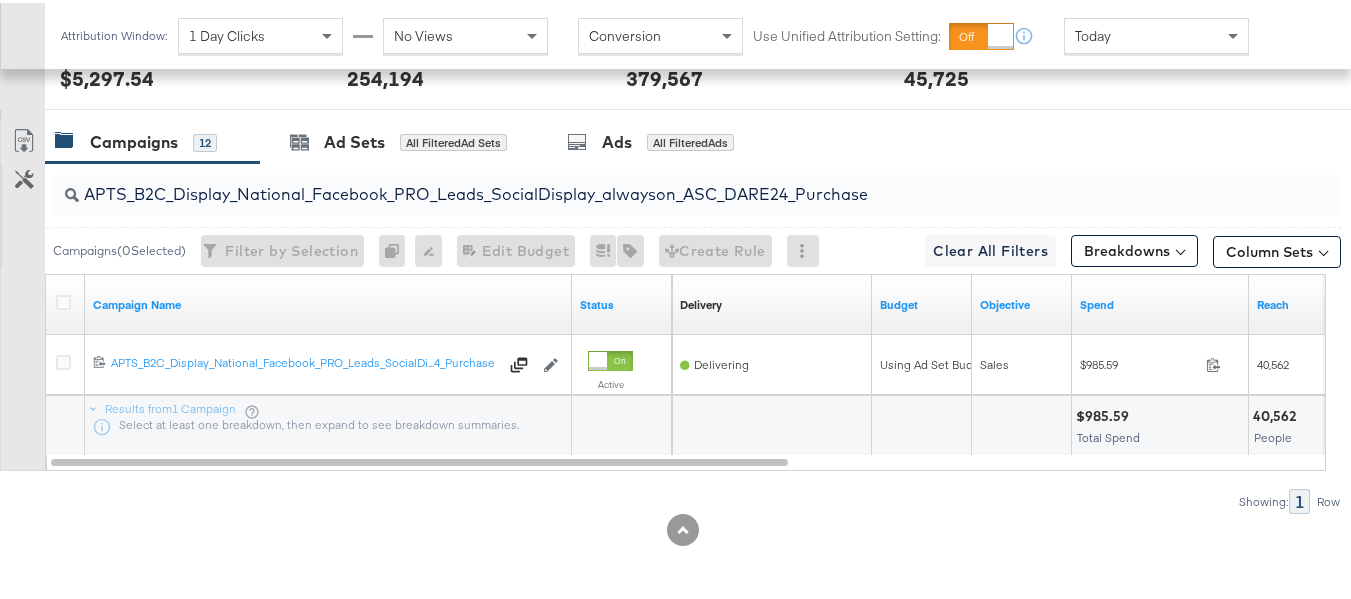 click on "APTS_B2C_Display_National_Facebook_PRO_Leads_SocialDisplay_alwayson_ASC_DARE24_Purchase" at bounding box center [653, 183] 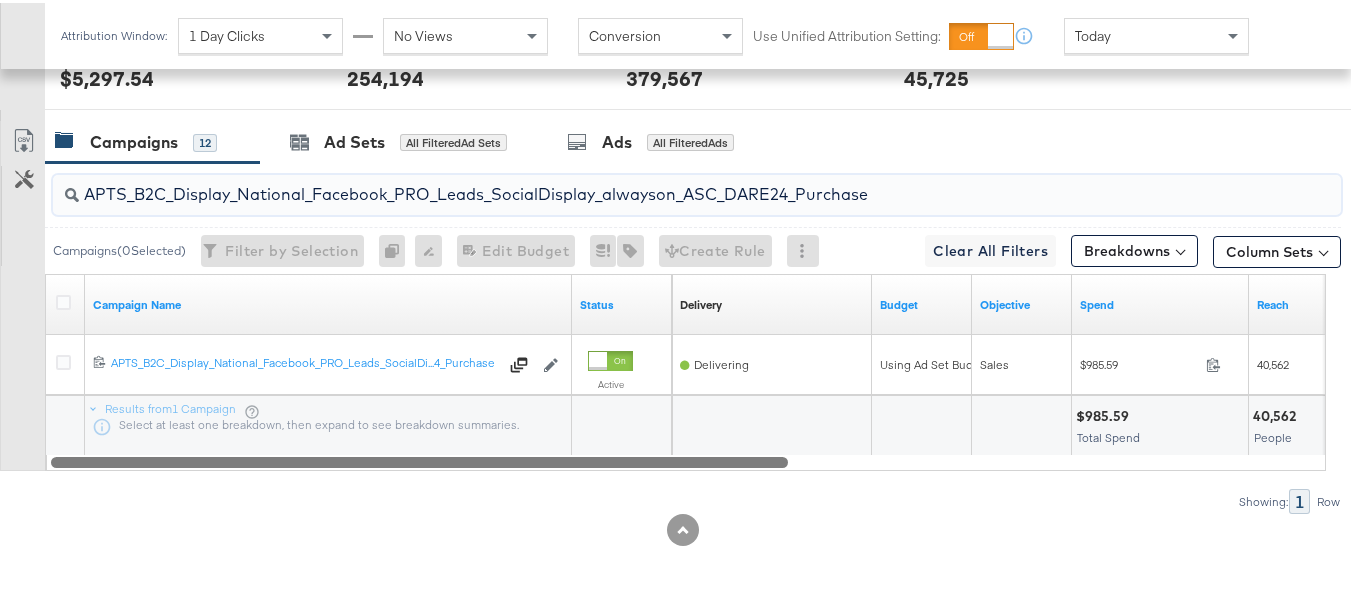 paste on "F_B2C_Display_National_Facebook_PRO_Traffic_SocialDisplay_alwayson_ASC_AF24_ViewContent" 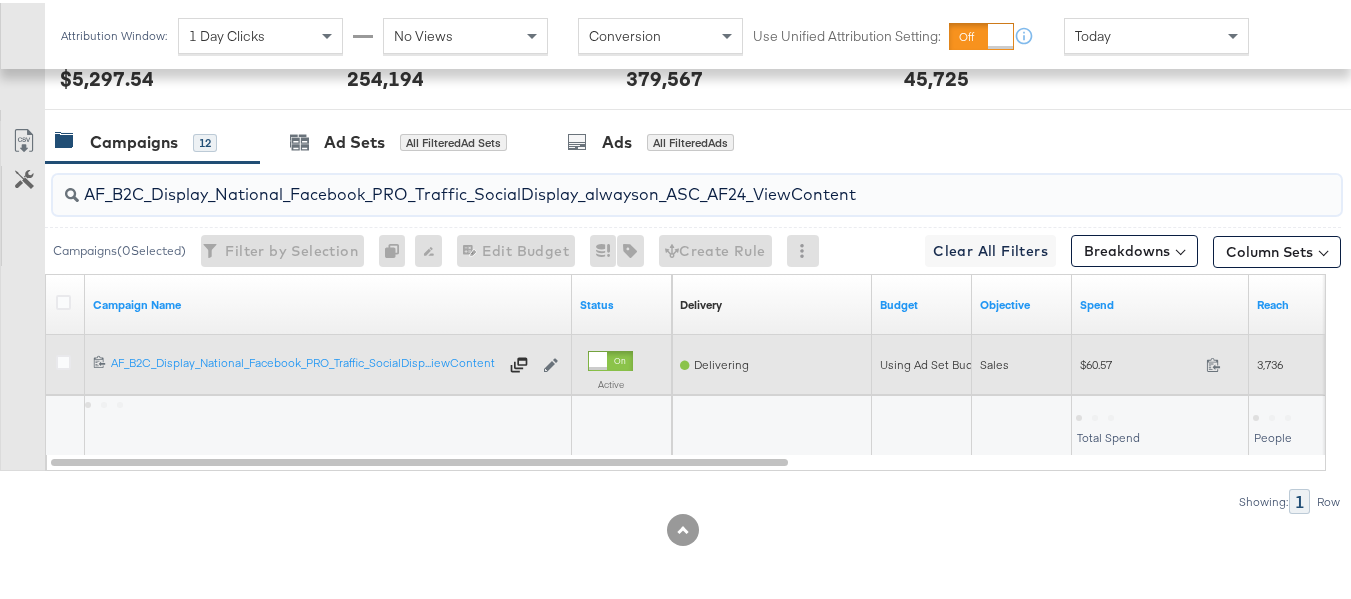click on "$60.57   60.57" at bounding box center (1160, 361) 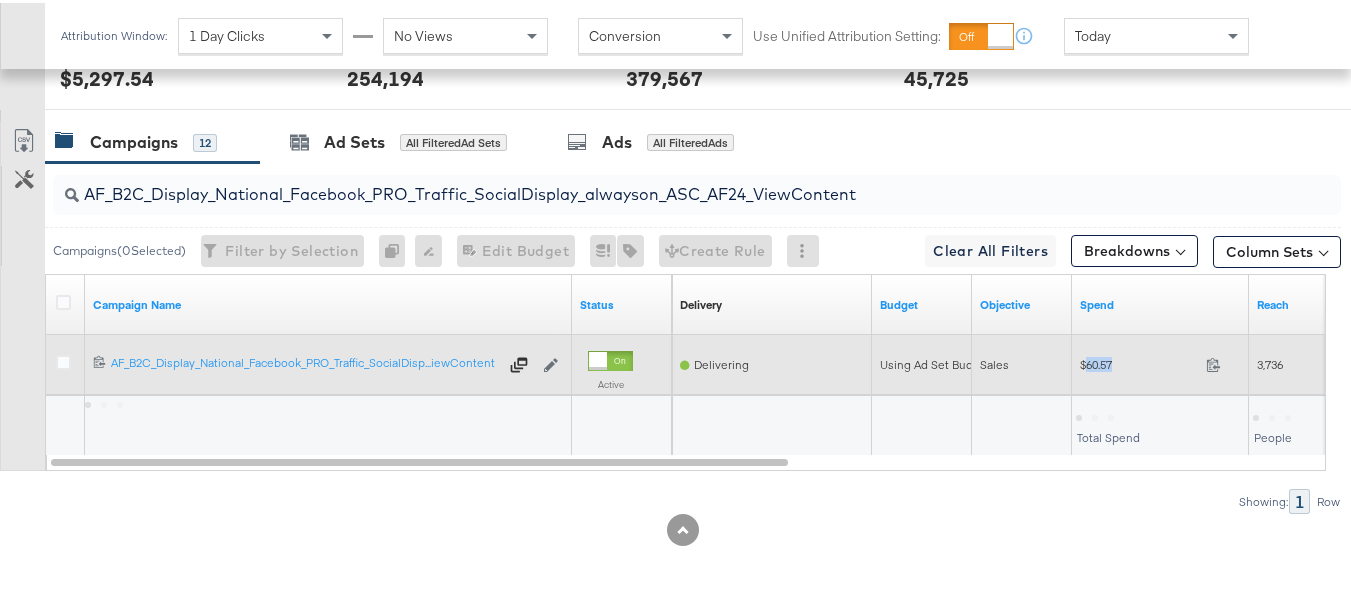 click on "$60.57   60.57" at bounding box center [1160, 361] 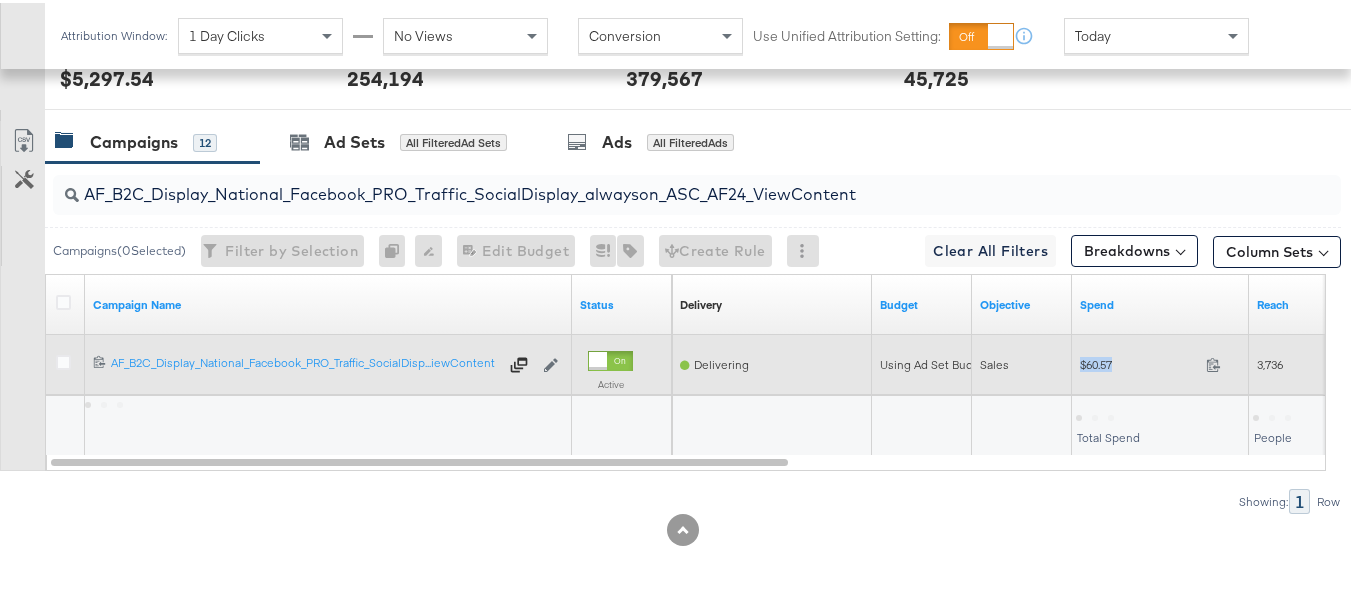 click on "$60.57   60.57" at bounding box center [1160, 361] 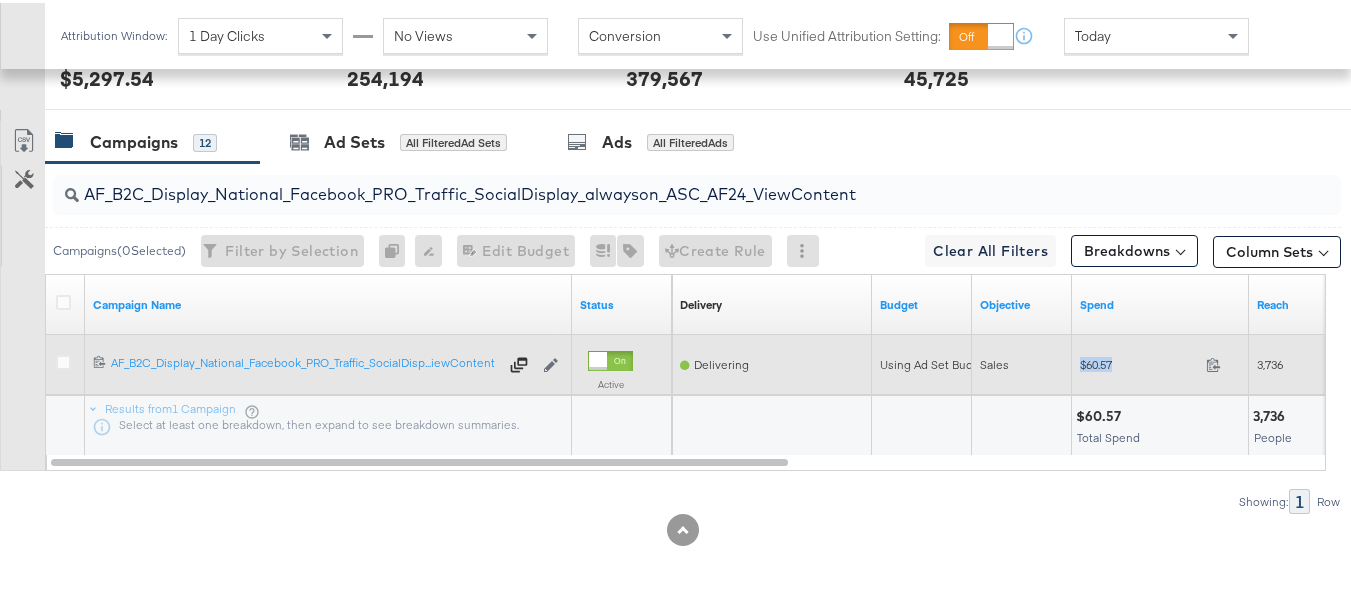 copy on "$60.57" 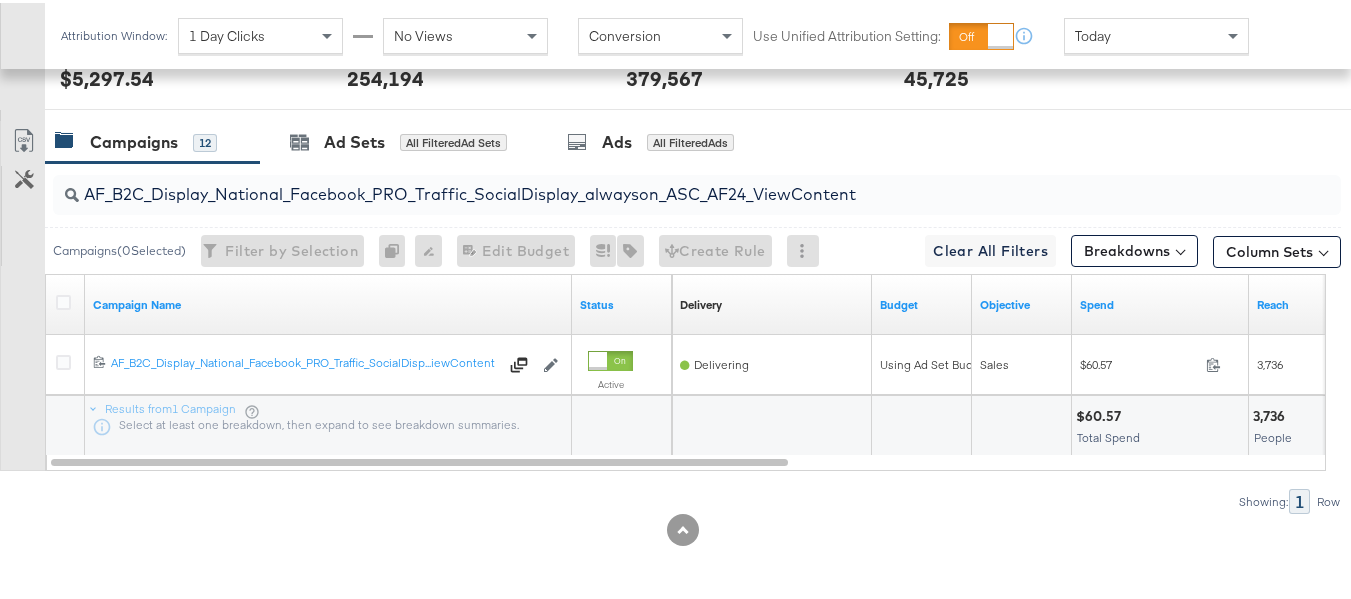 click on "AF_B2C_Display_National_Facebook_PRO_Traffic_SocialDisplay_alwayson_ASC_AF24_ViewContent" at bounding box center [697, 192] 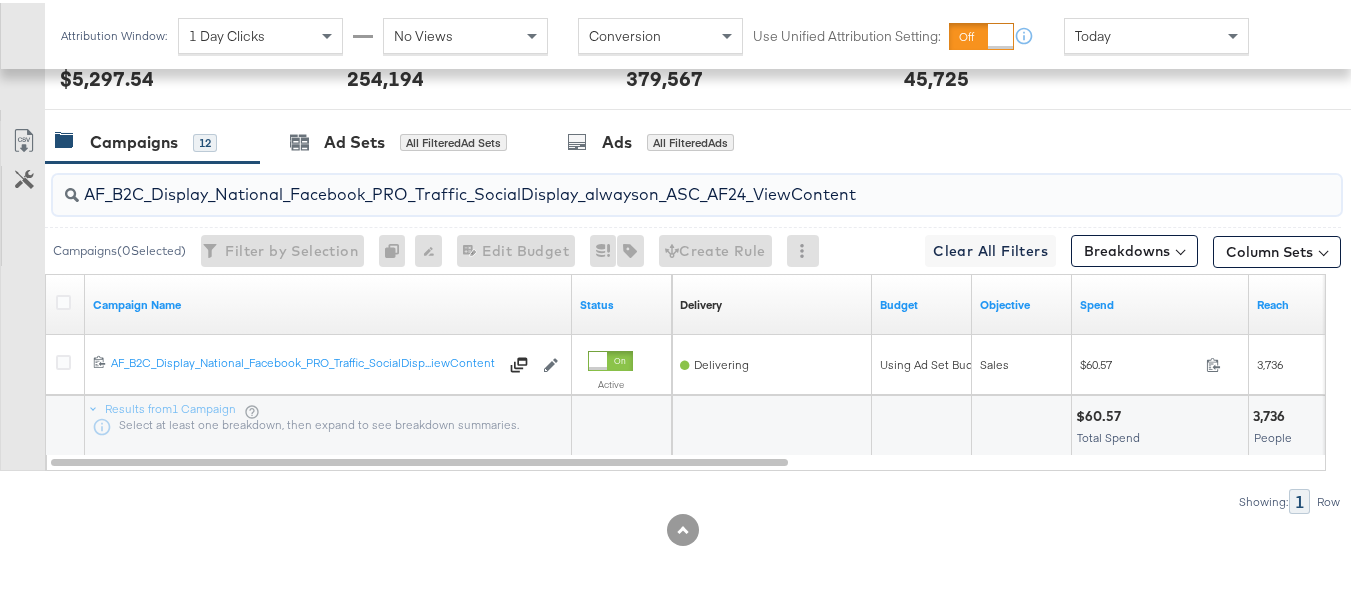 paste on "FR_B2C_Display_National_Facebook_PRO_Traffic_SocialDisplay_alwayson_ASC_FR" 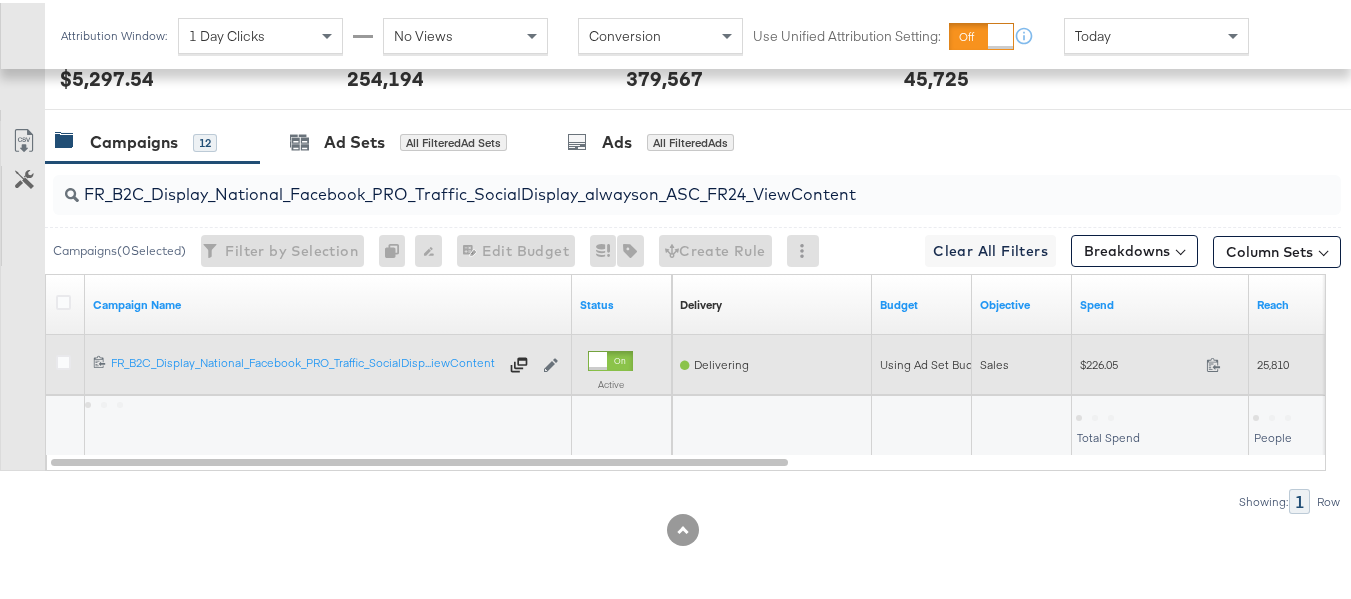 click on "$226.05   226.05" at bounding box center (1160, 361) 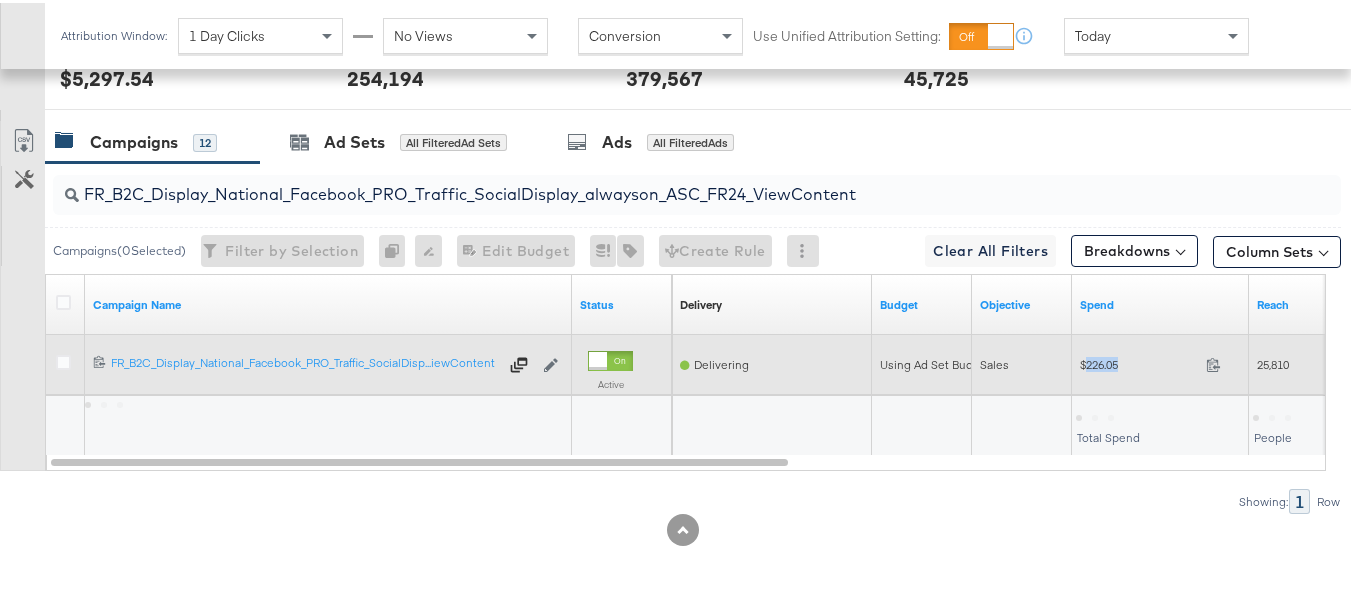 click on "$226.05   226.05" at bounding box center (1160, 361) 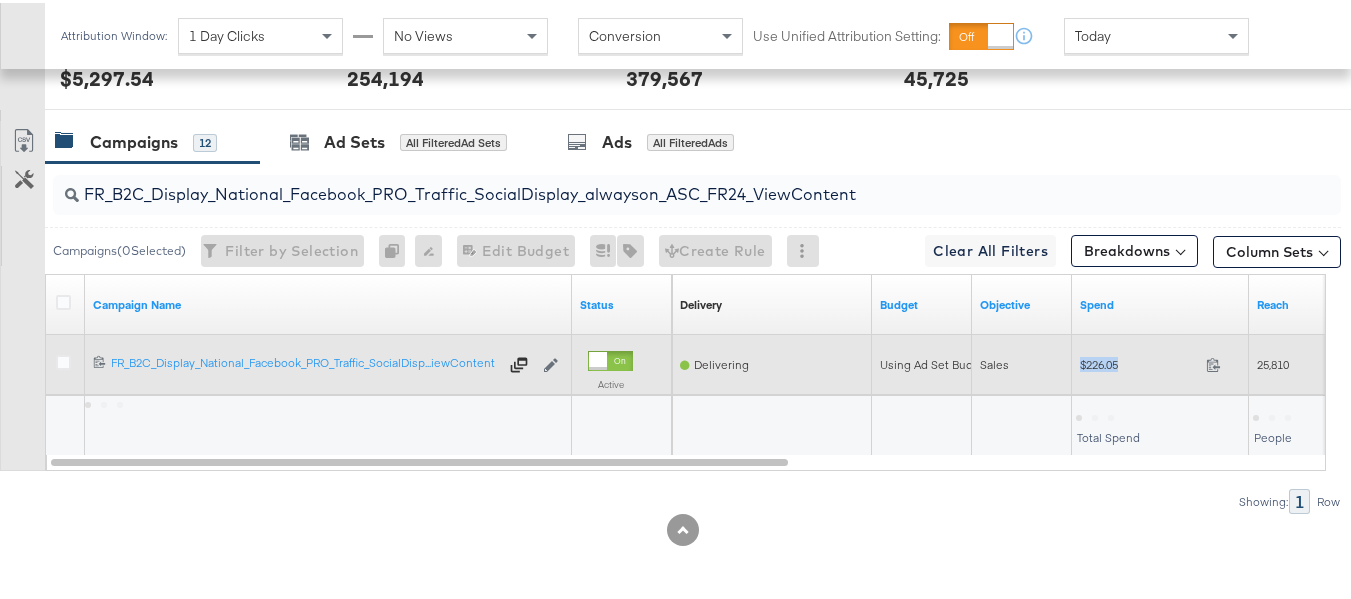 click on "$226.05   226.05" at bounding box center (1160, 361) 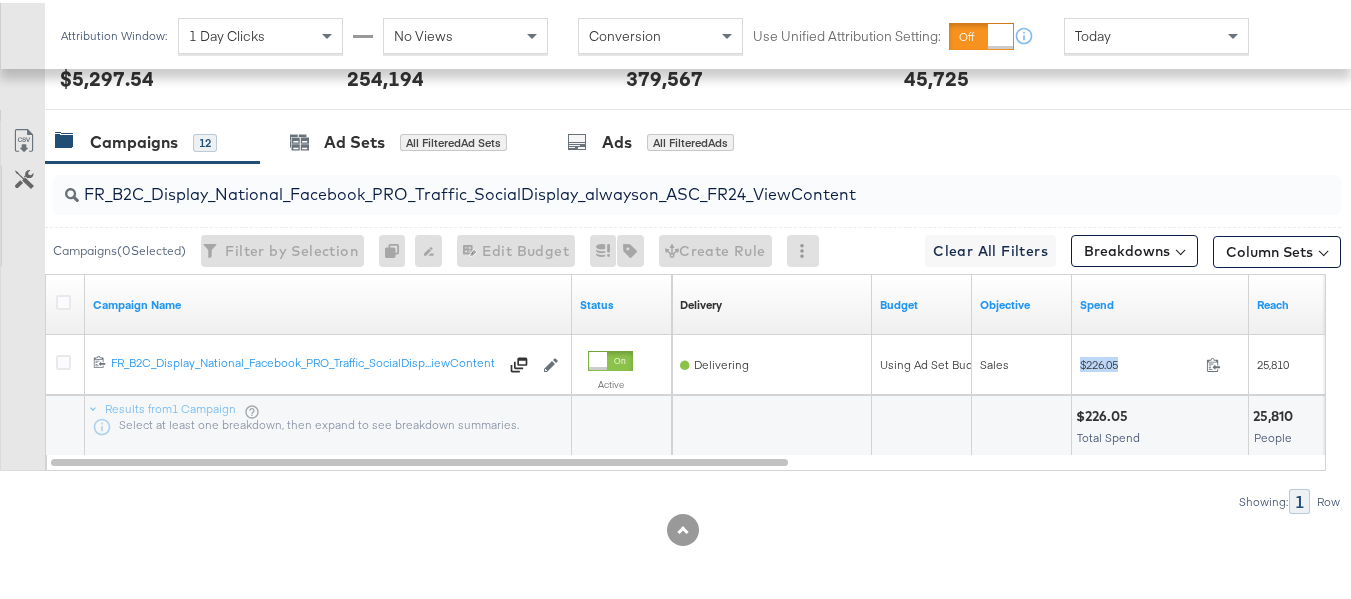 copy on "$226.05" 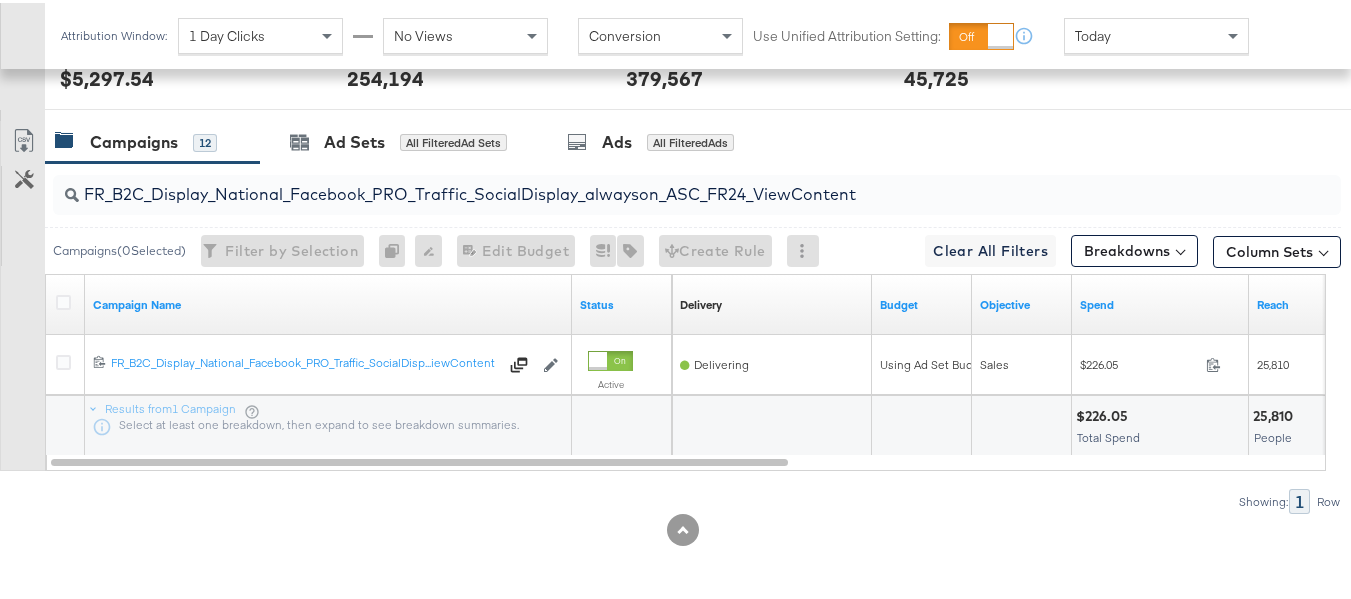 click on "FR_B2C_Display_National_Facebook_PRO_Traffic_SocialDisplay_alwayson_ASC_FR24_ViewContent" at bounding box center [697, 192] 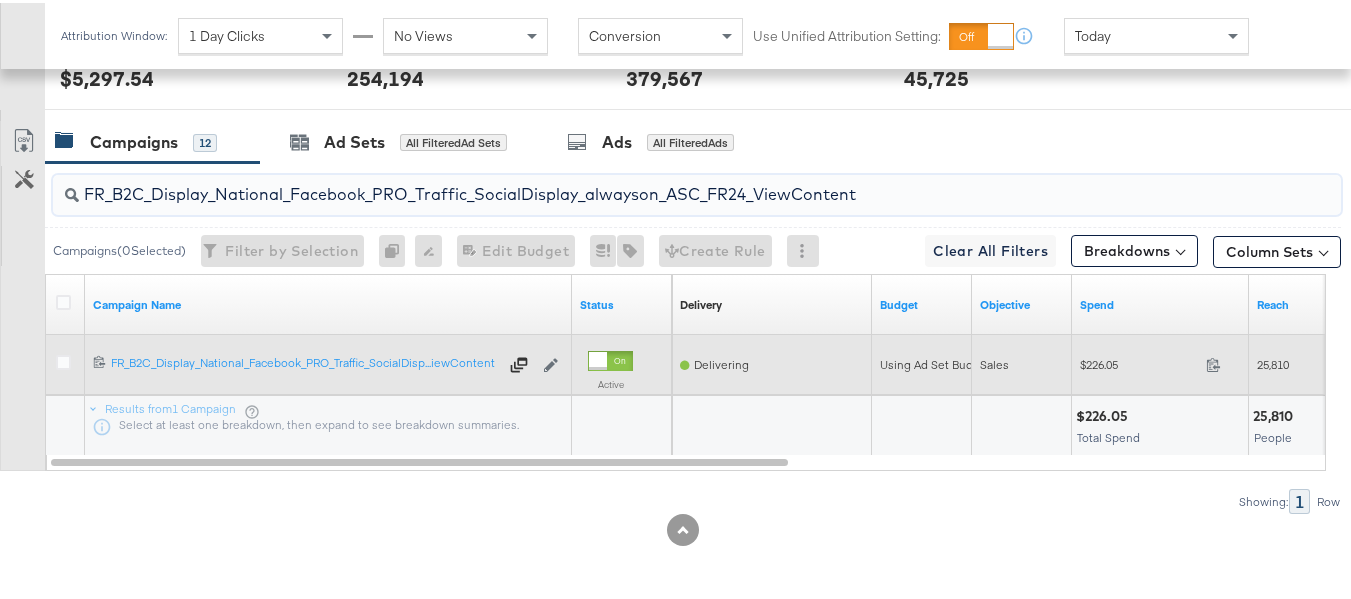 paste on "AHL_B2C_Display_National_Facebook_PRO_Traffic_SocialDisplay_alwayson_ASC_AHL" 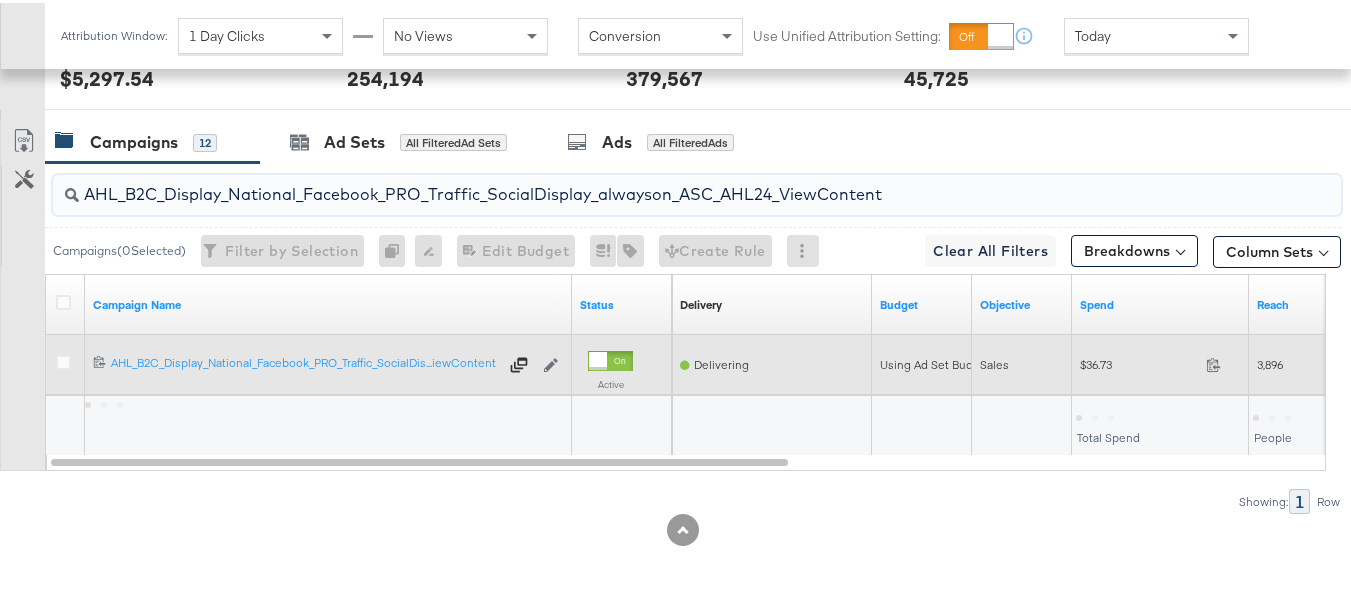type on "AHL_B2C_Display_National_Facebook_PRO_Traffic_SocialDisplay_alwayson_ASC_AHL24_ViewContent" 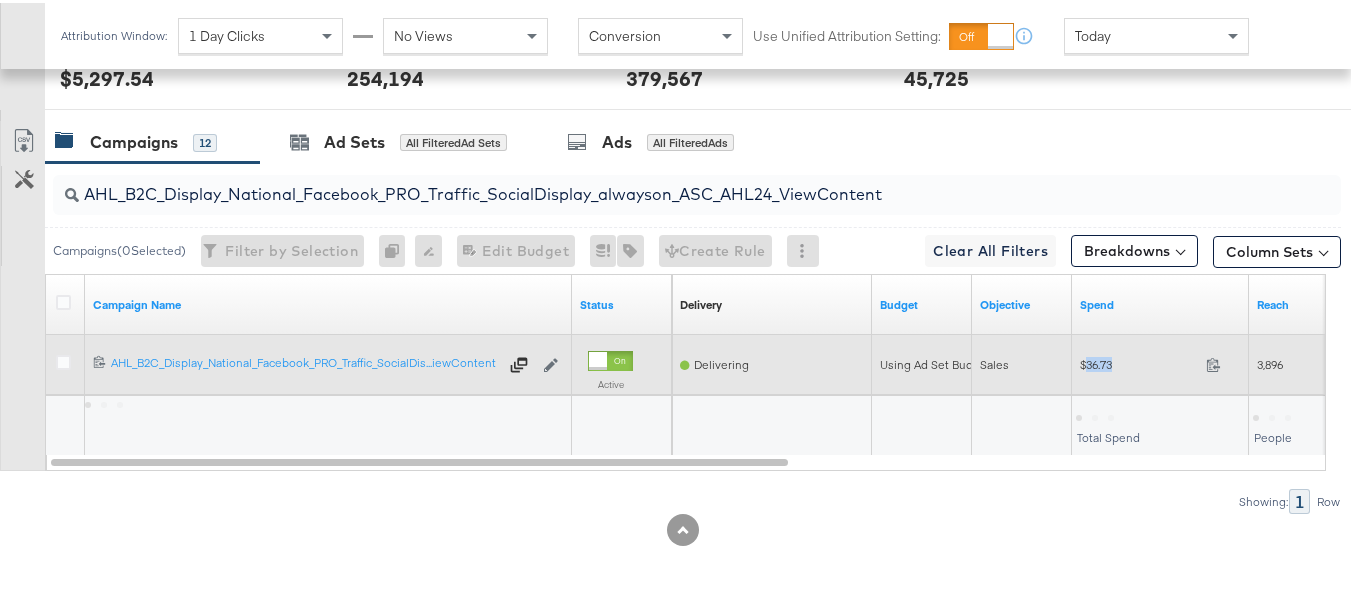 click on "$36.73" at bounding box center (1139, 361) 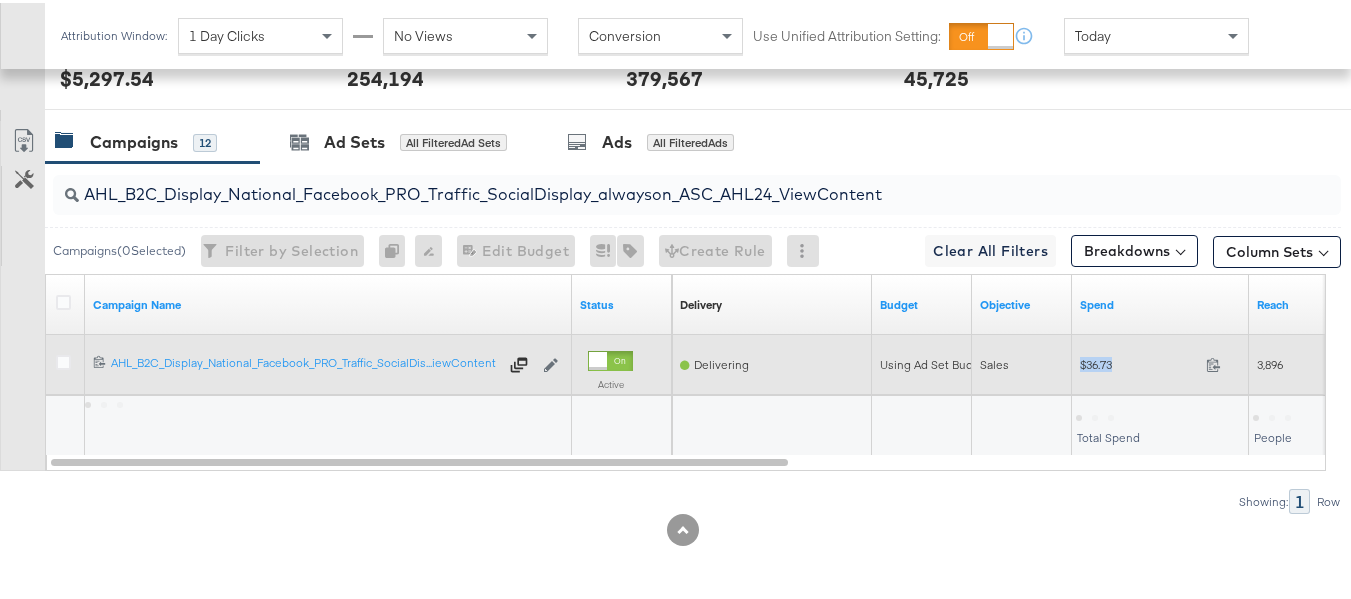 click on "$36.73" at bounding box center [1139, 361] 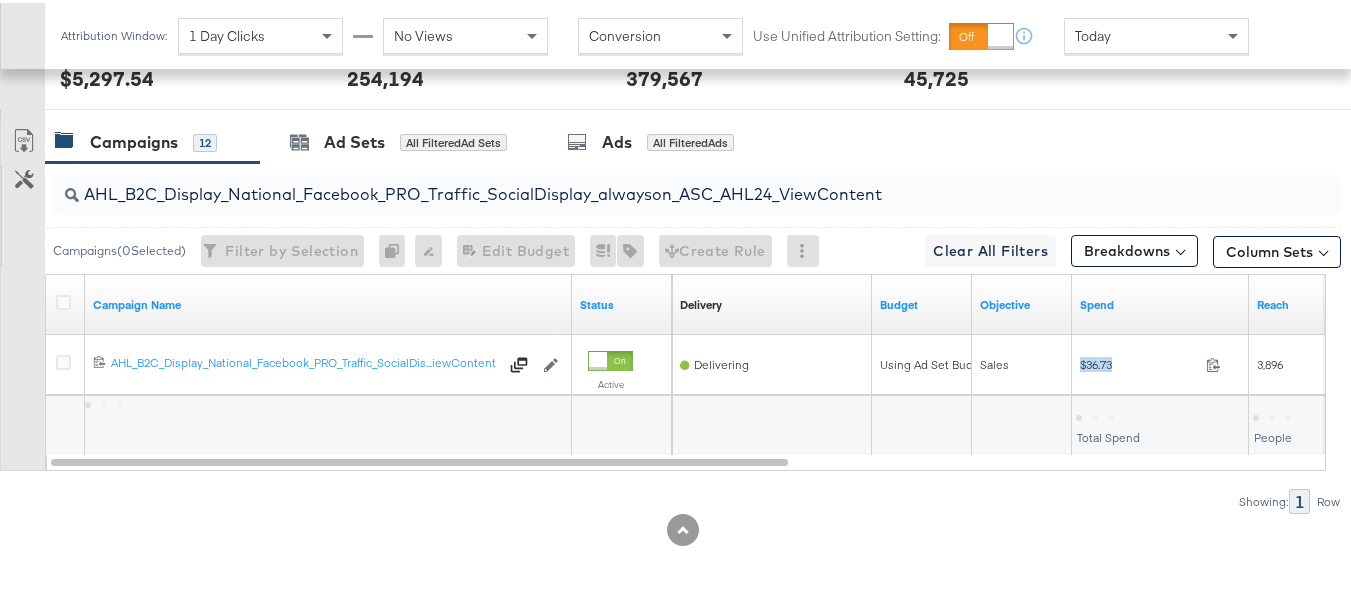 copy on "$36.73" 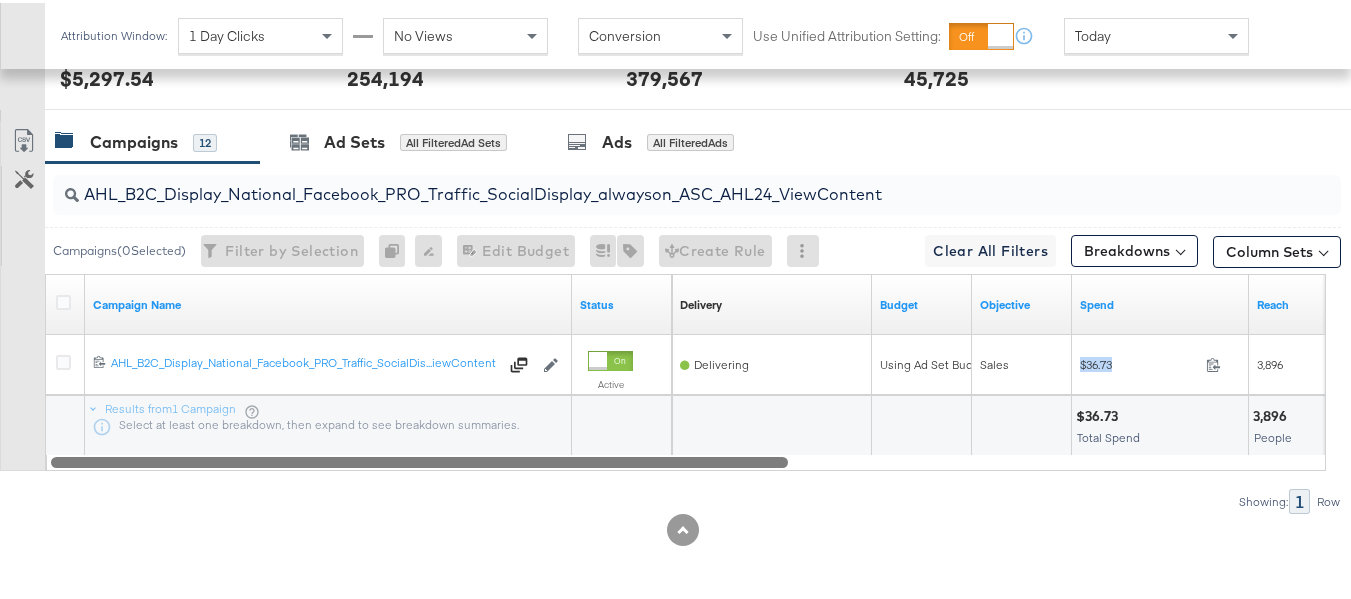 click at bounding box center (686, 458) 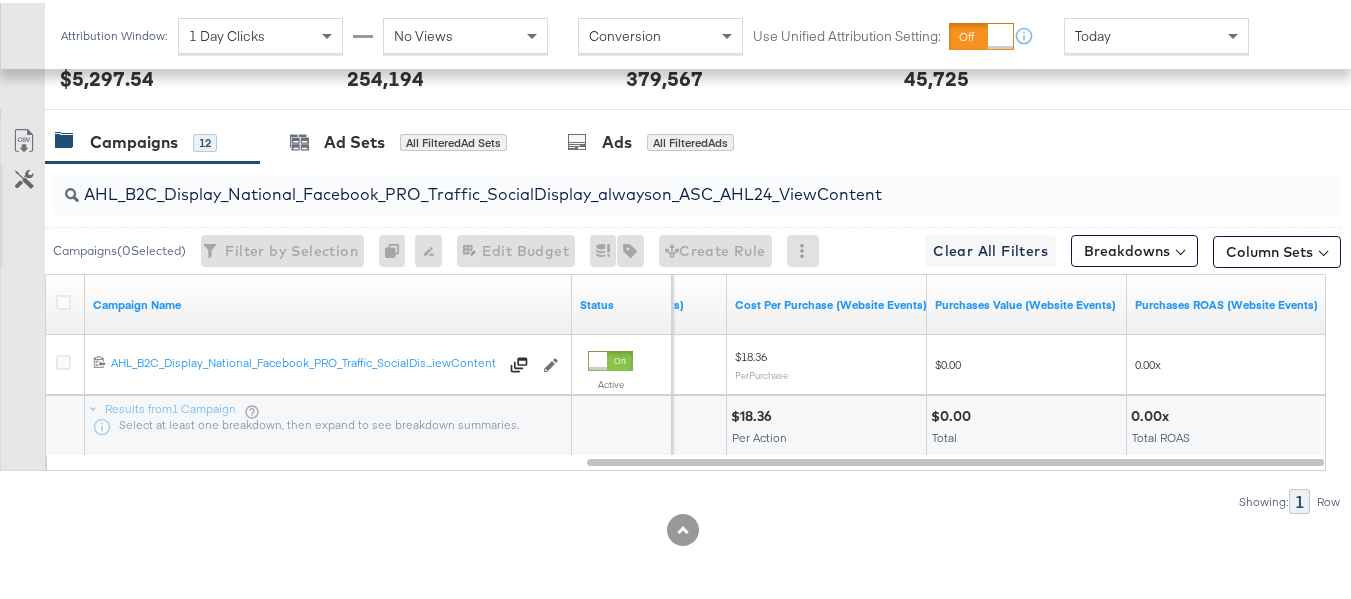 scroll, scrollTop: 0, scrollLeft: 0, axis: both 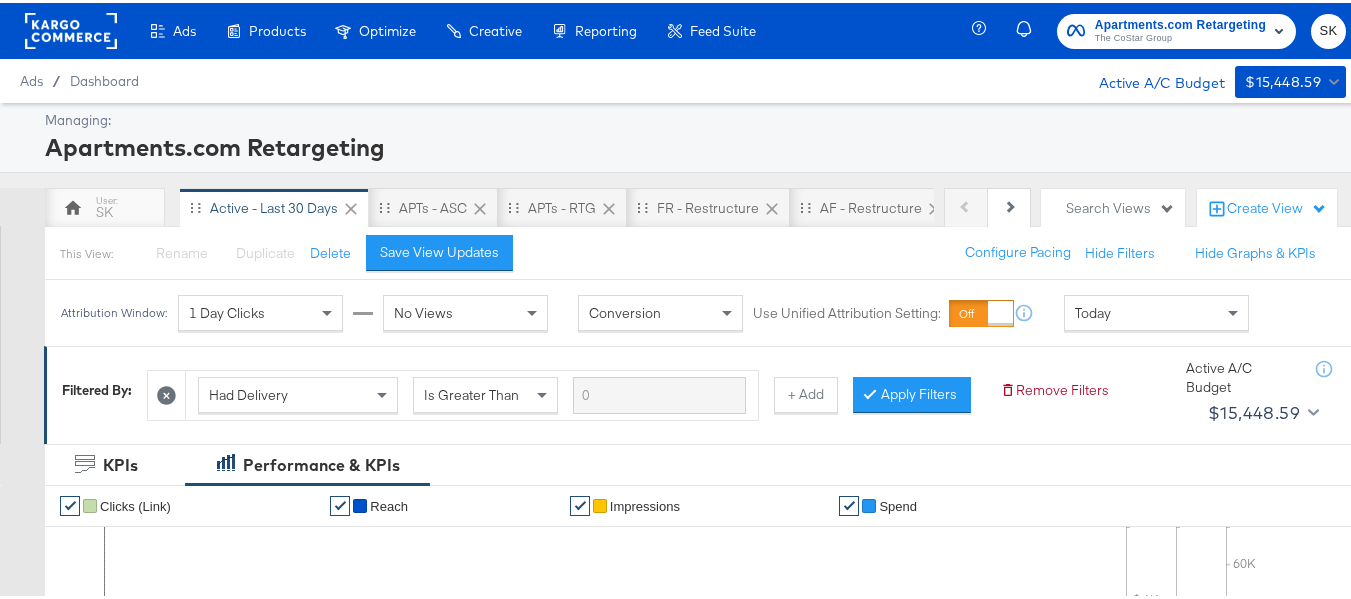 click on "Ads / Dashboard Active A/C Budget $15,448.59" at bounding box center (683, 78) 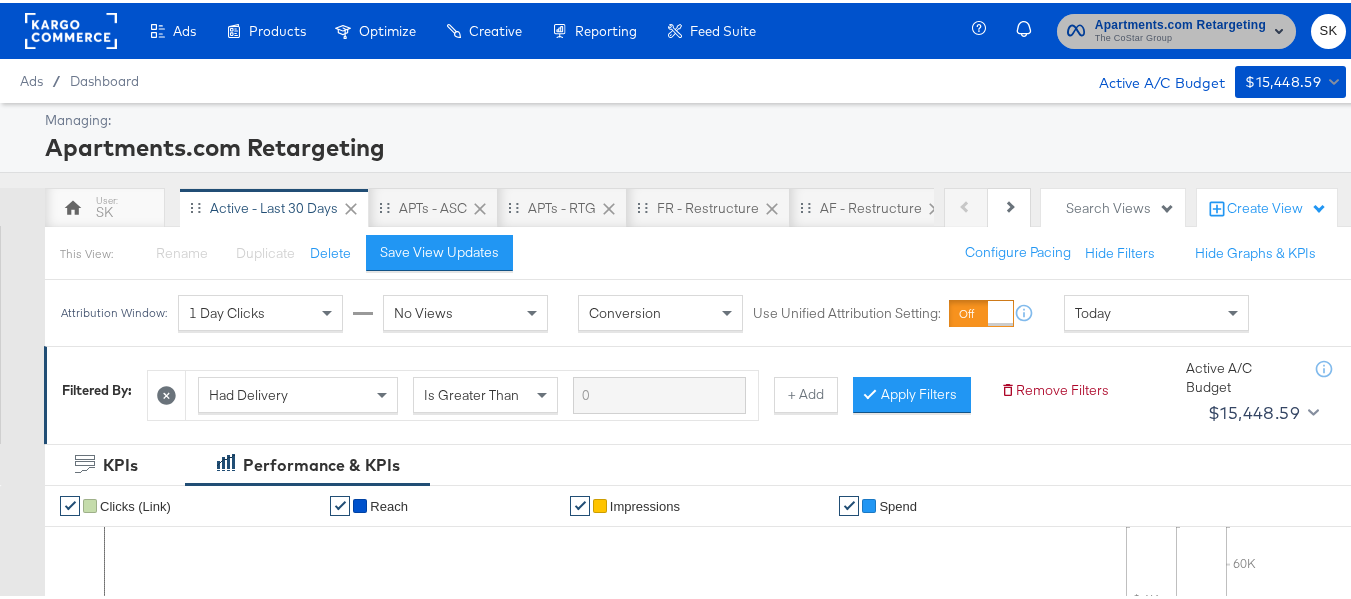 click on "The CoStar Group" at bounding box center [1180, 36] 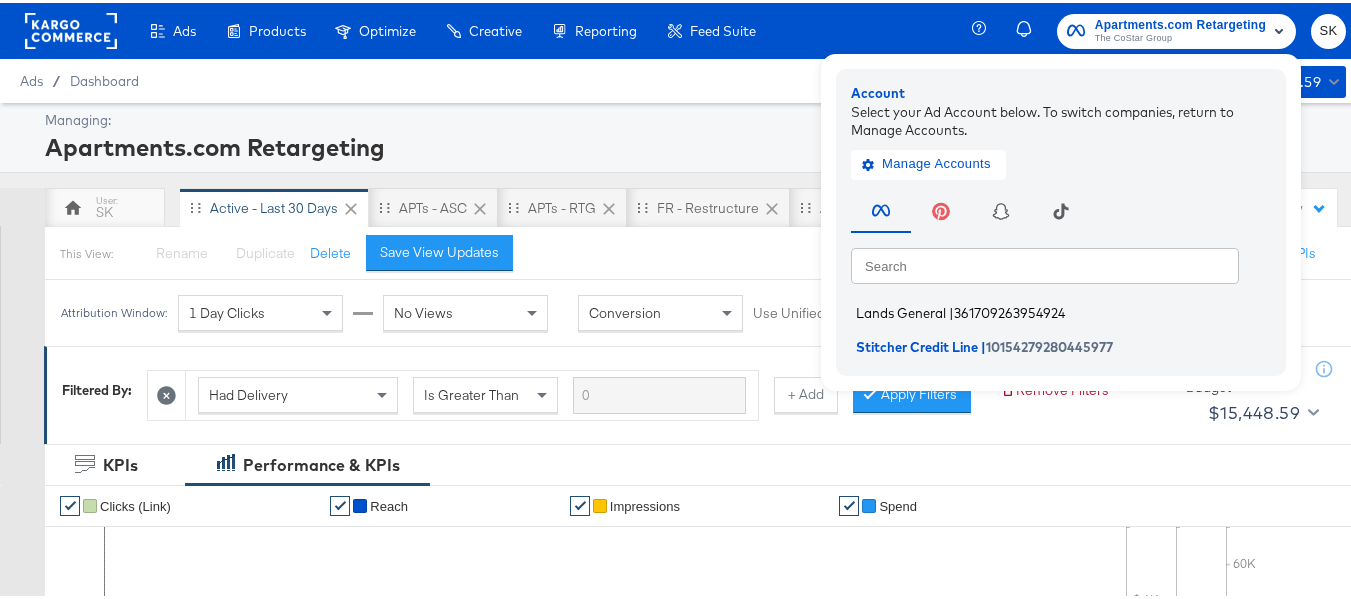 click on "Lands General    |  361709263954924" at bounding box center (1066, 310) 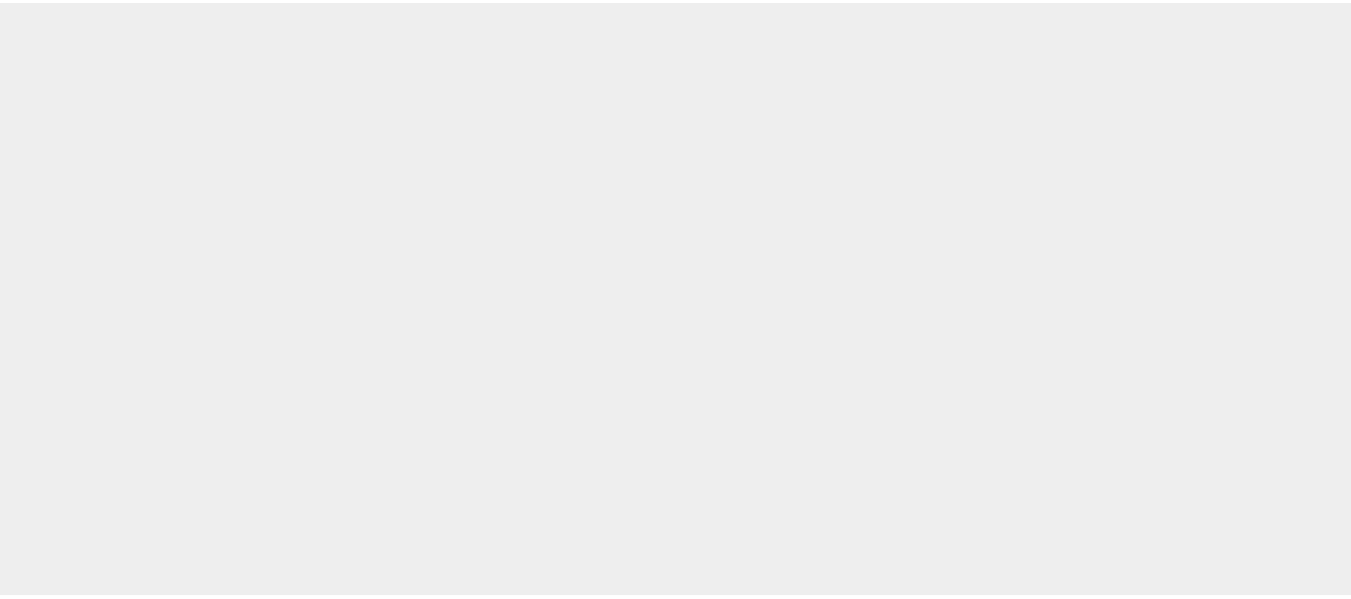 scroll, scrollTop: 0, scrollLeft: 0, axis: both 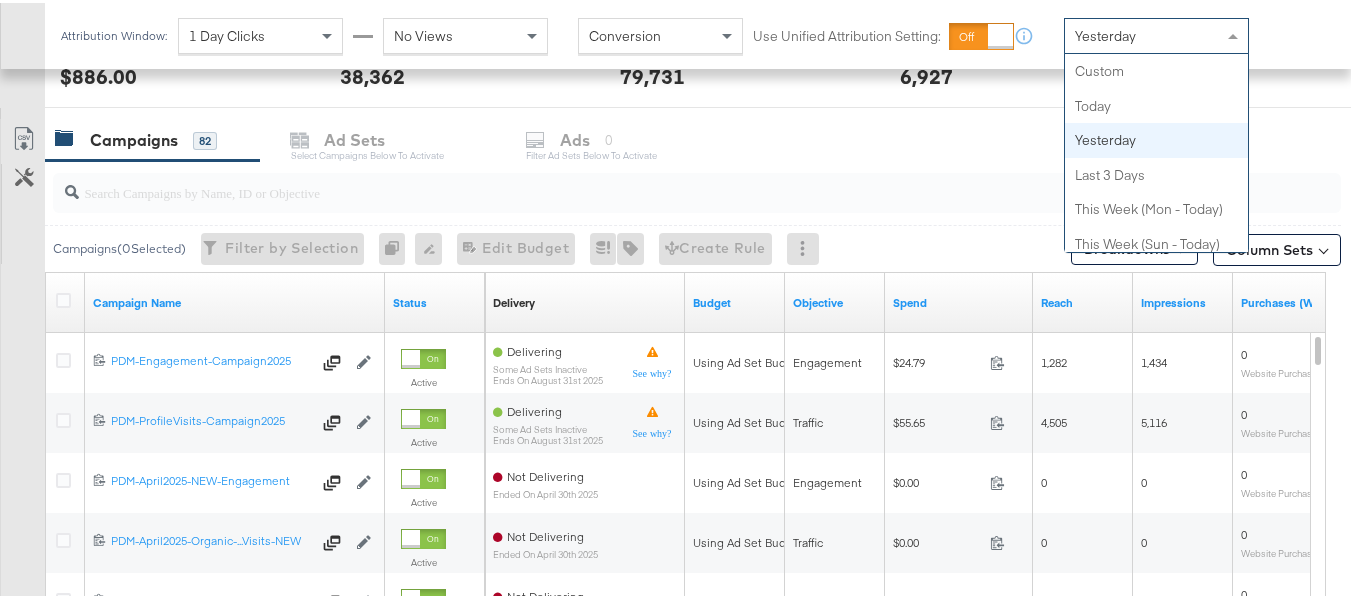 click on "Yesterday" at bounding box center (1156, 33) 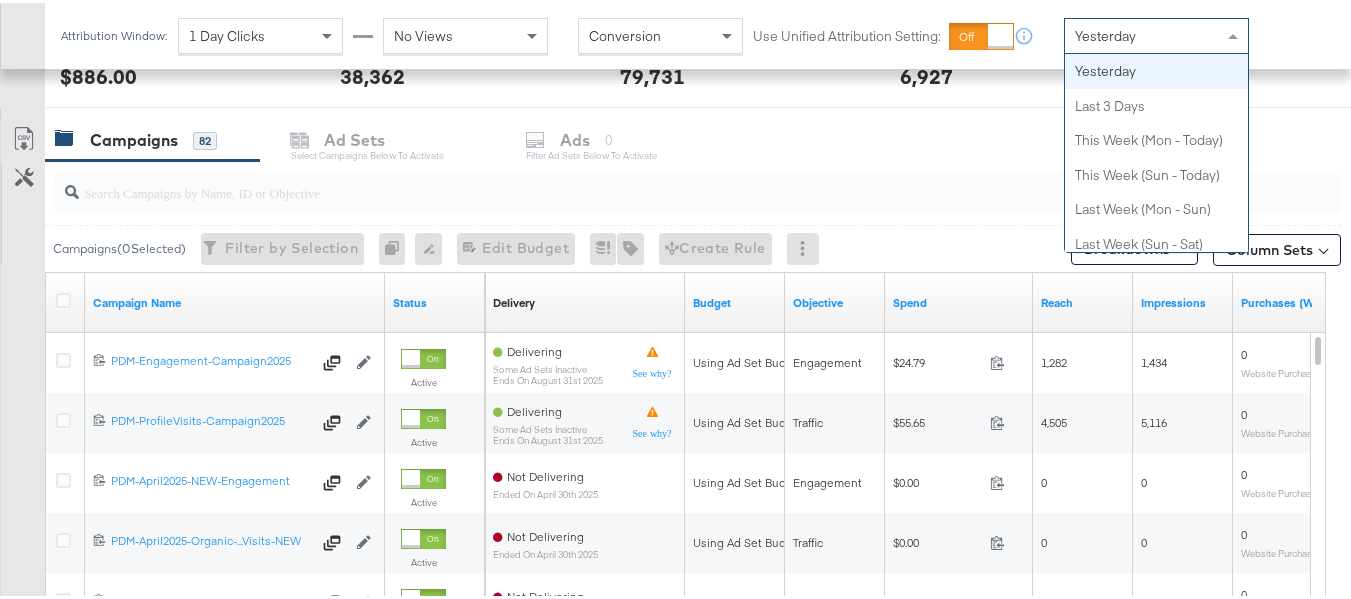 scroll, scrollTop: 0, scrollLeft: 0, axis: both 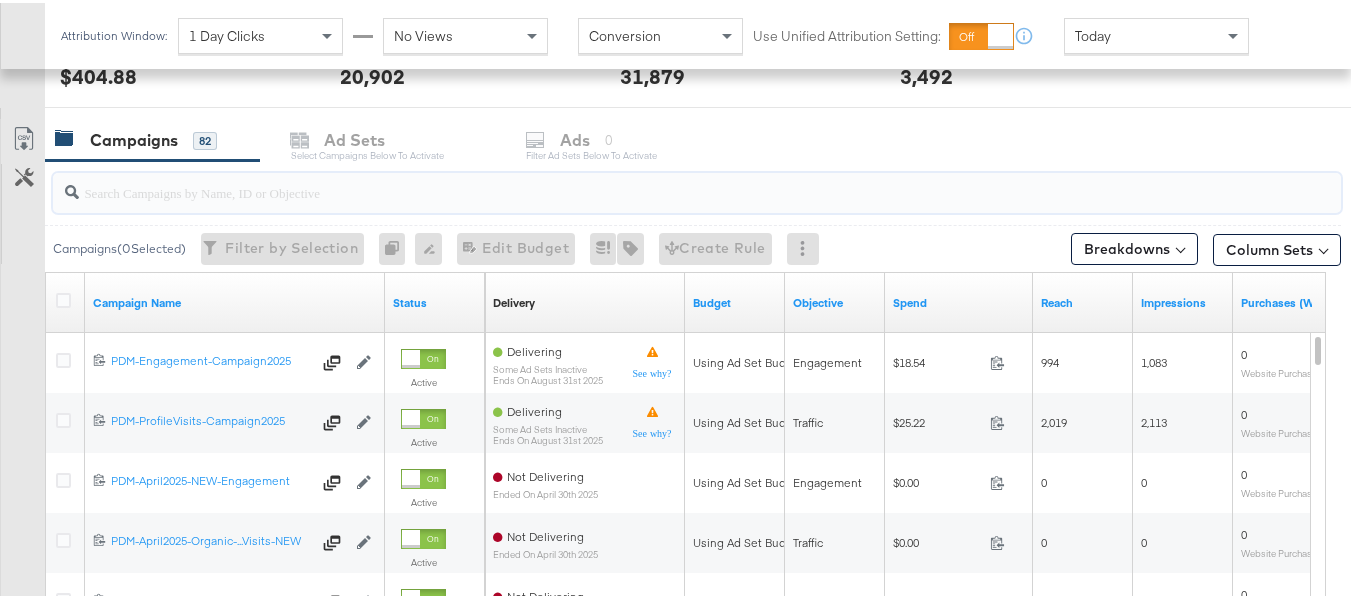 click at bounding box center [653, 181] 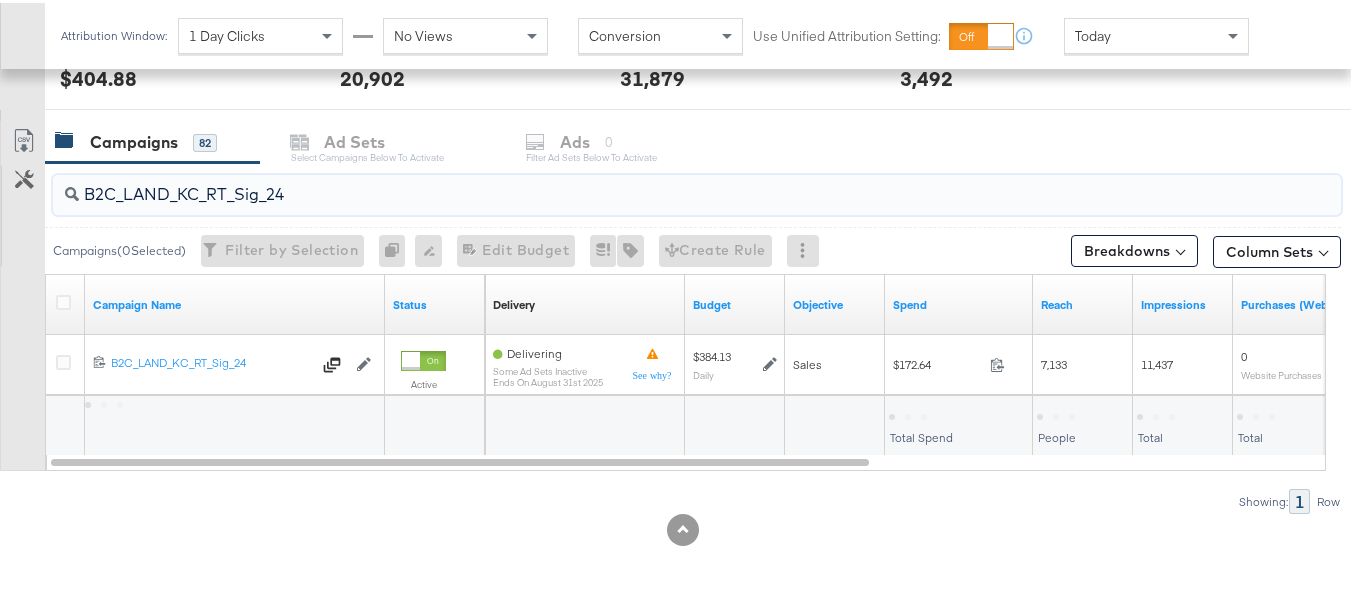 scroll, scrollTop: 798, scrollLeft: 0, axis: vertical 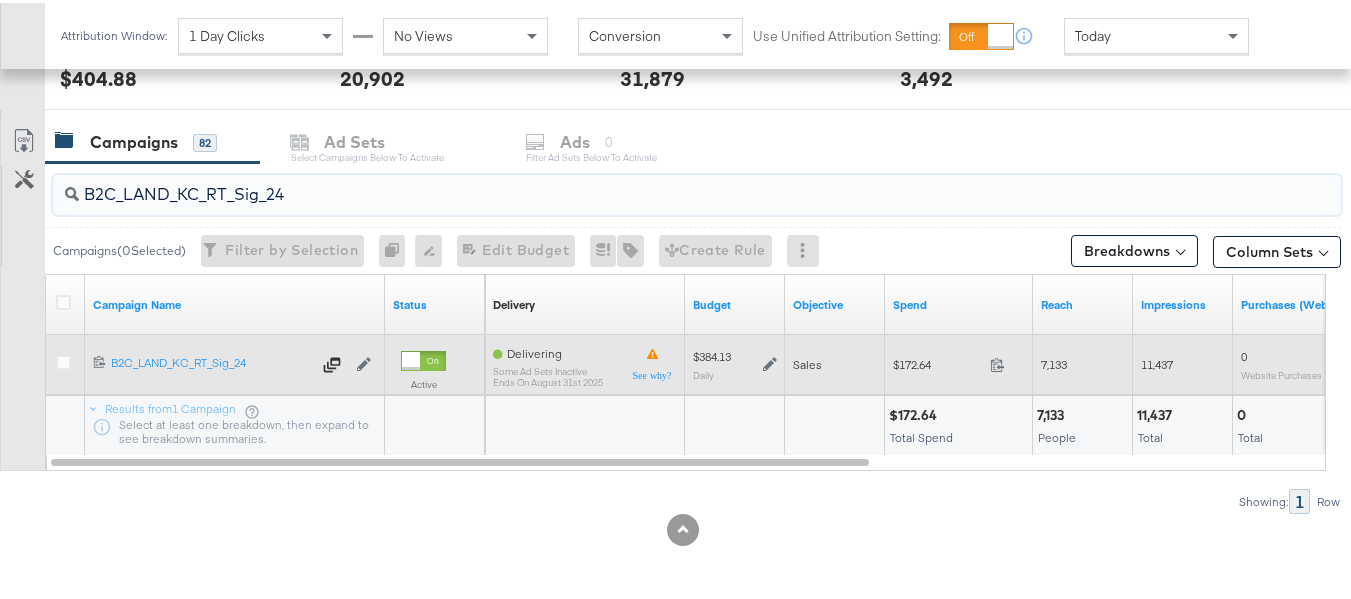 click on "$172.64" at bounding box center (937, 361) 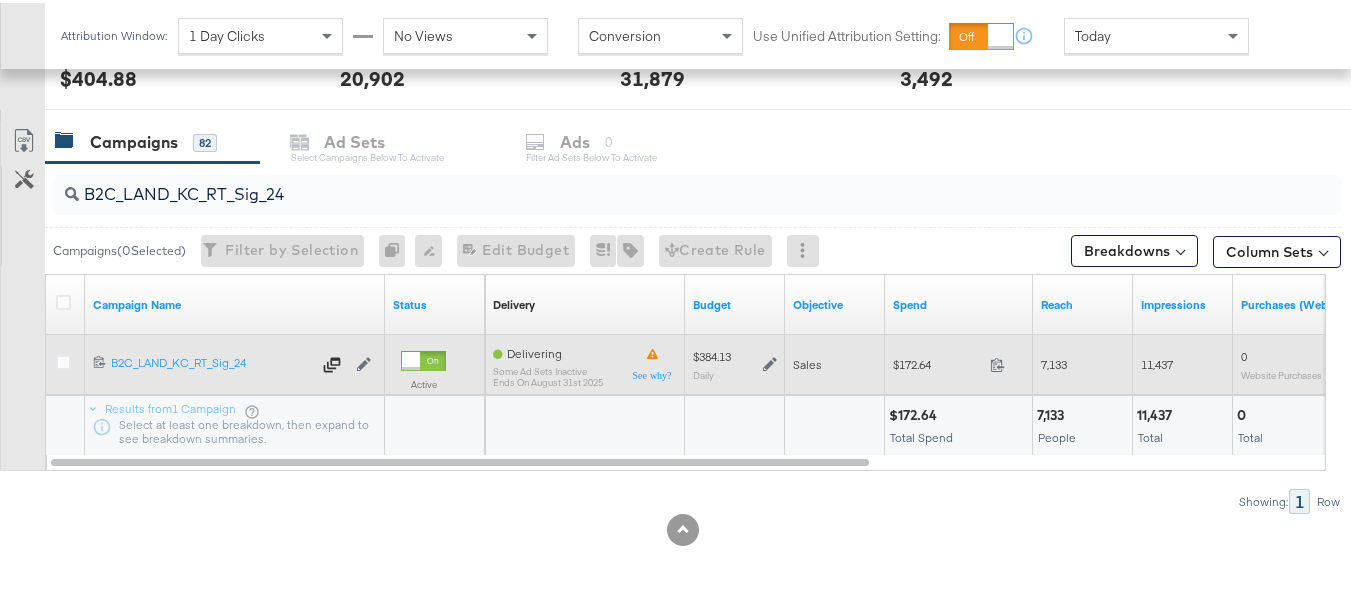 click on "$172.64" at bounding box center (937, 361) 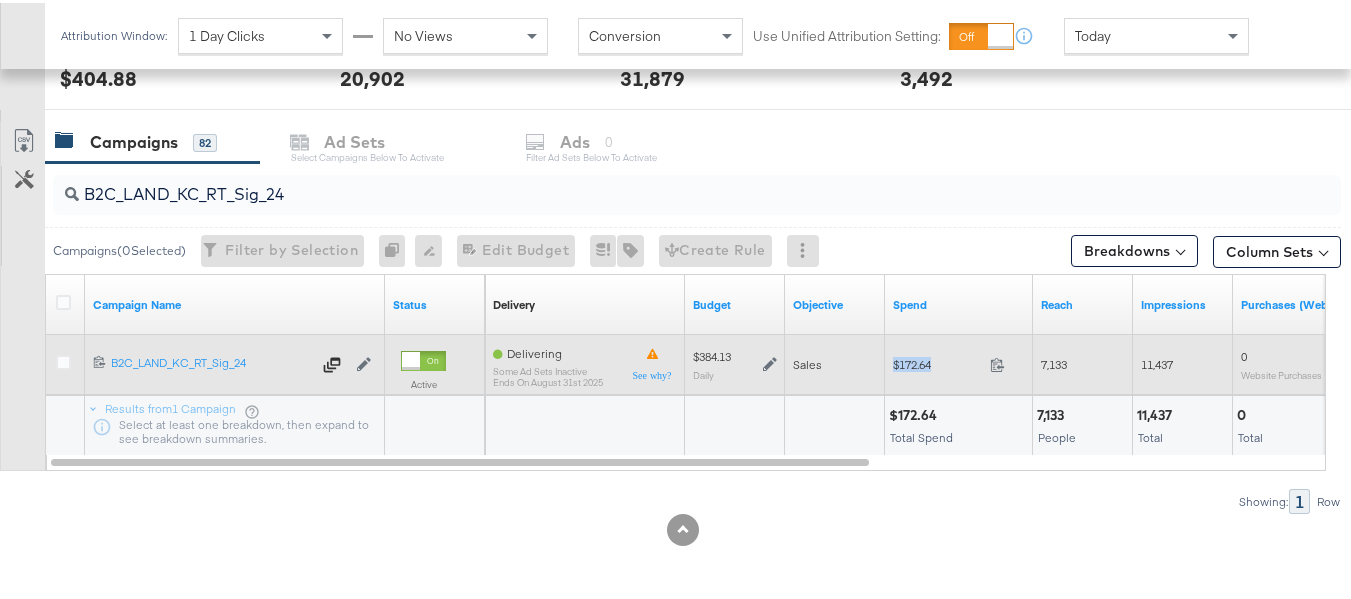 click on "$172.64" at bounding box center [937, 361] 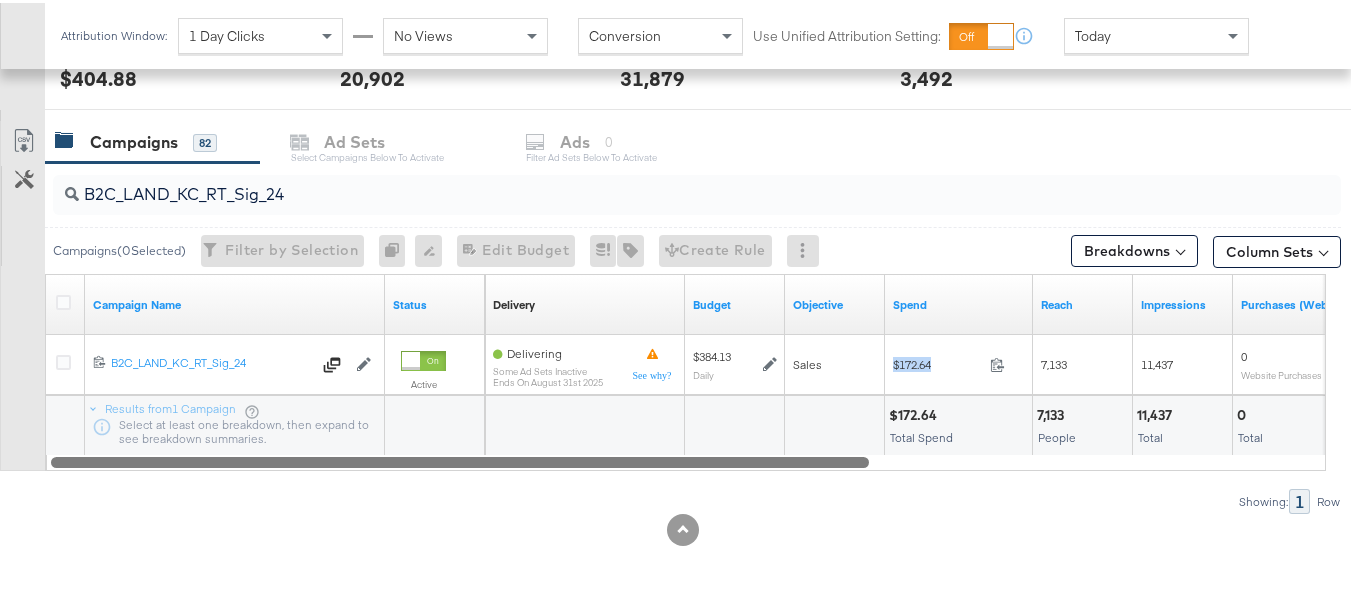 copy on "$172.64" 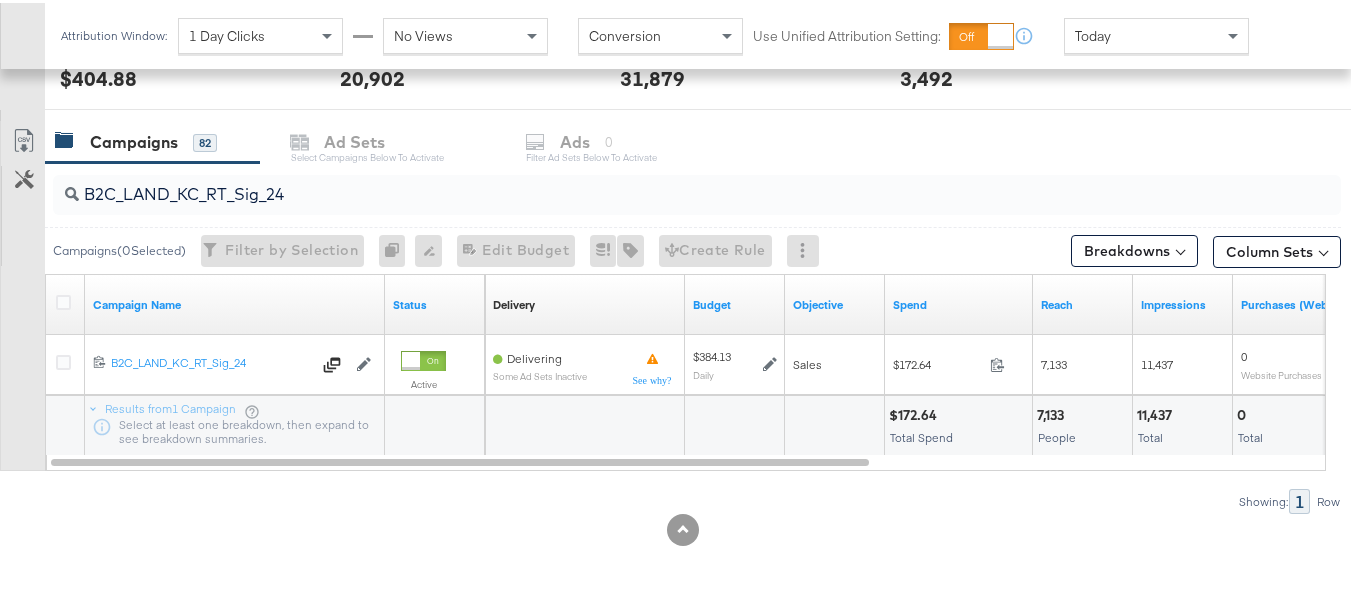 click on "B2C_LAND_KC_RT_Sig_24" at bounding box center (653, 183) 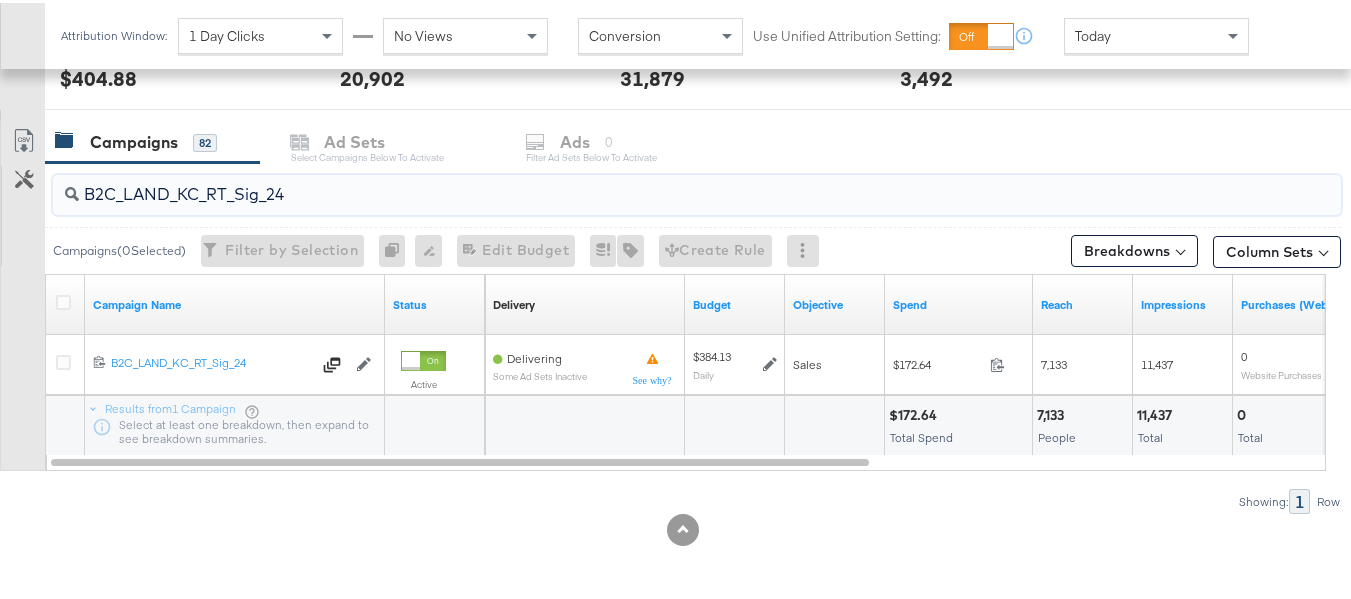 paste on "B_Ecommerce_KC_Retargeting_LW&LOA_Traffic" 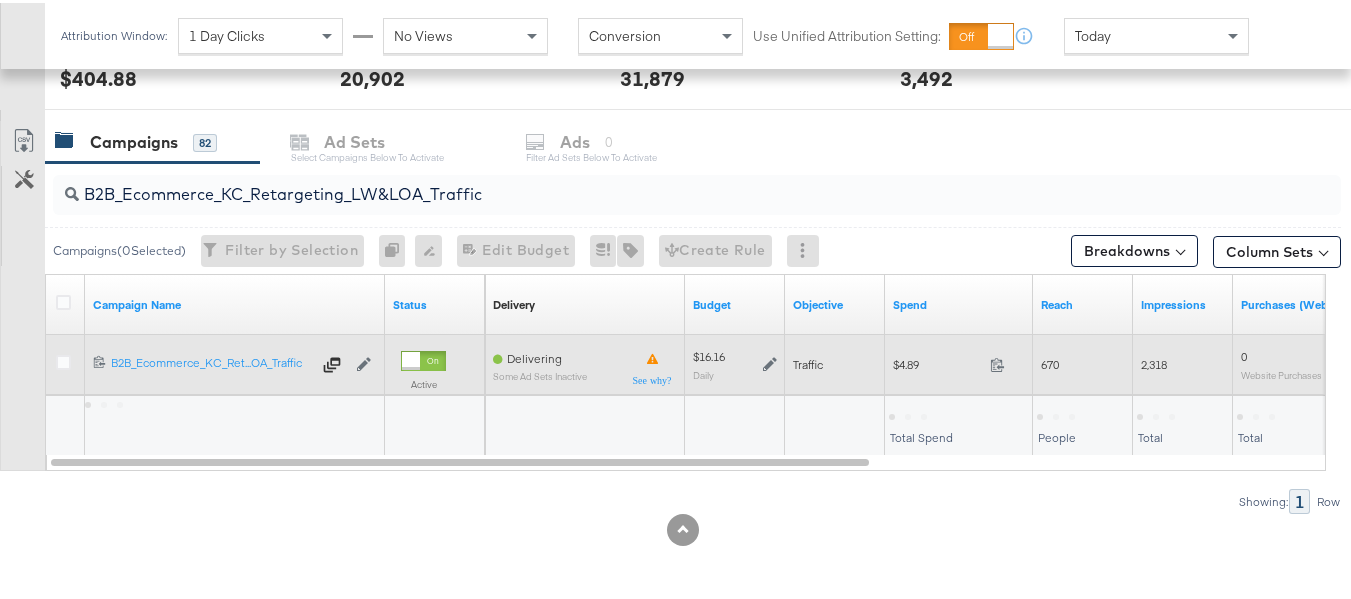 click on "Traffic" at bounding box center [835, 362] 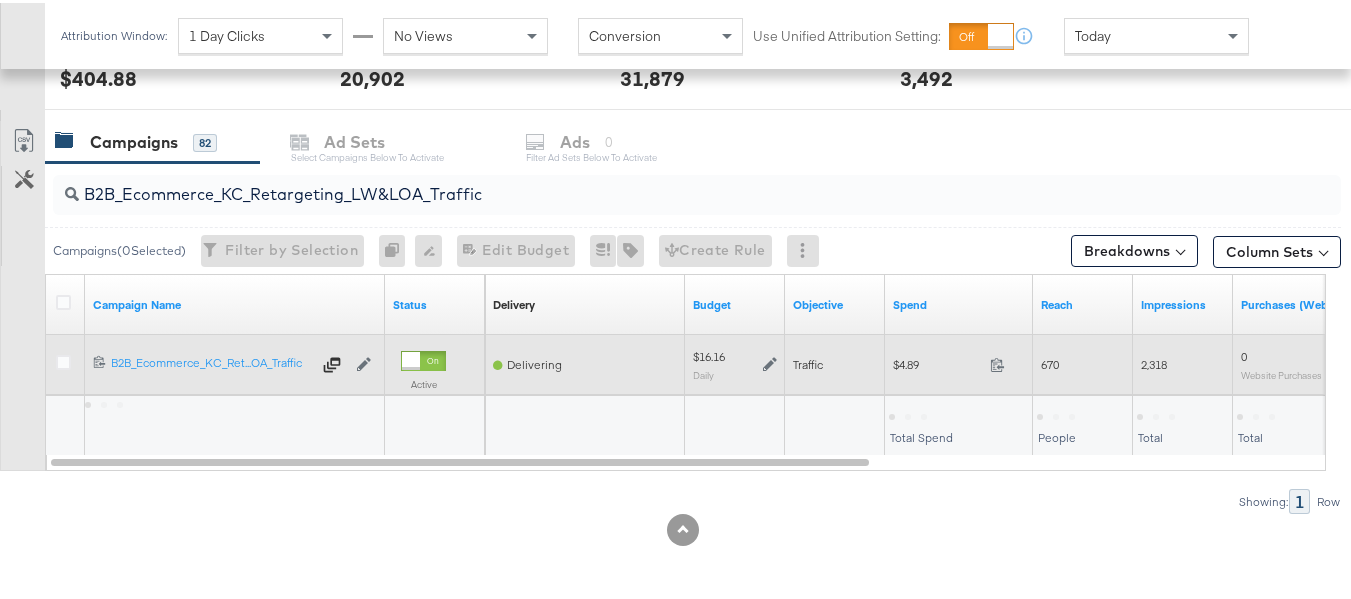 click on "Traffic" at bounding box center (835, 362) 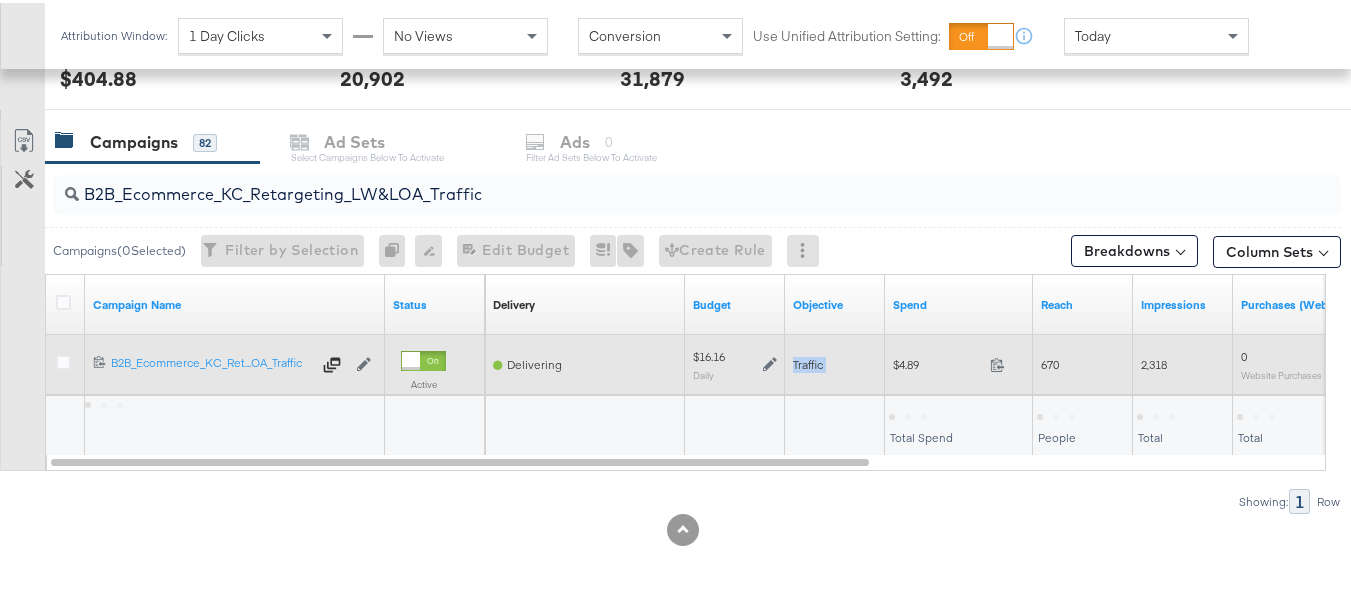 click on "Traffic" at bounding box center (835, 362) 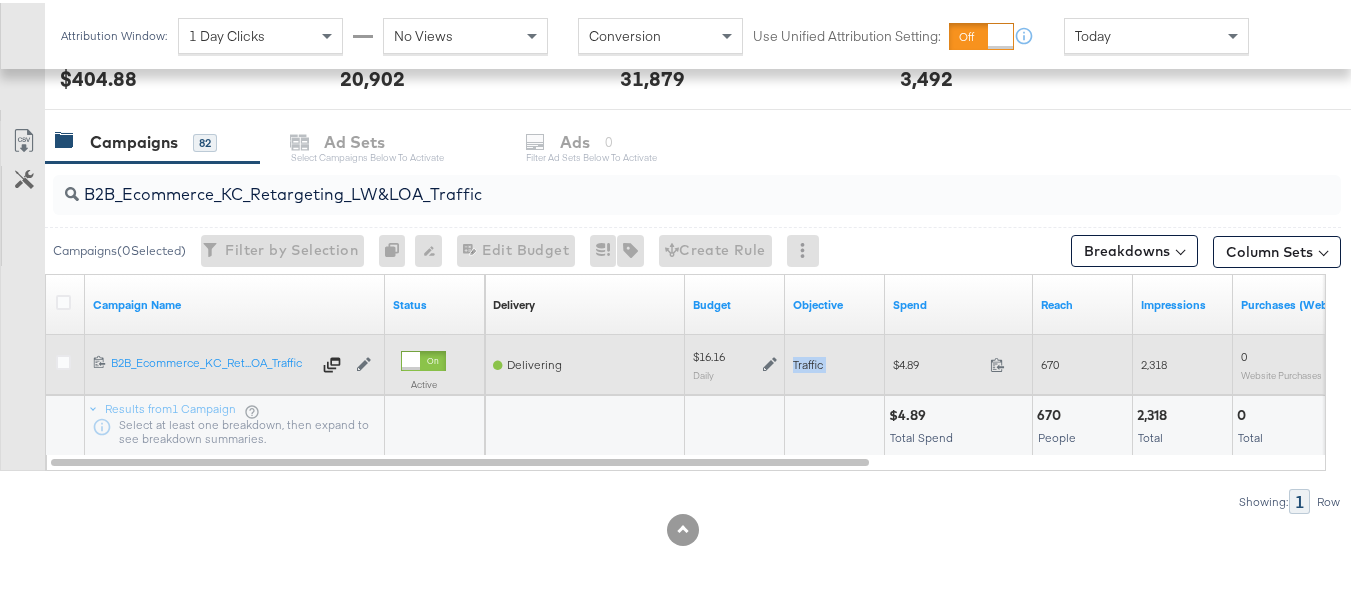 click on "$4.89   4.89" at bounding box center (959, 361) 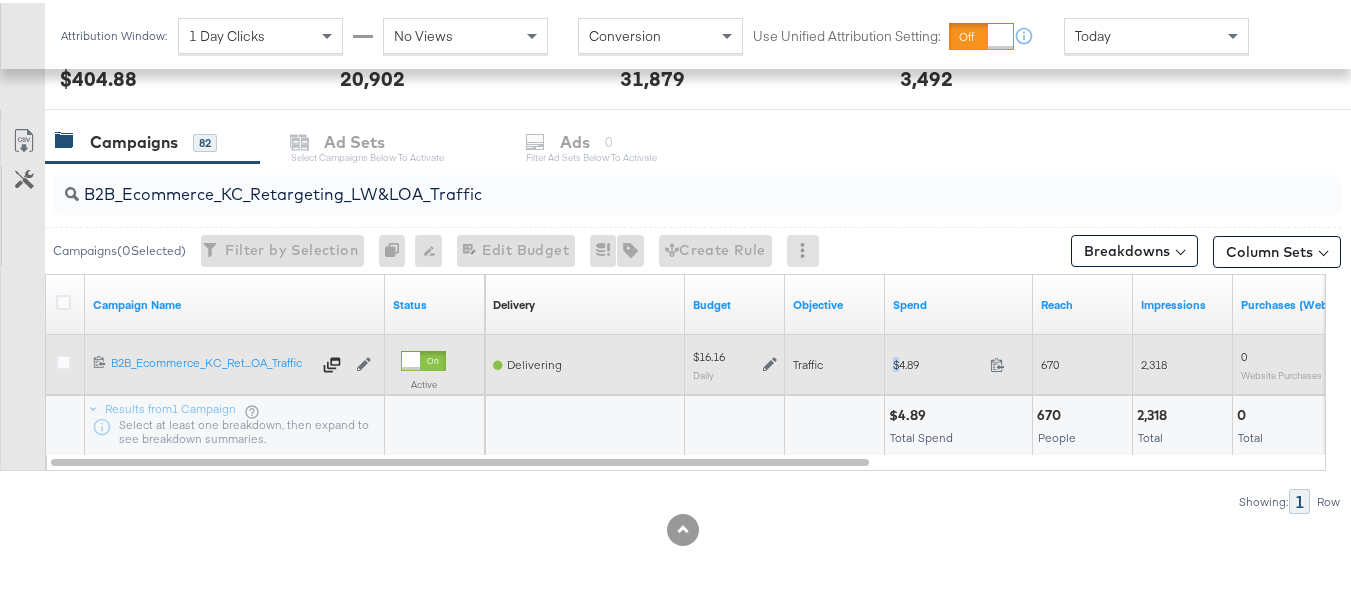 click on "$4.89   4.89" at bounding box center [959, 361] 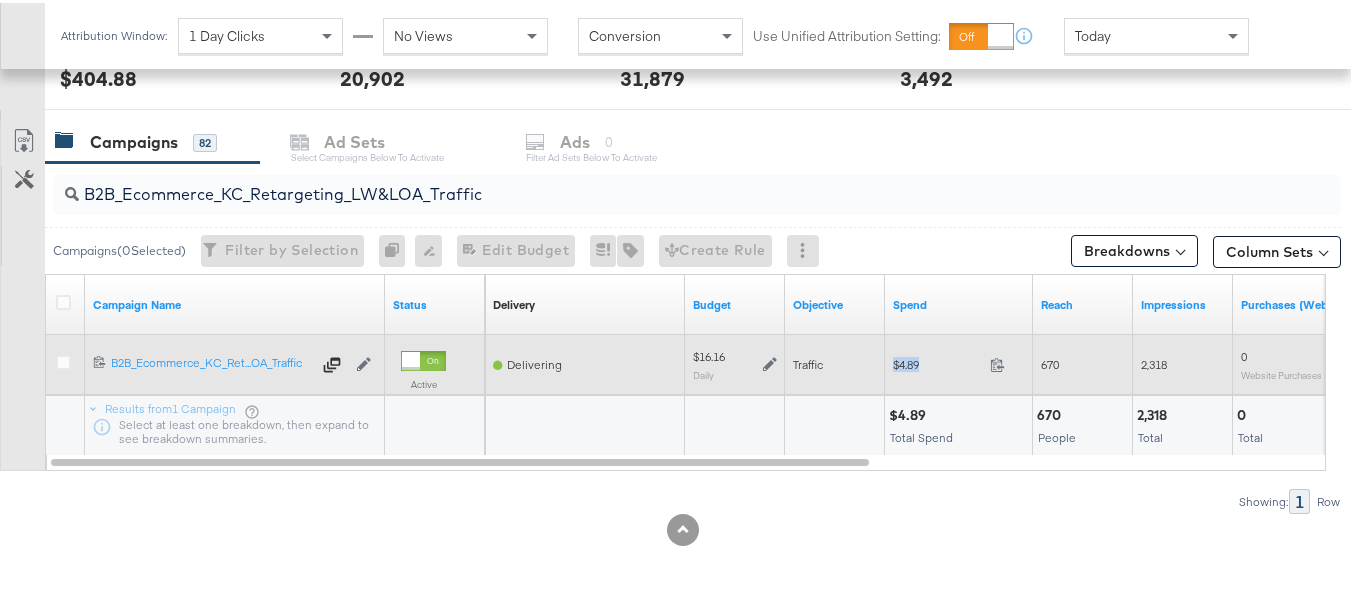 click on "$4.89   4.89" at bounding box center [959, 361] 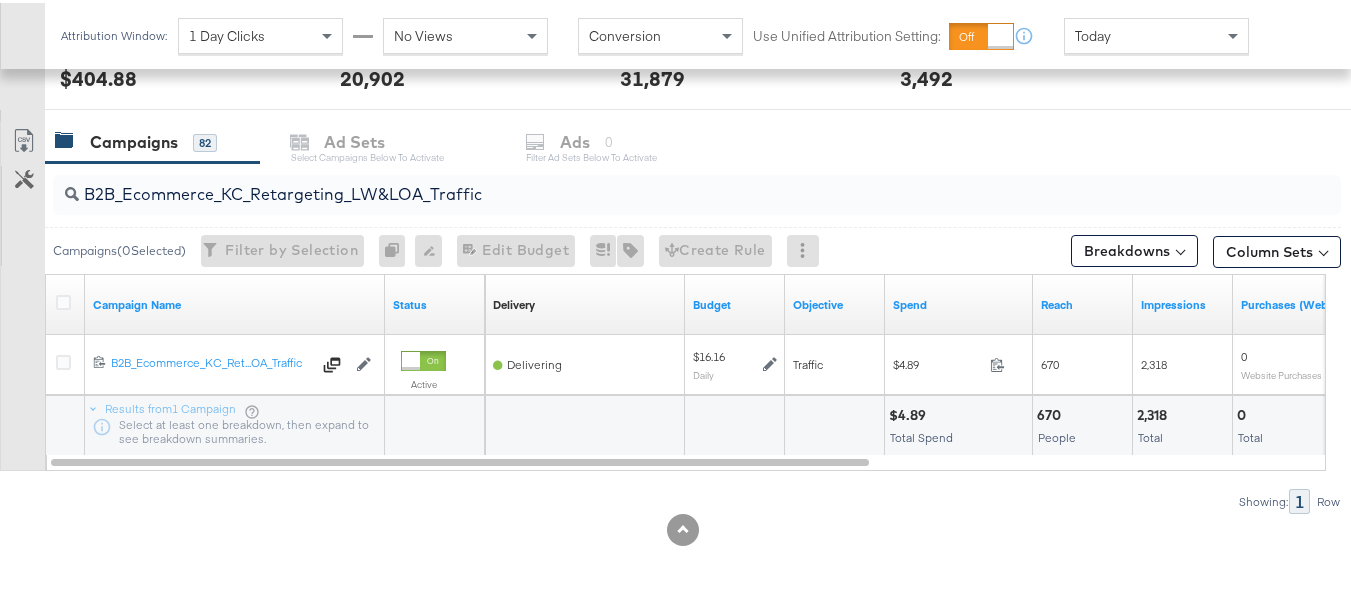 click on "B2B_Ecommerce_KC_Retargeting_LW&LOA_Traffic" at bounding box center (653, 183) 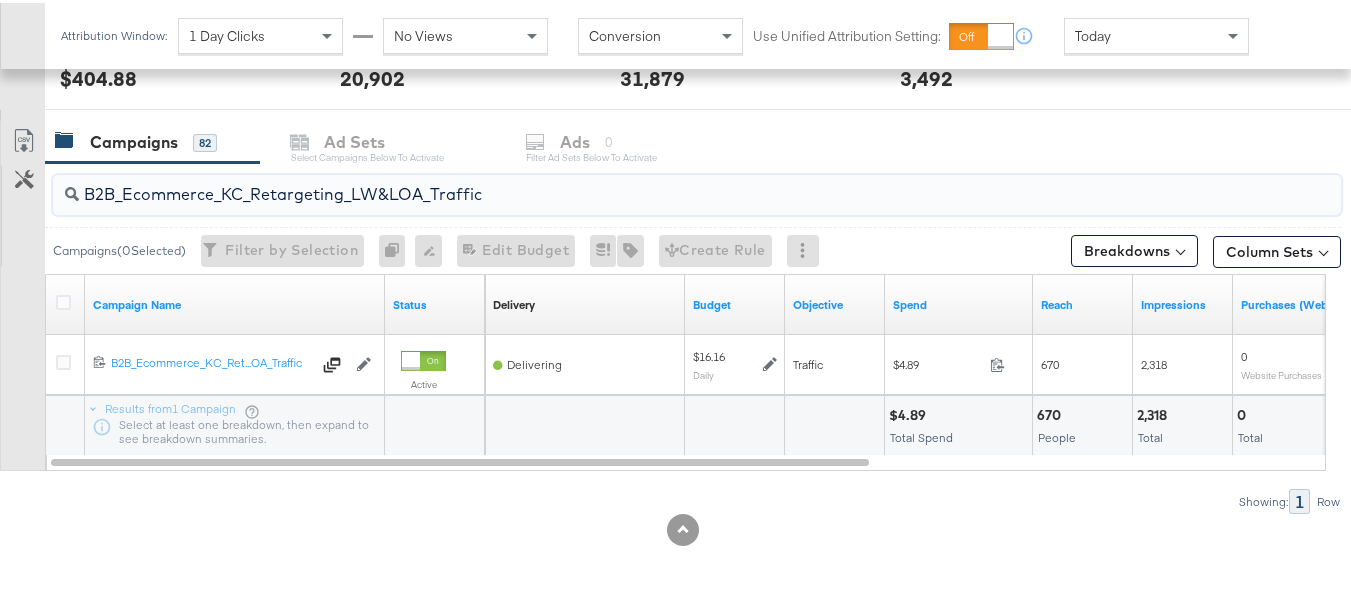 paste on "KC_Retargeting_Prospects & Clients_Conversions" 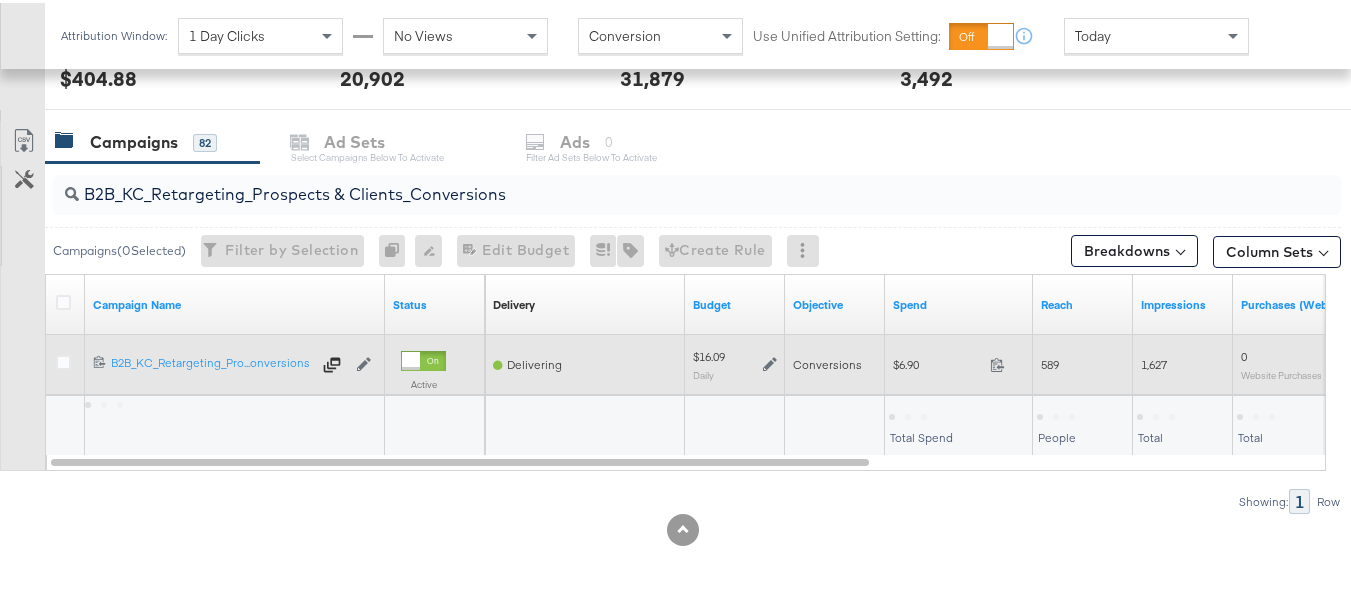 click on "$6.90   6.9" at bounding box center (959, 361) 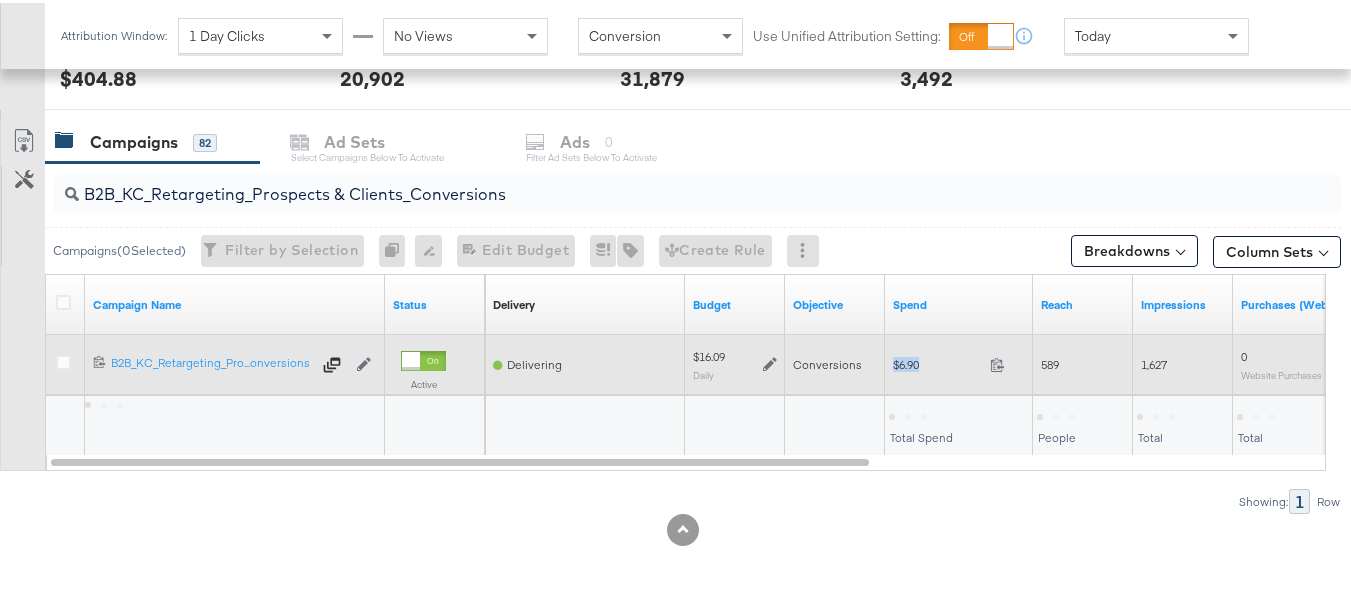 click on "$6.90   6.9" at bounding box center [959, 361] 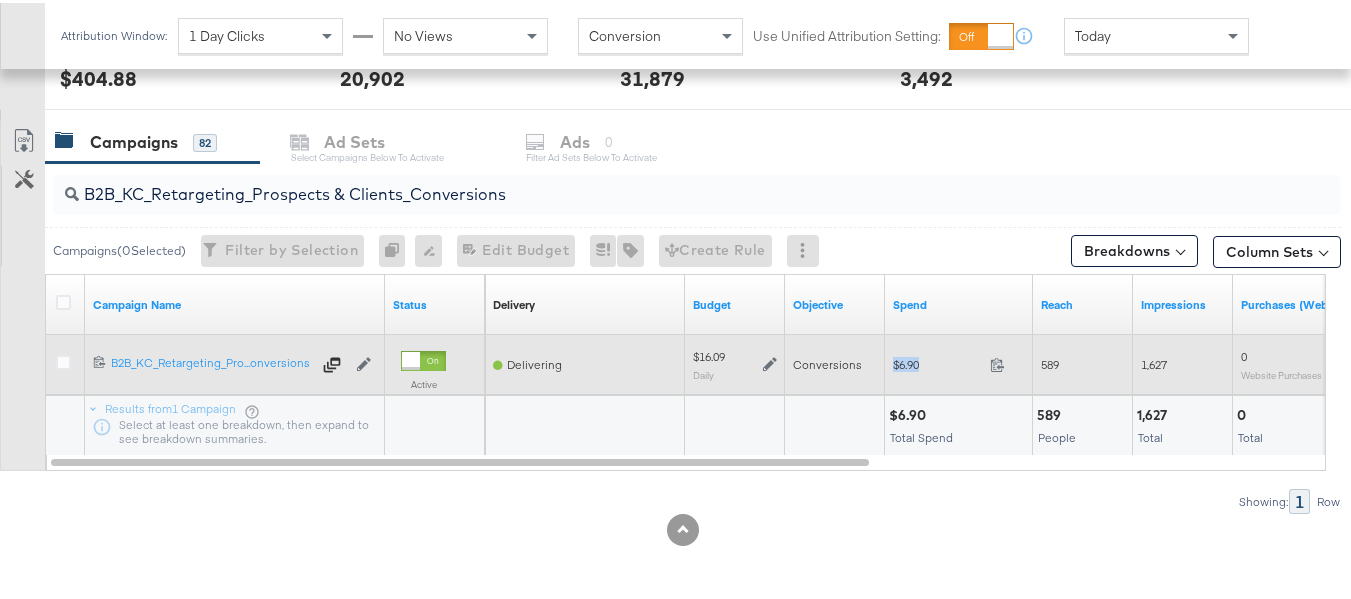 copy on "$6.90" 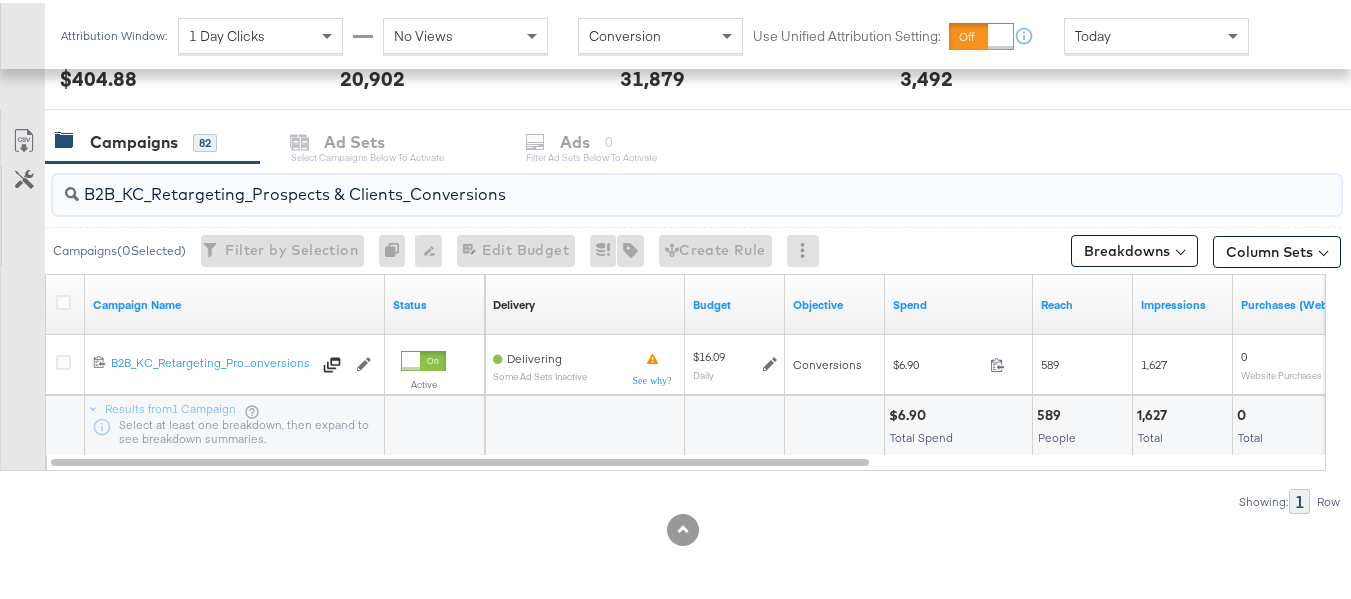 click on "B2B_KC_Retargeting_Prospects & Clients_Conversions" at bounding box center (653, 183) 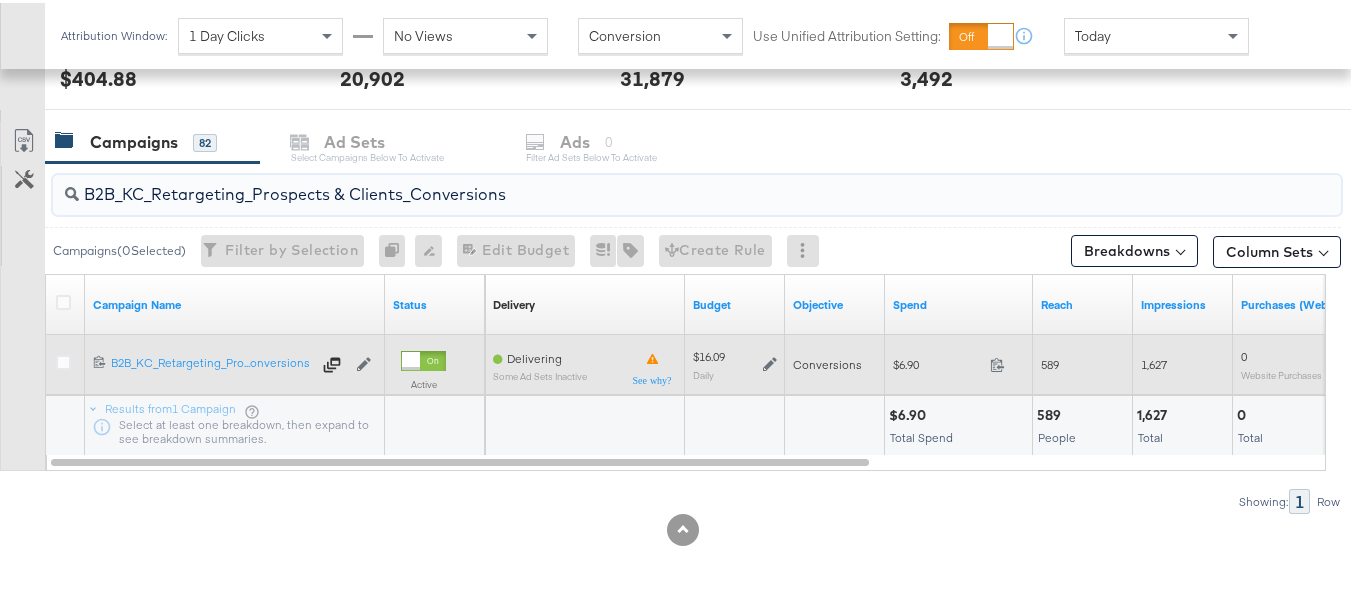 paste on "C_LAND_KC_Pros_Sig" 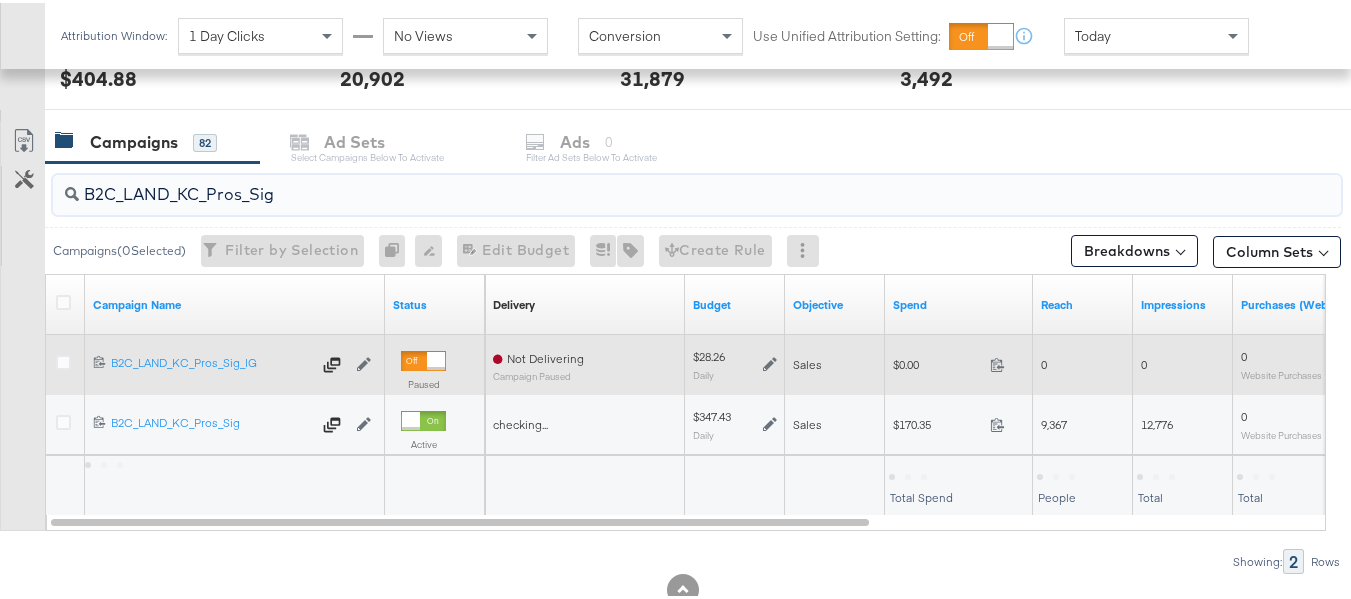 type on "B2C_LAND_KC_Pros_Sig" 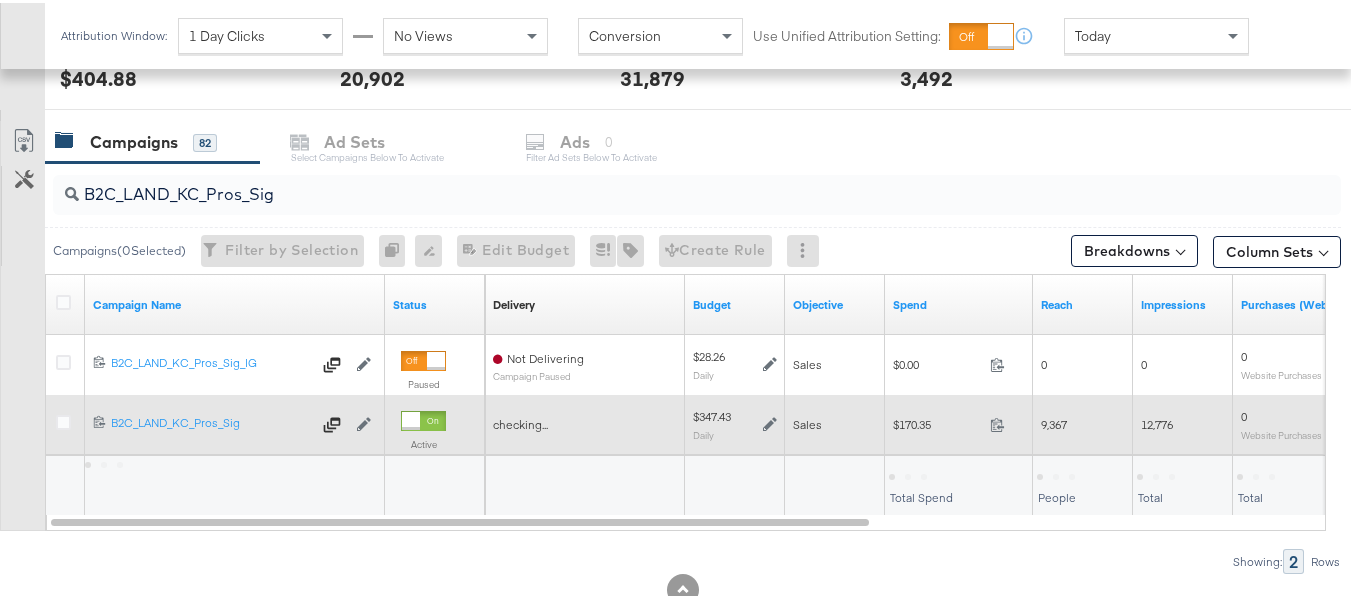 click on "$170.35" at bounding box center (937, 421) 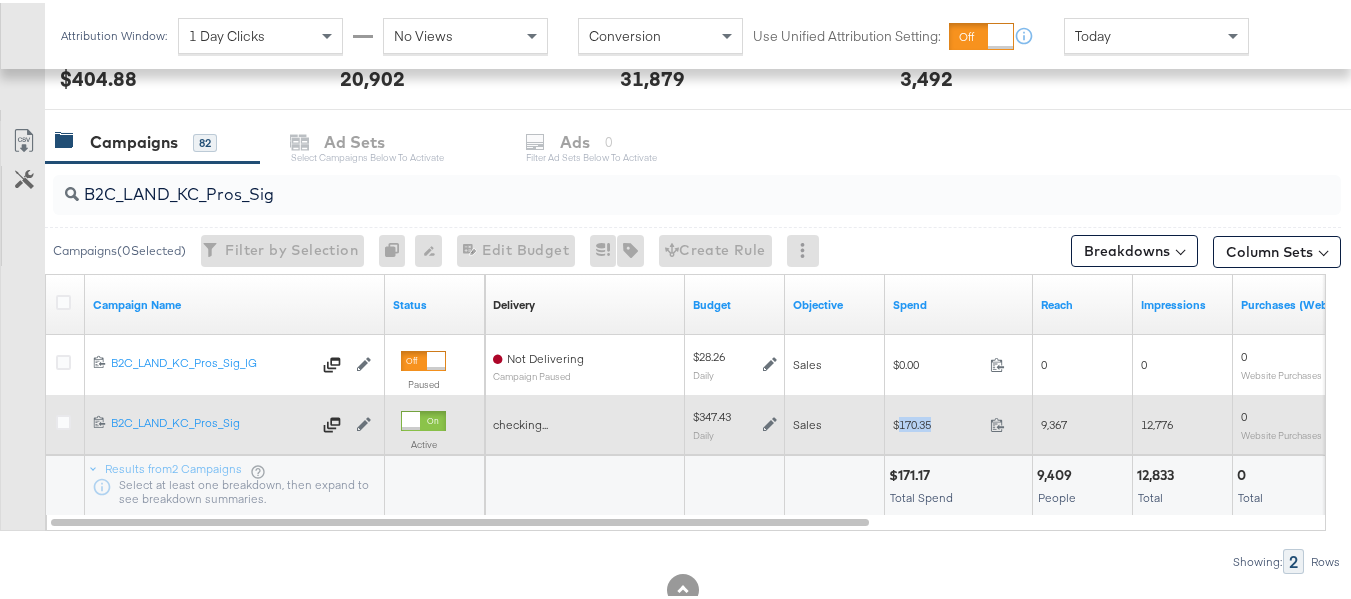 click on "$170.35" at bounding box center (937, 421) 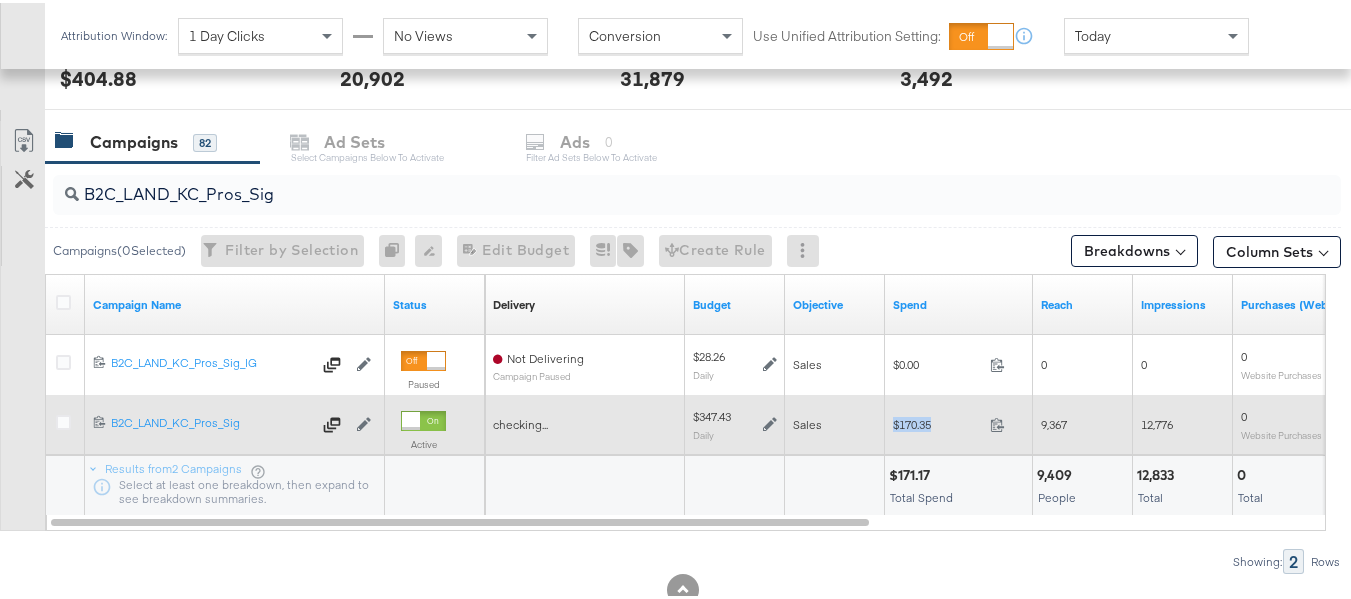 click on "$170.35" at bounding box center (937, 421) 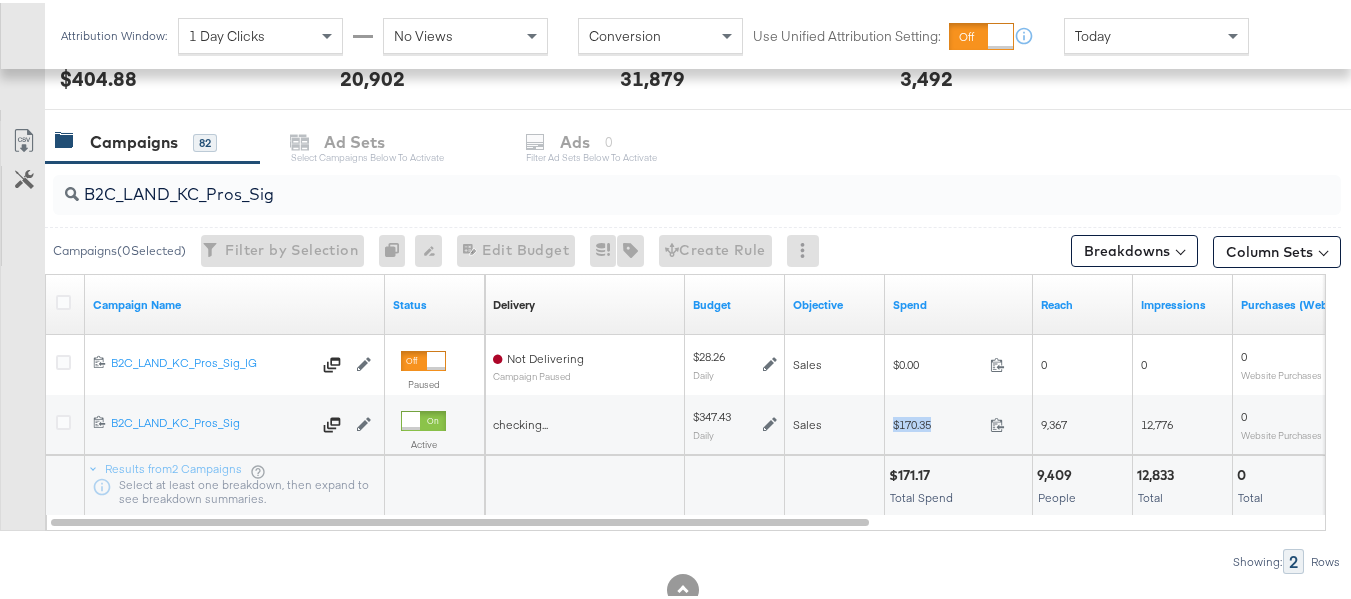 copy on "$170.35" 